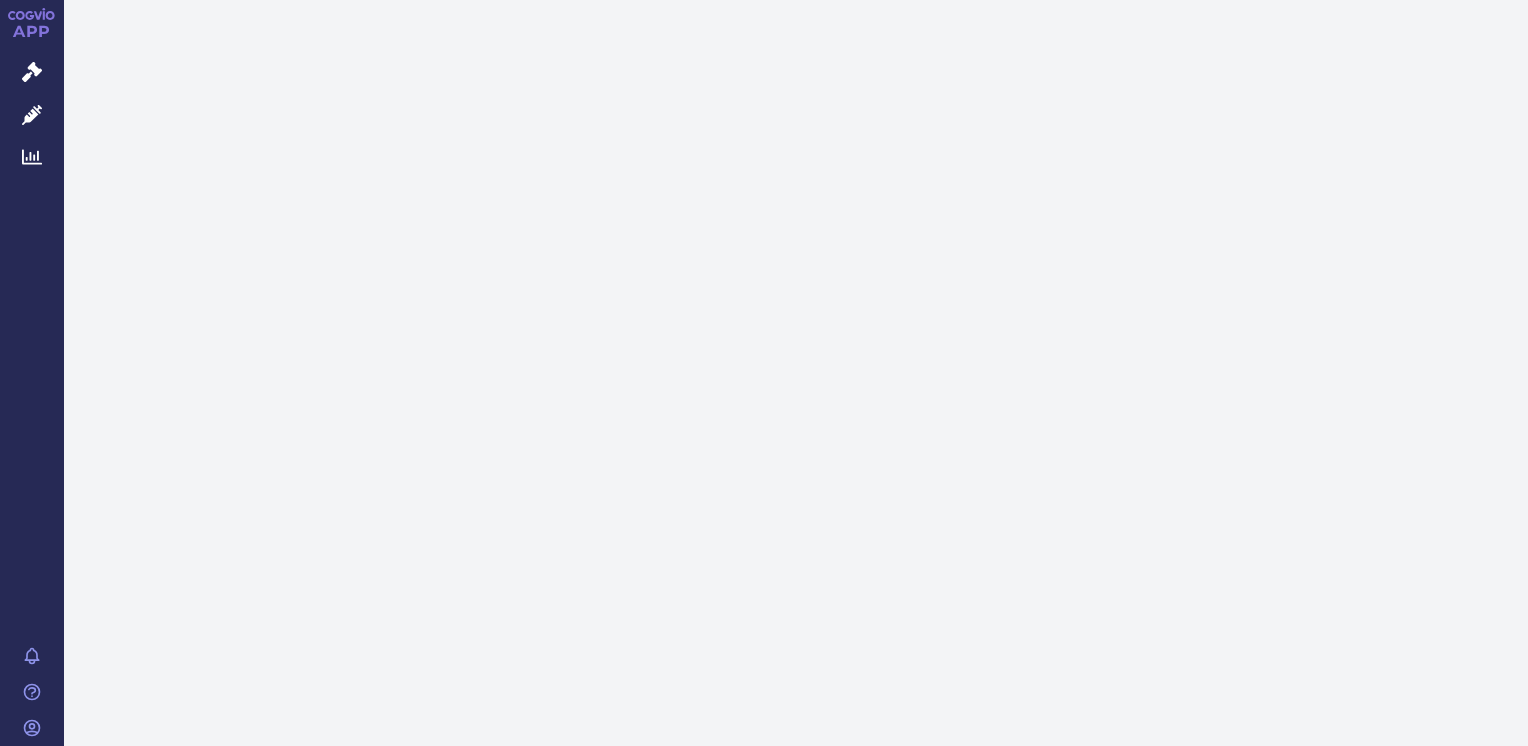 scroll, scrollTop: 0, scrollLeft: 0, axis: both 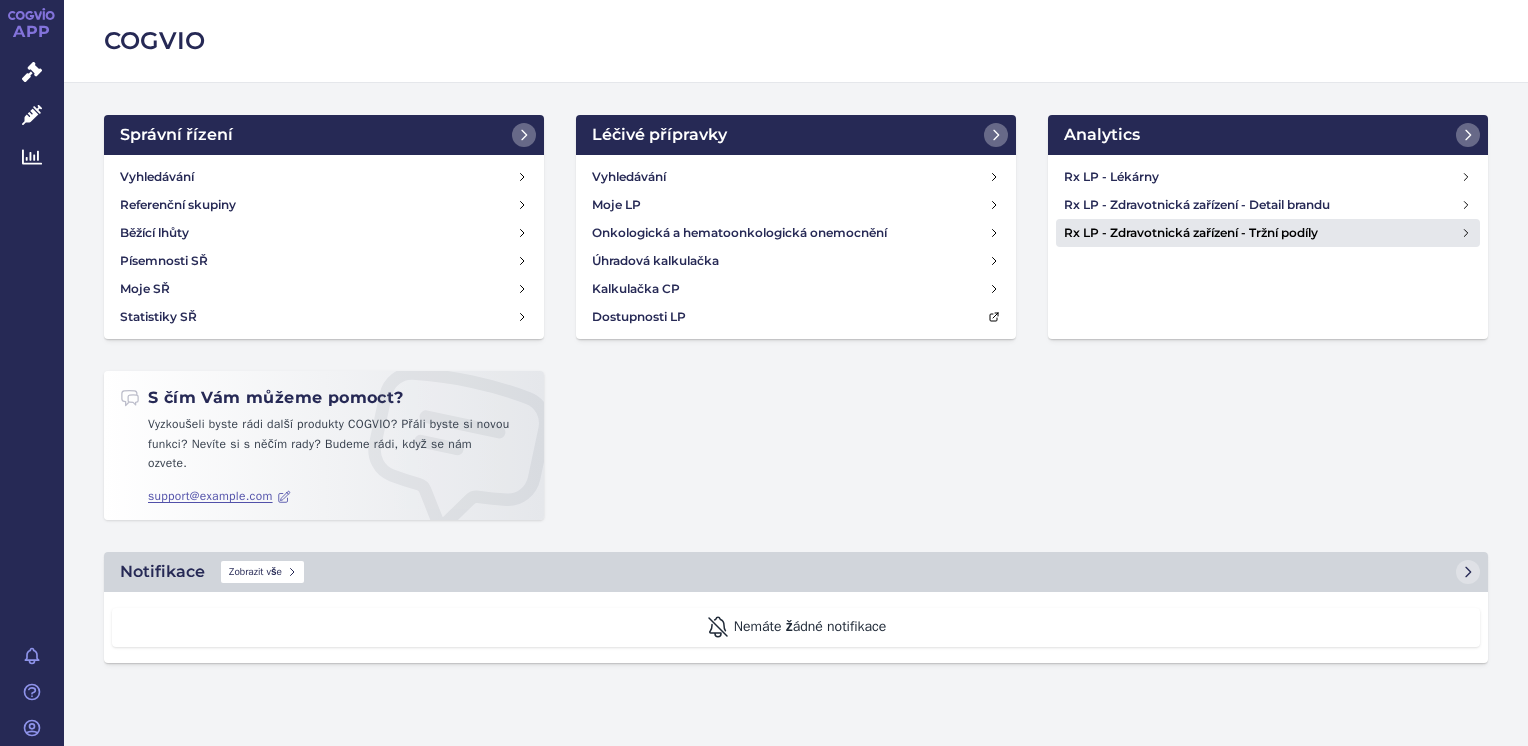 click on "Rx LP - Zdravotnická zařízení - Tržní podíly" at bounding box center [1262, 233] 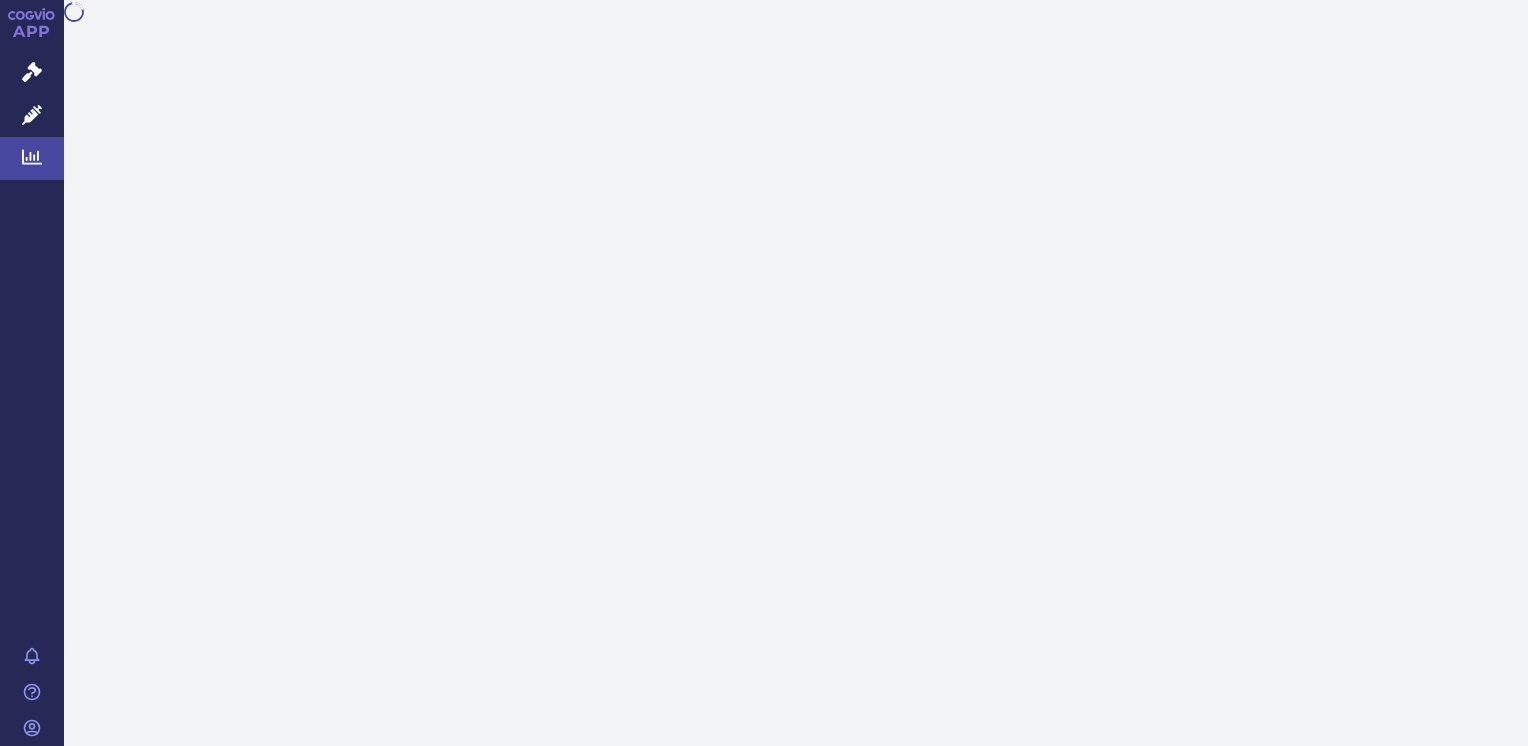 scroll, scrollTop: 0, scrollLeft: 0, axis: both 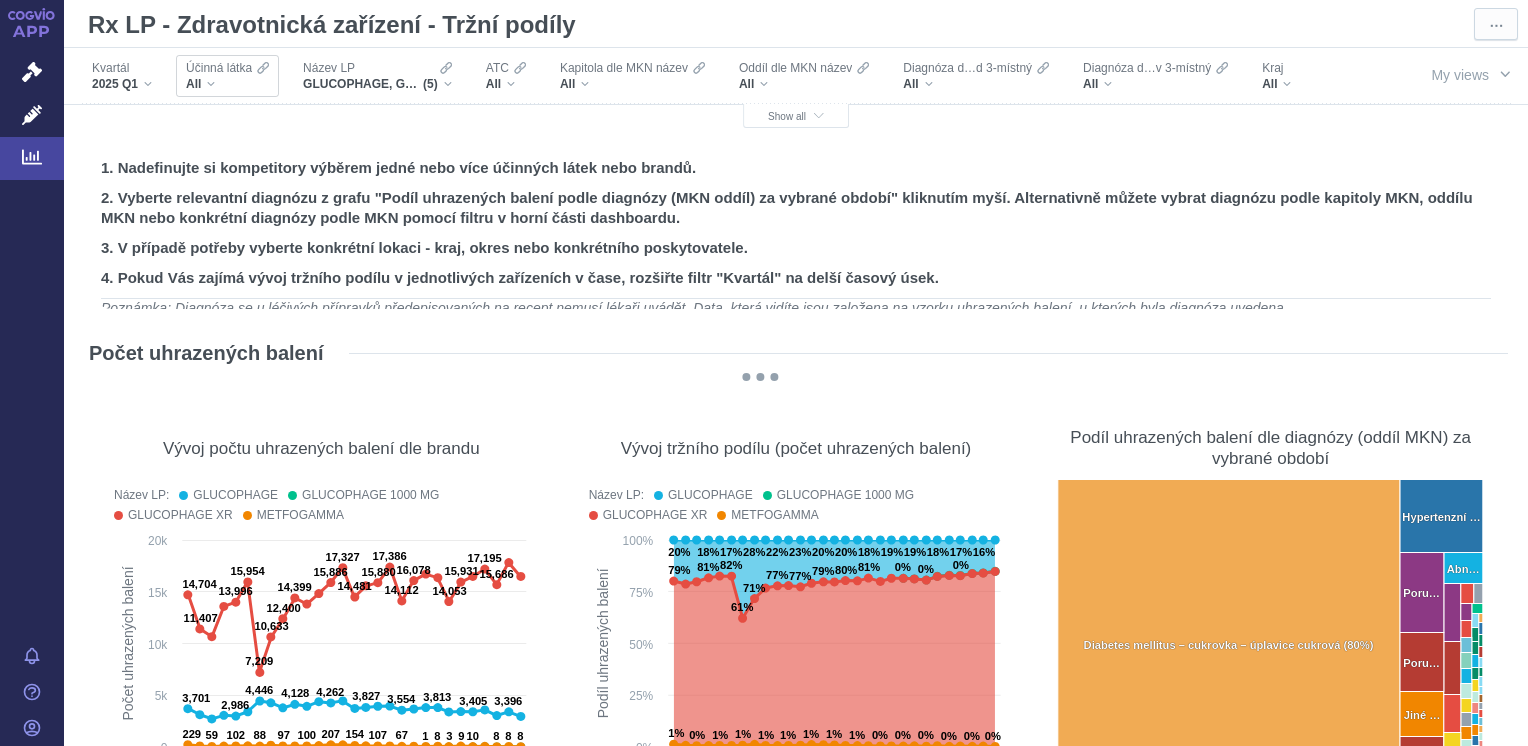 click on "All" at bounding box center (227, 84) 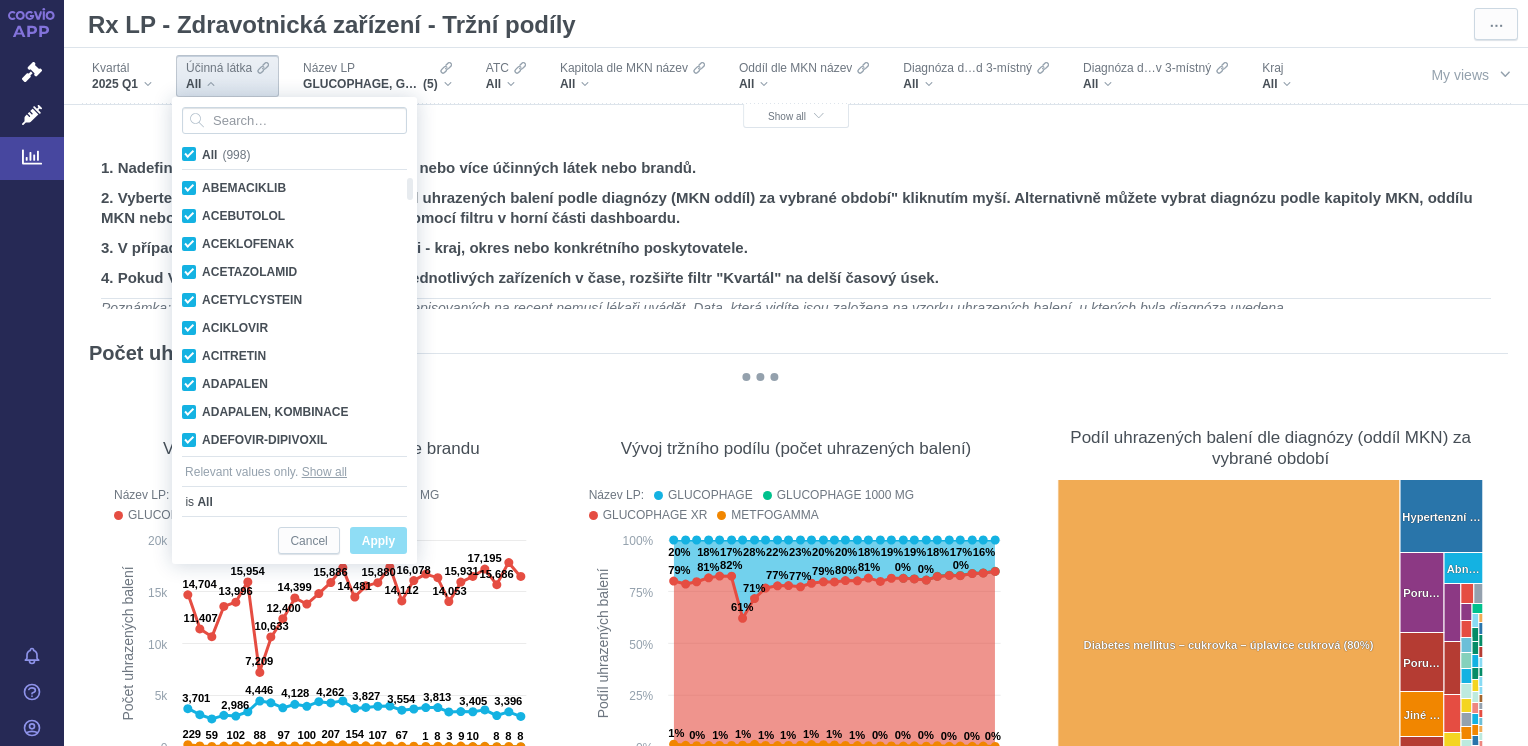 click on "All (998)" at bounding box center [226, 155] 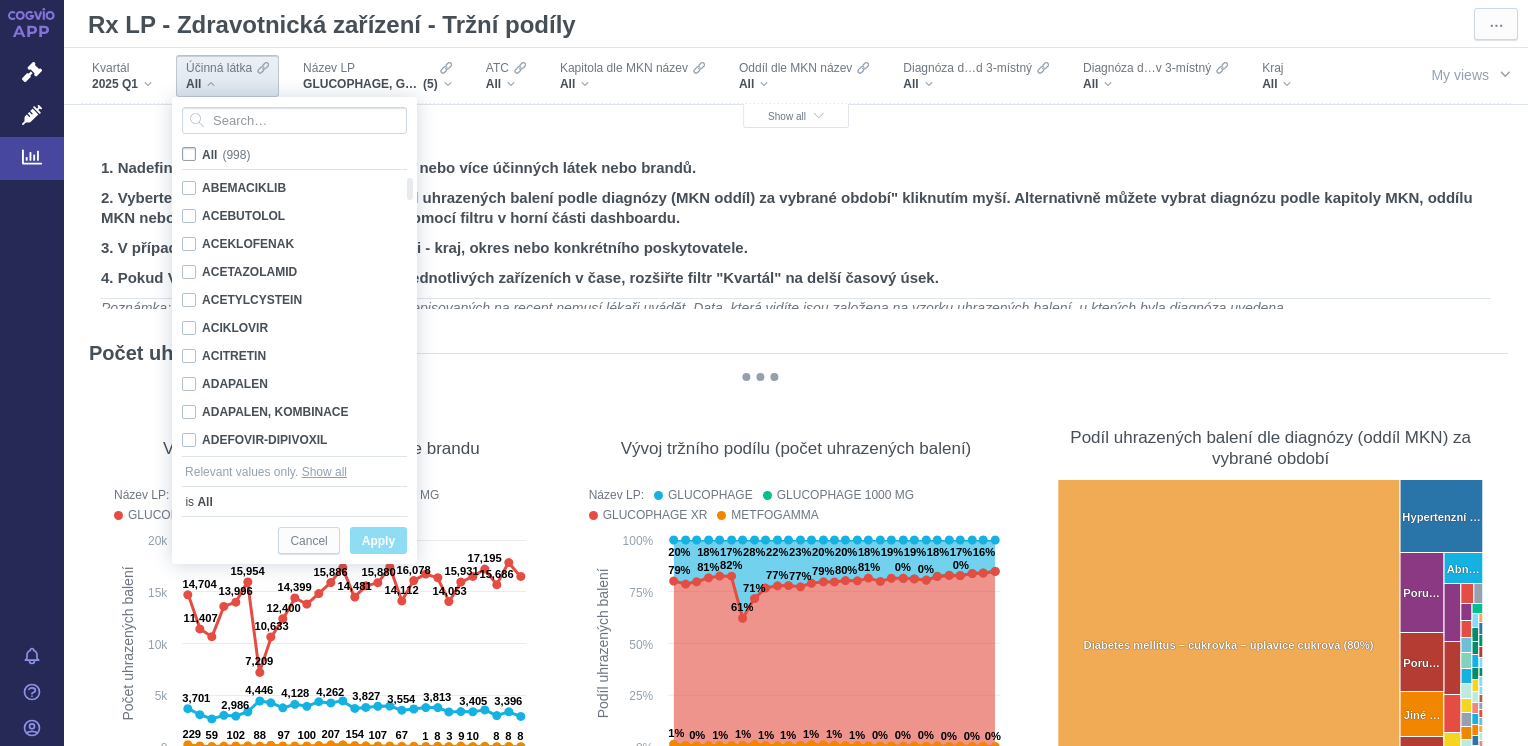 checkbox on "false" 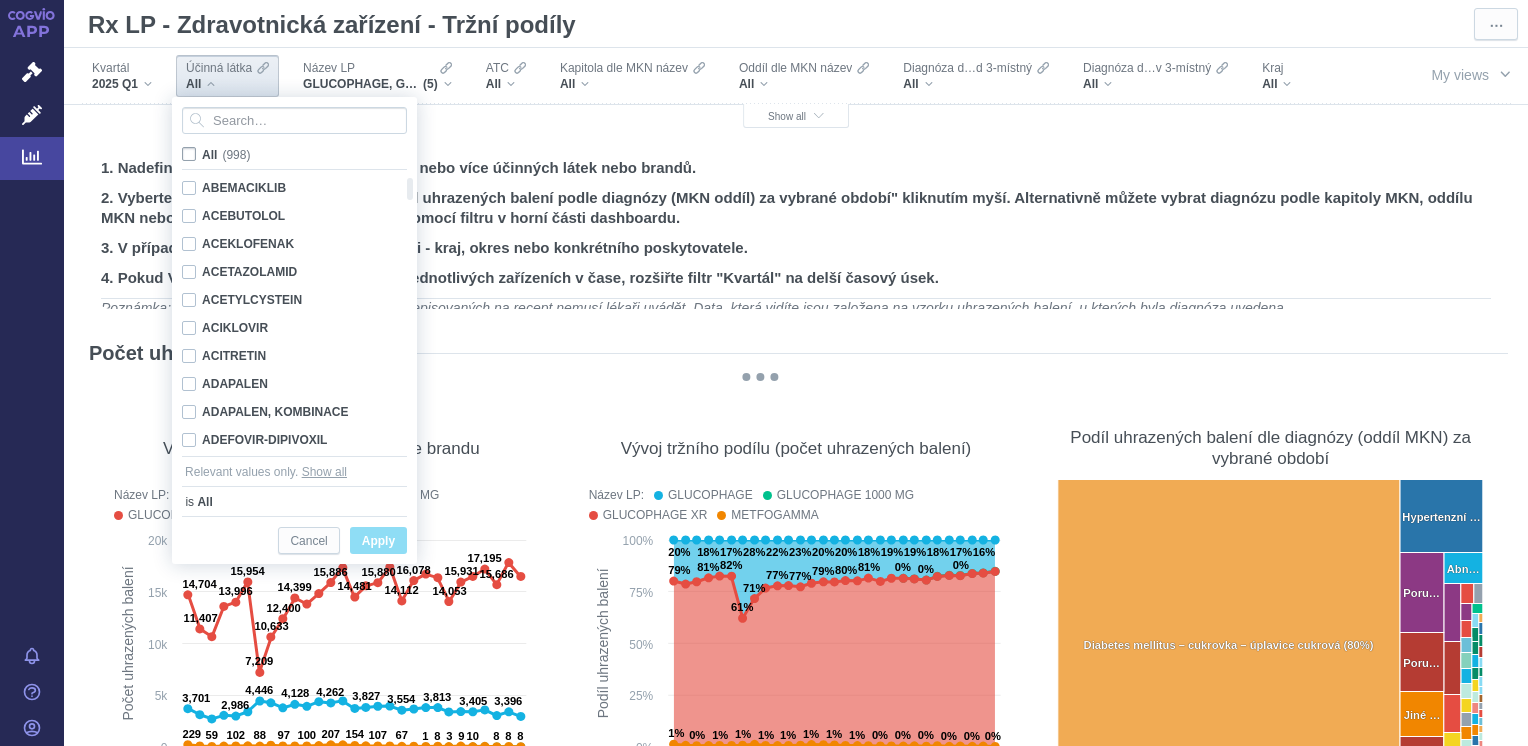 checkbox on "false" 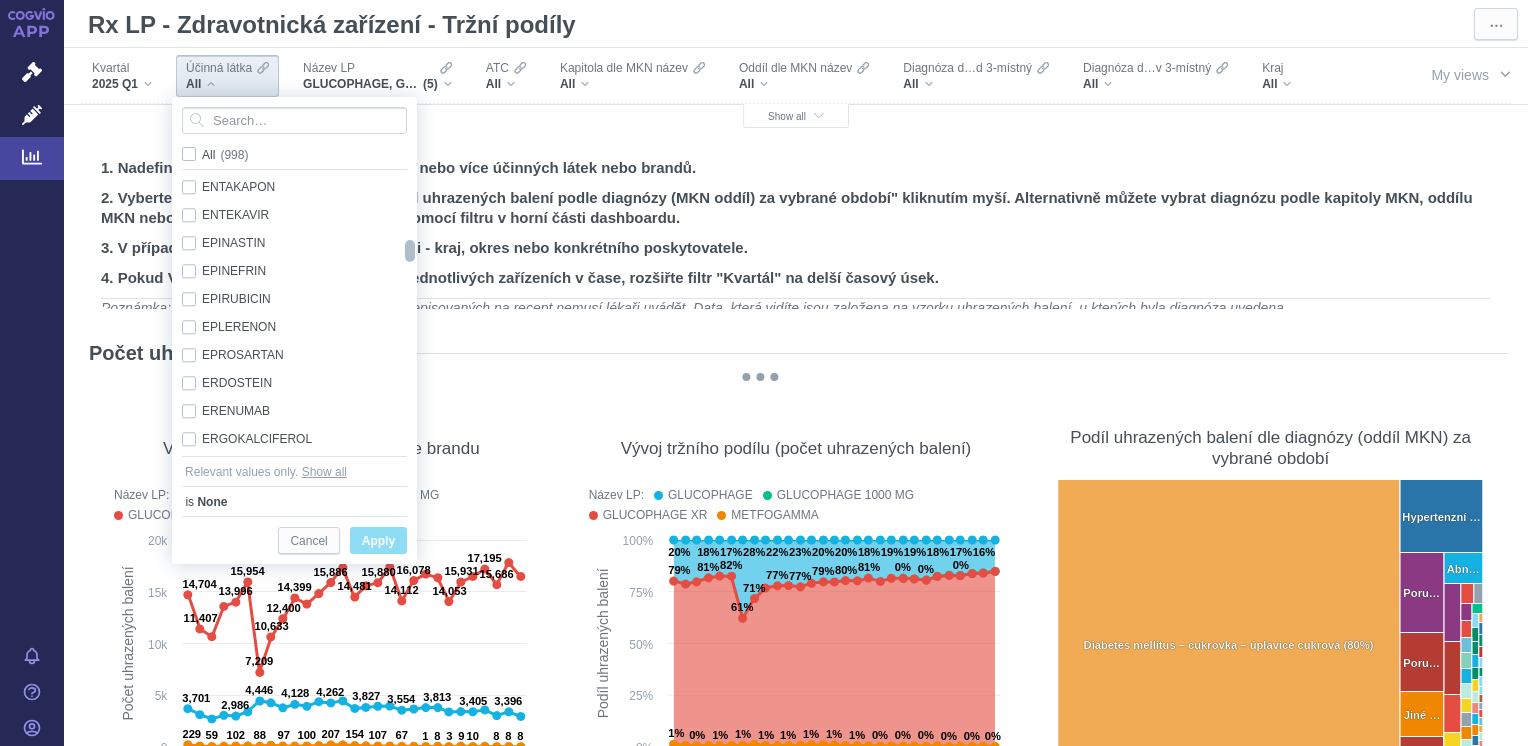 drag, startPoint x: 408, startPoint y: 190, endPoint x: 410, endPoint y: 252, distance: 62.03225 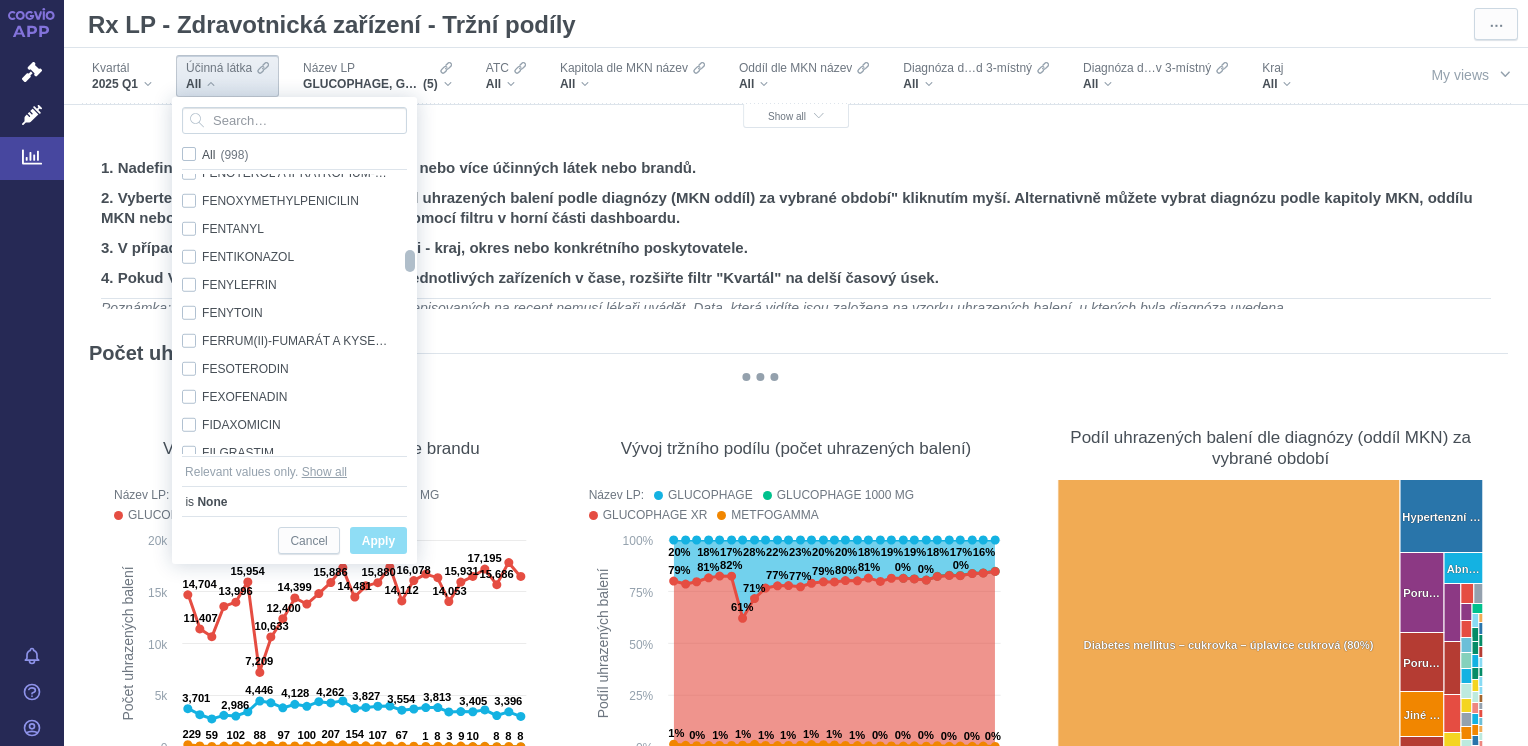 drag, startPoint x: 407, startPoint y: 253, endPoint x: 408, endPoint y: 263, distance: 10.049875 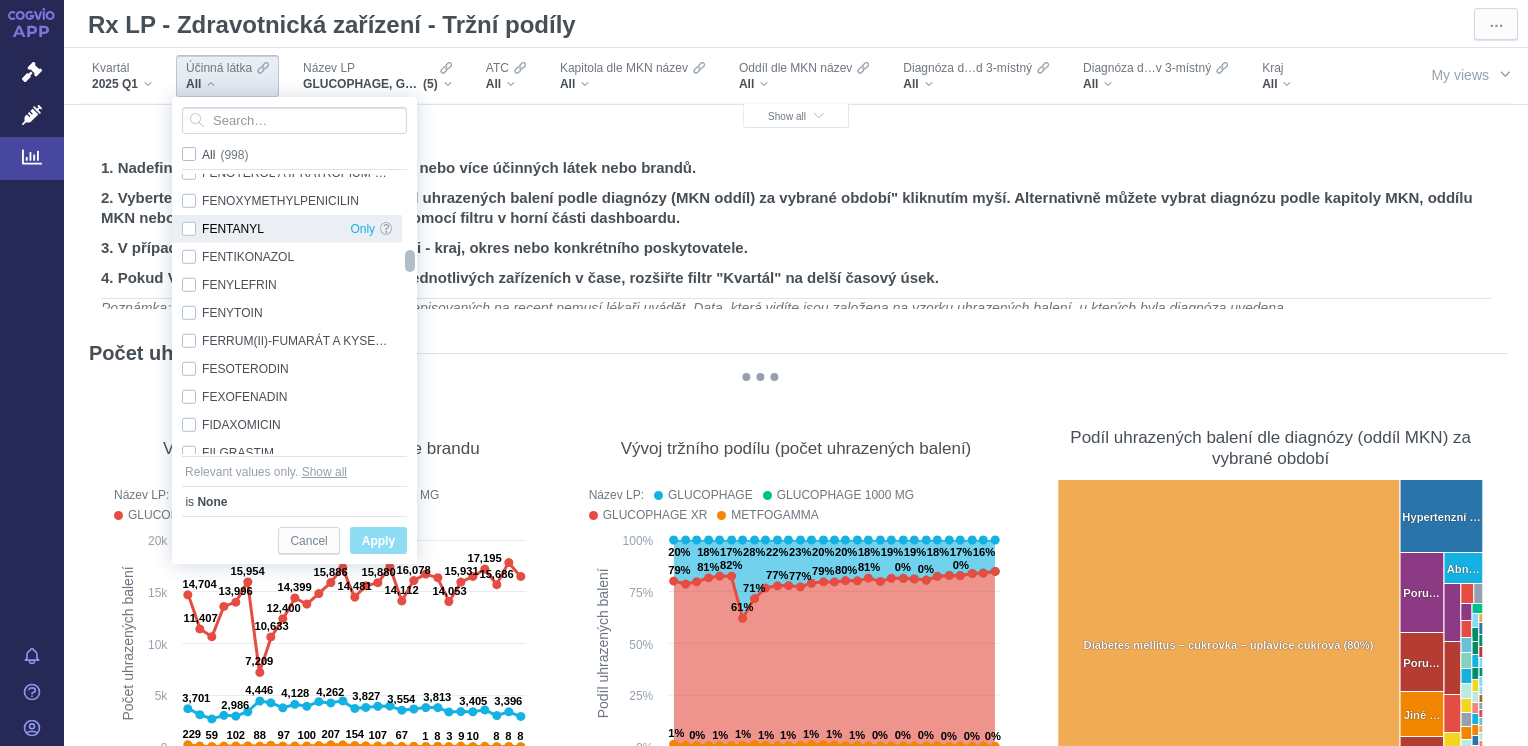 click on "FENTANYL Only" at bounding box center (287, 229) 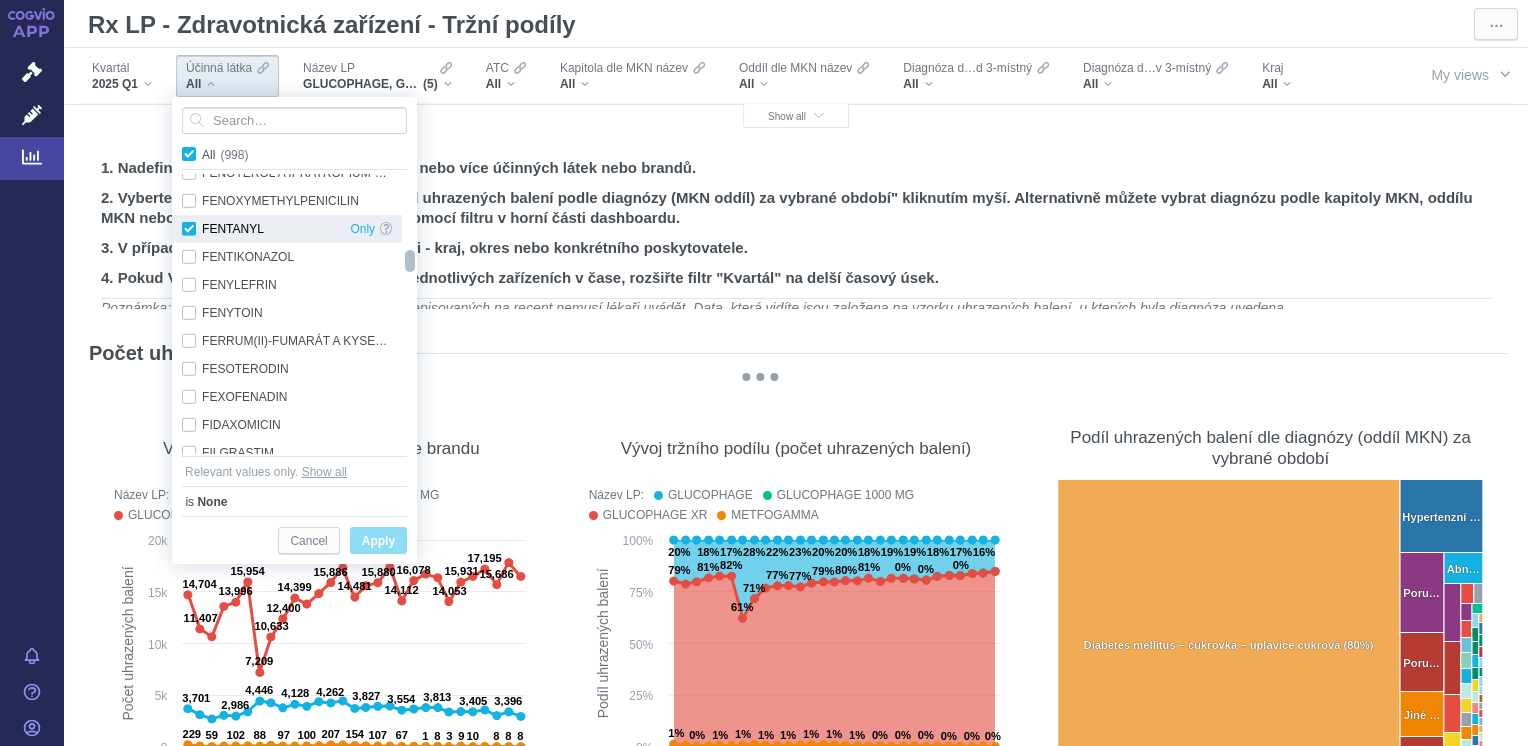 checkbox on "true" 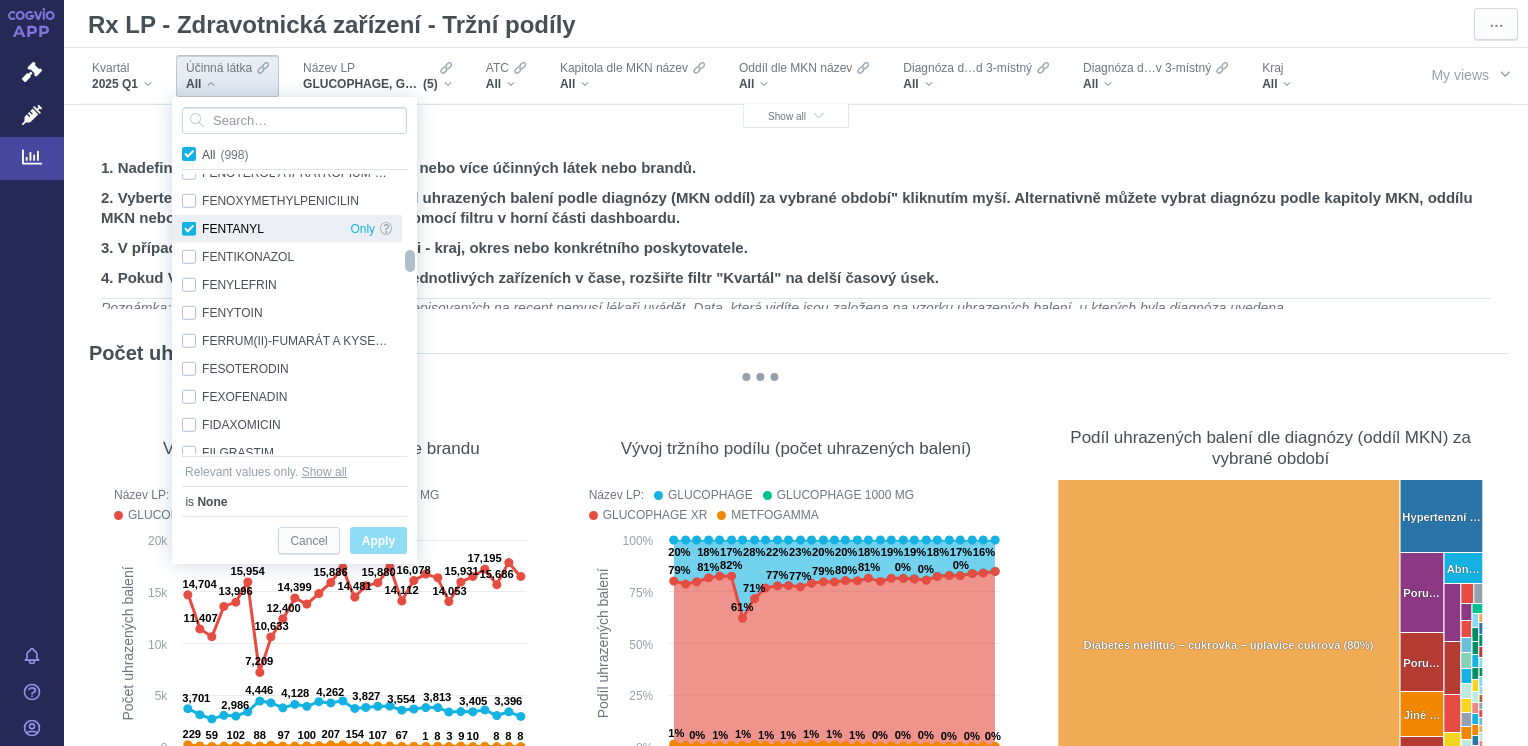 checkbox on "true" 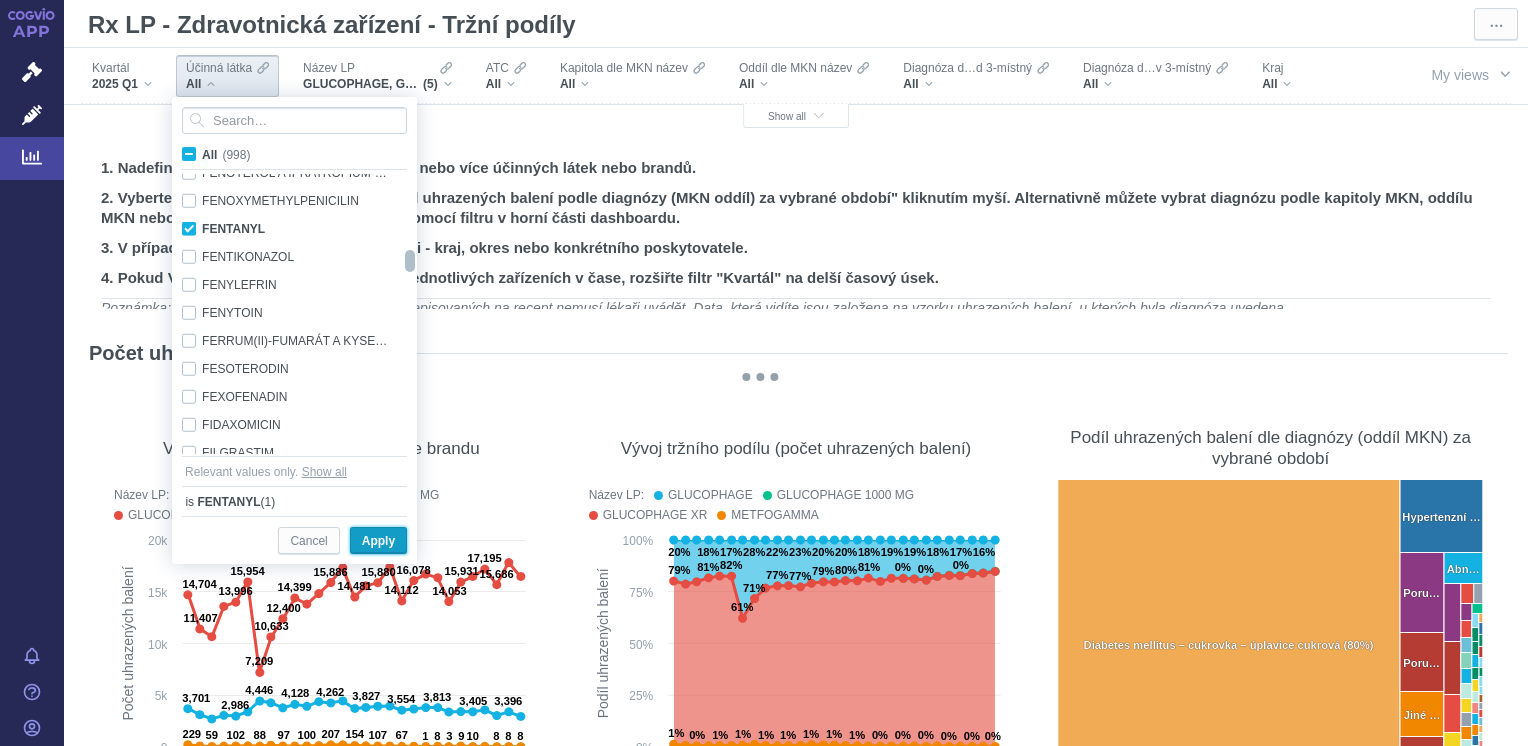 click on "Apply" at bounding box center [378, 541] 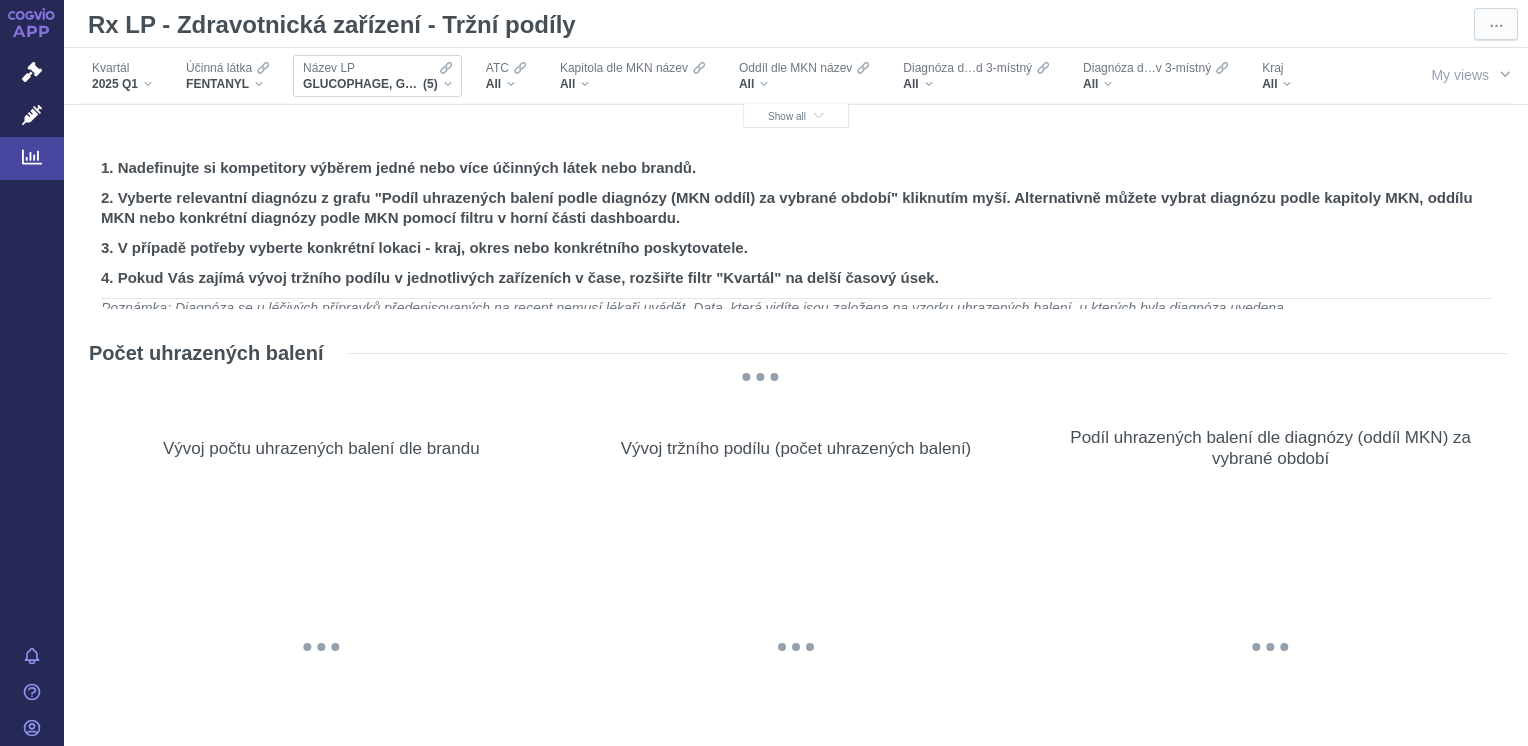 click 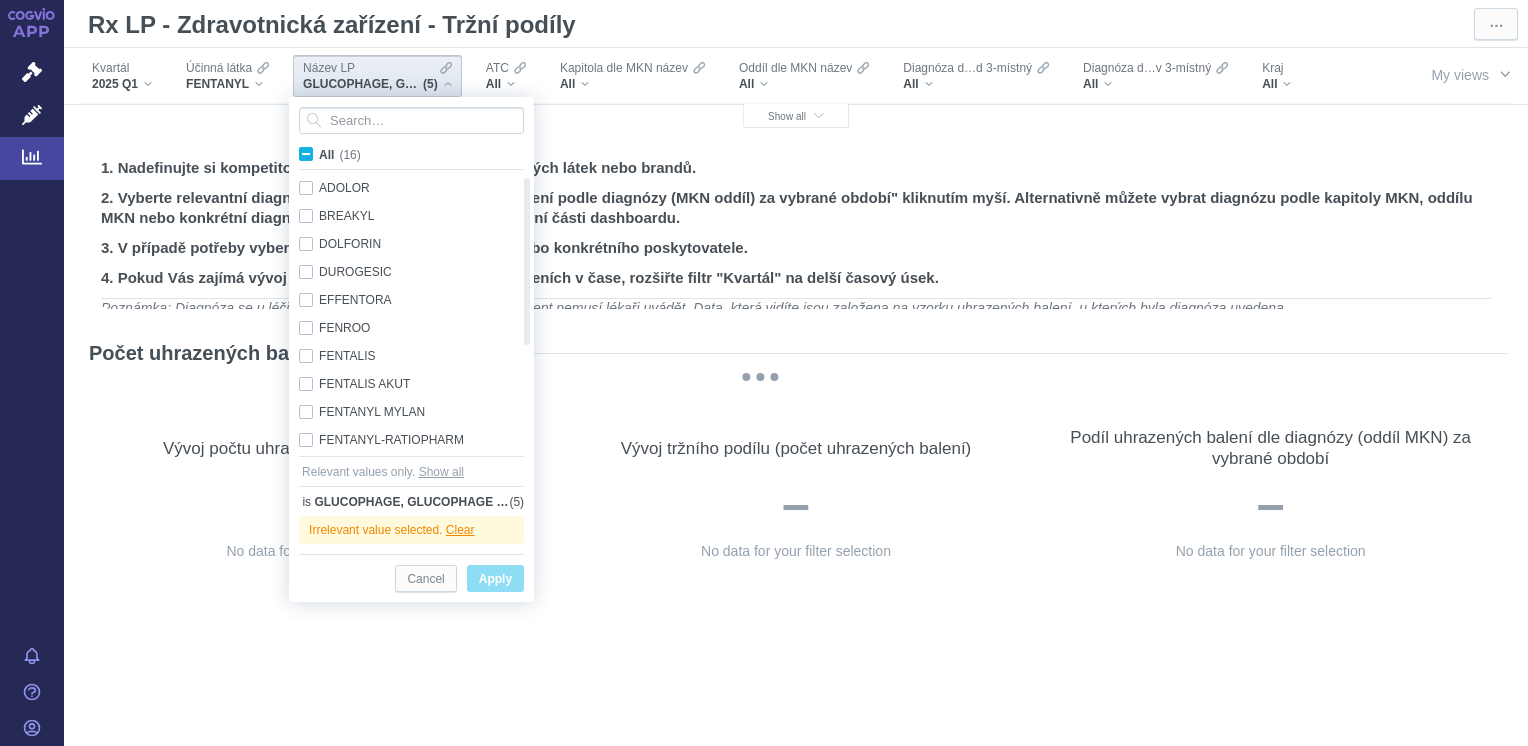 click on "All (16)" at bounding box center (340, 155) 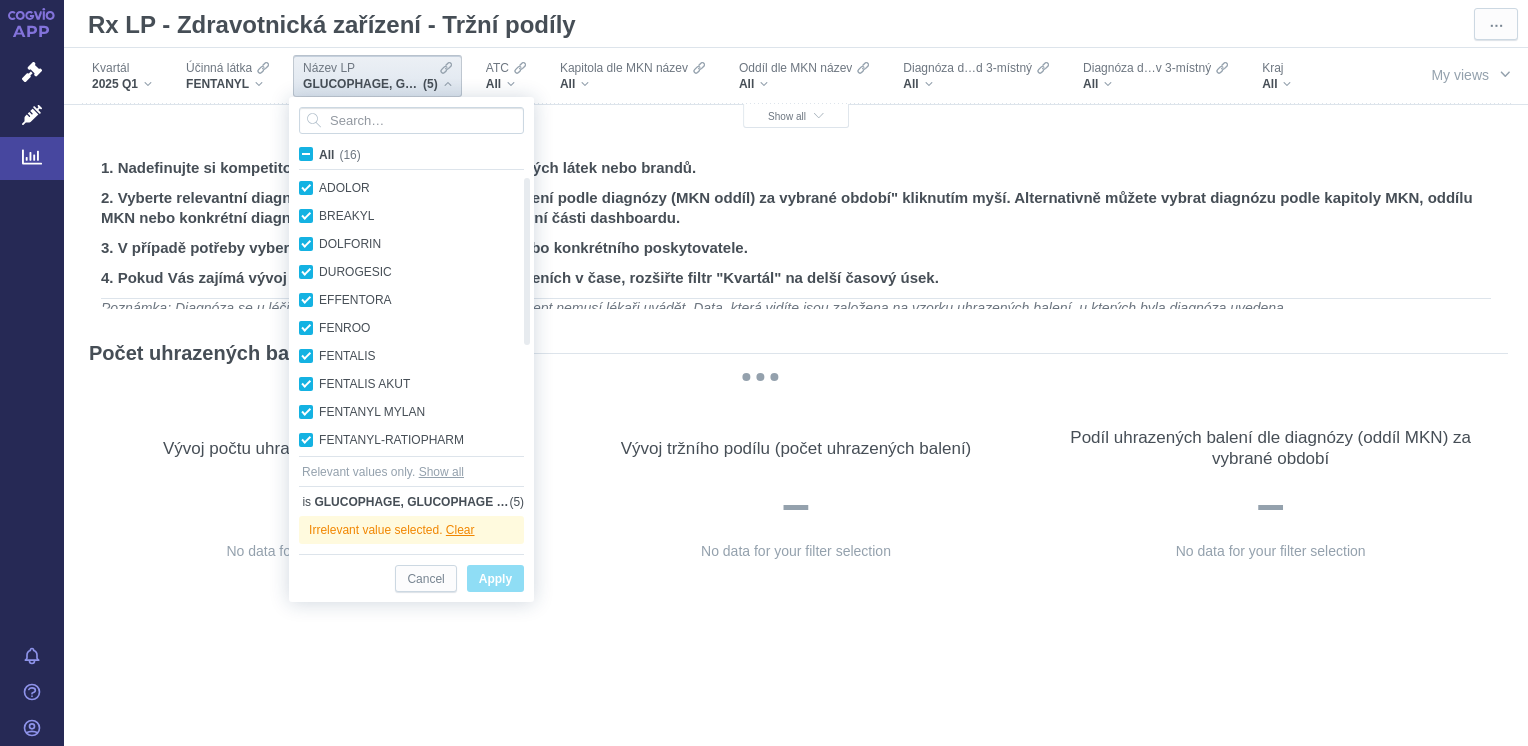 checkbox on "true" 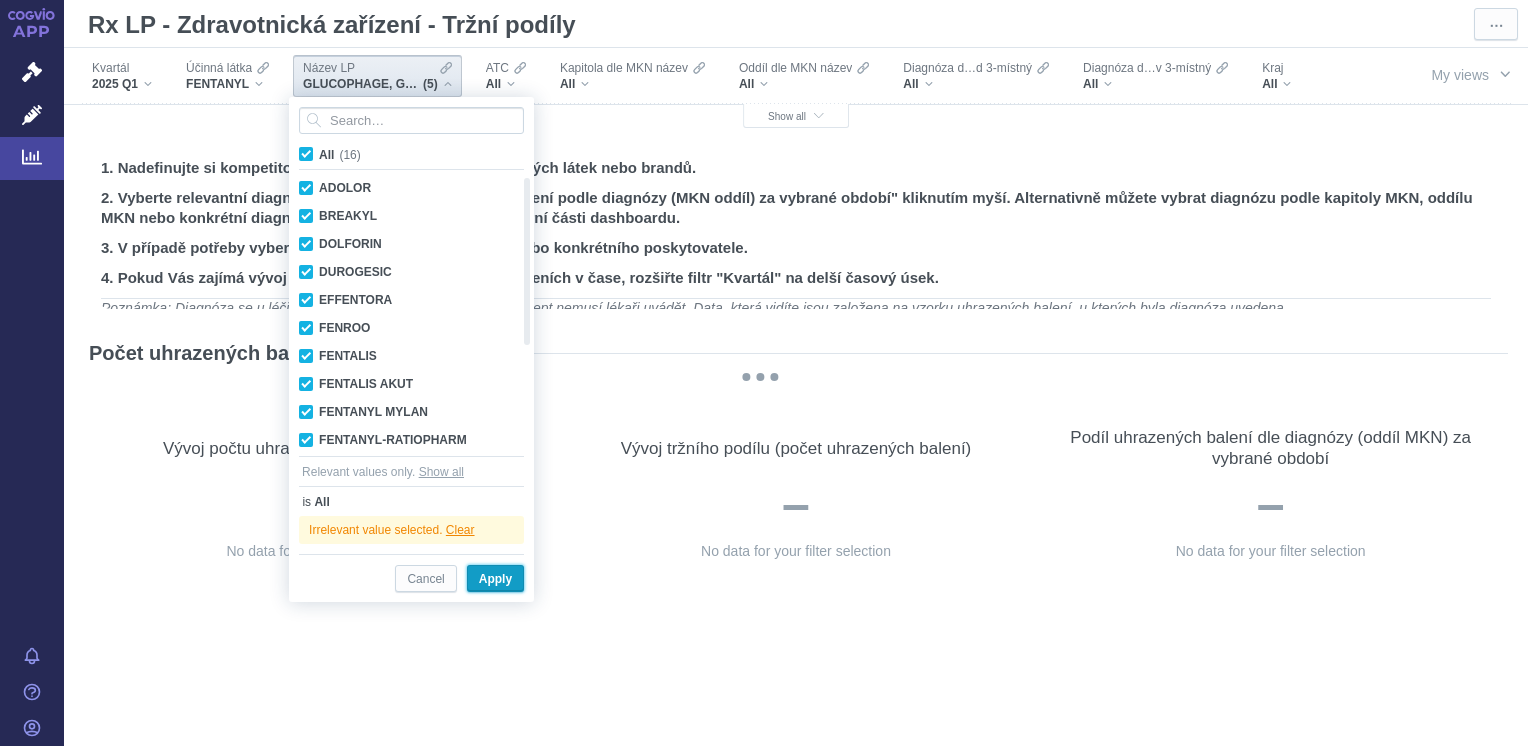 click on "Apply" at bounding box center [495, 579] 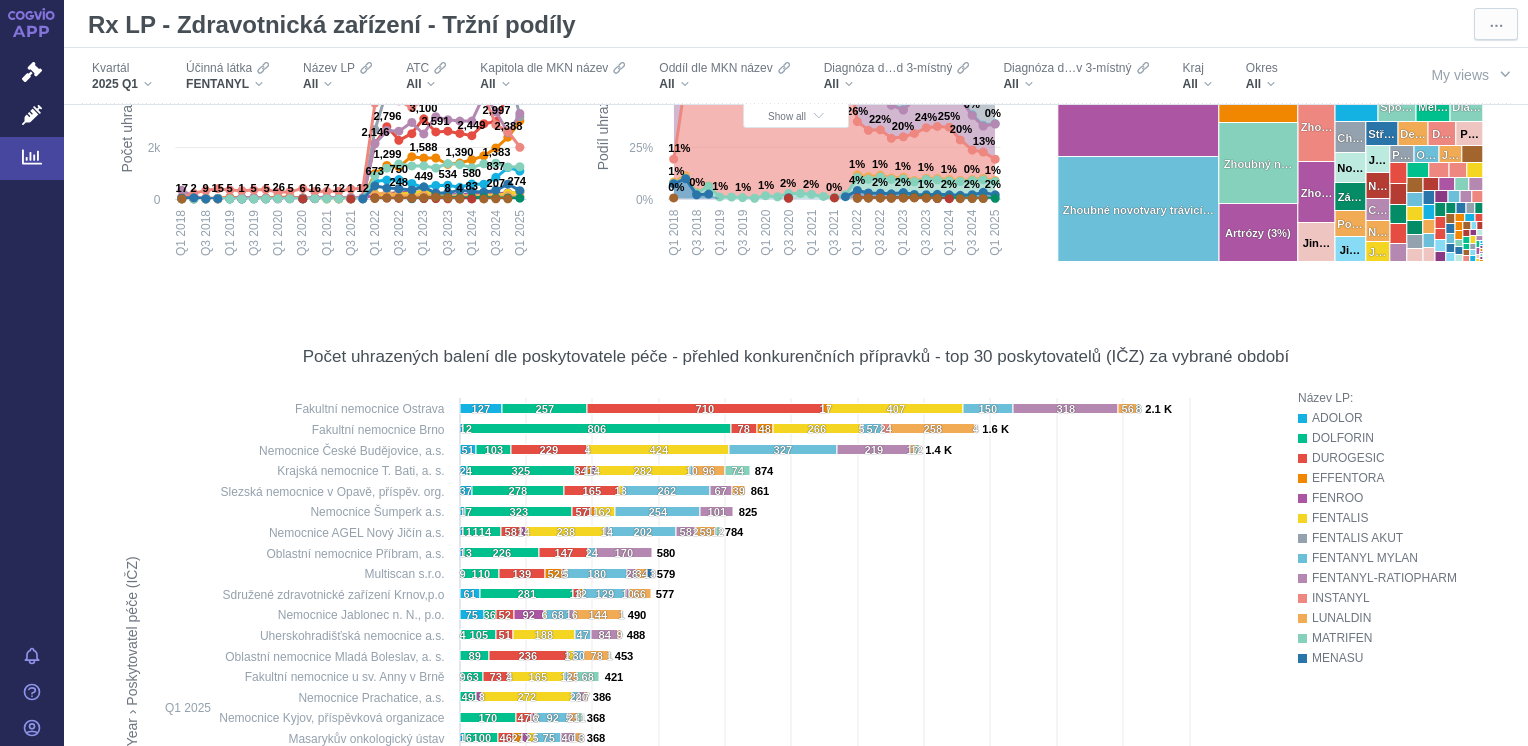 scroll, scrollTop: 0, scrollLeft: 0, axis: both 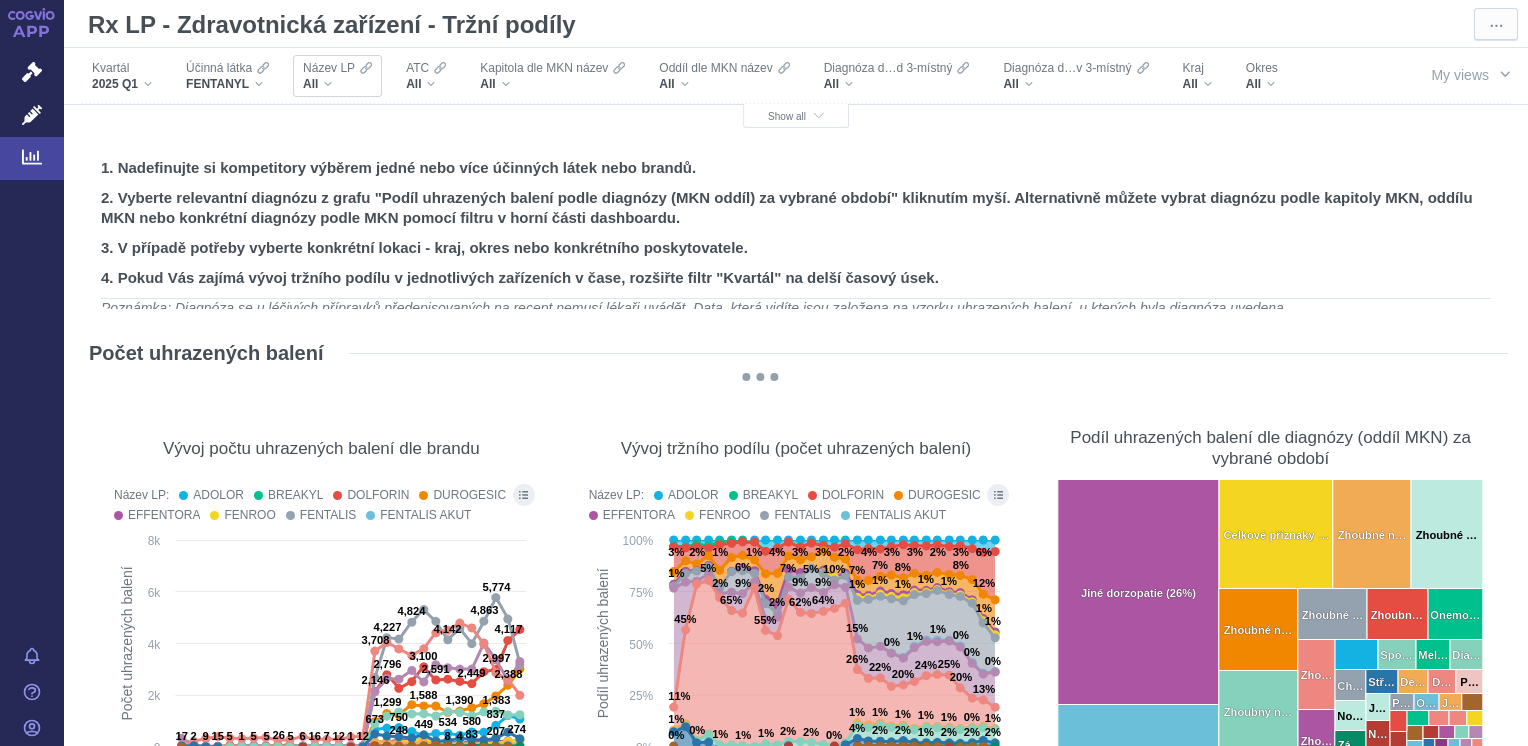 click on "All" at bounding box center (337, 84) 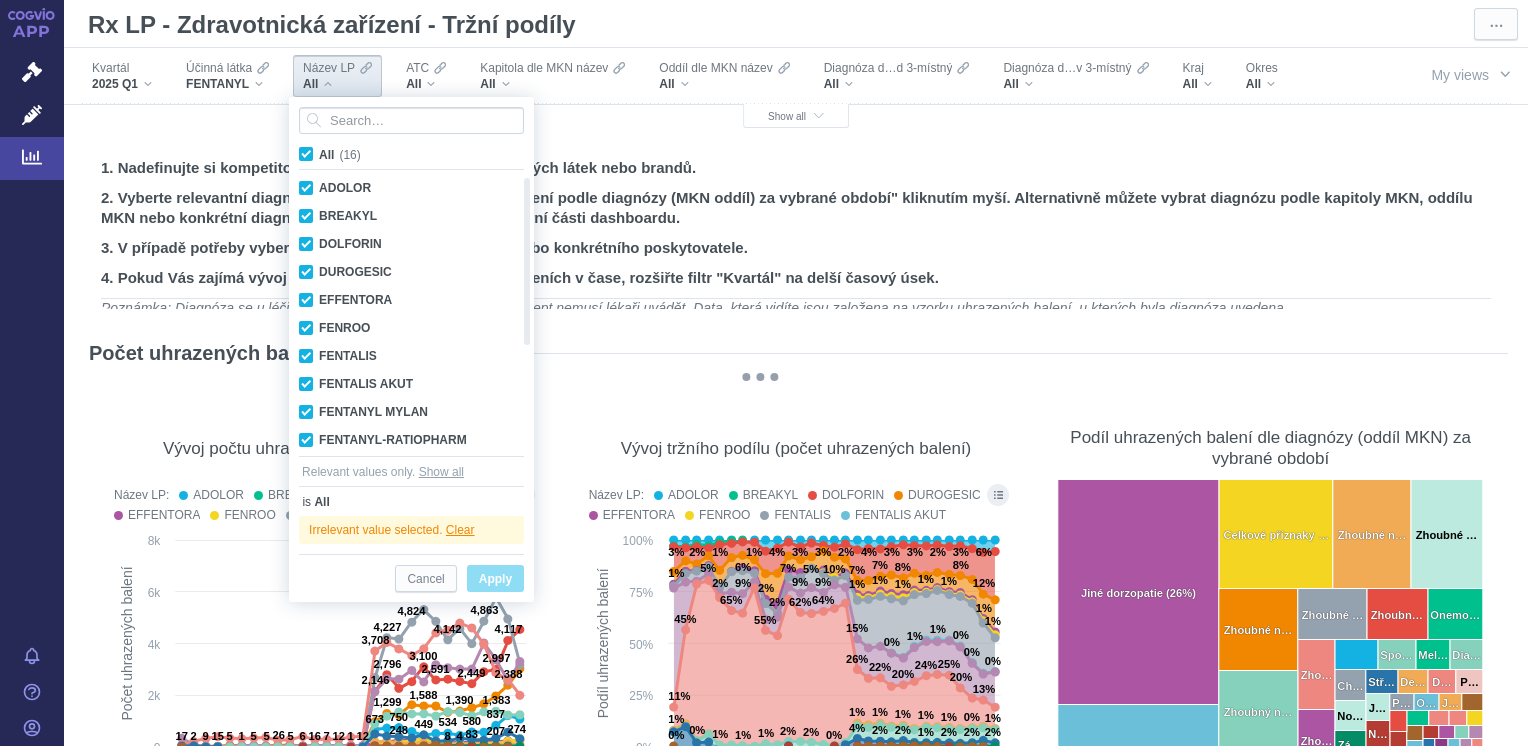 click on "All (16)" at bounding box center (340, 155) 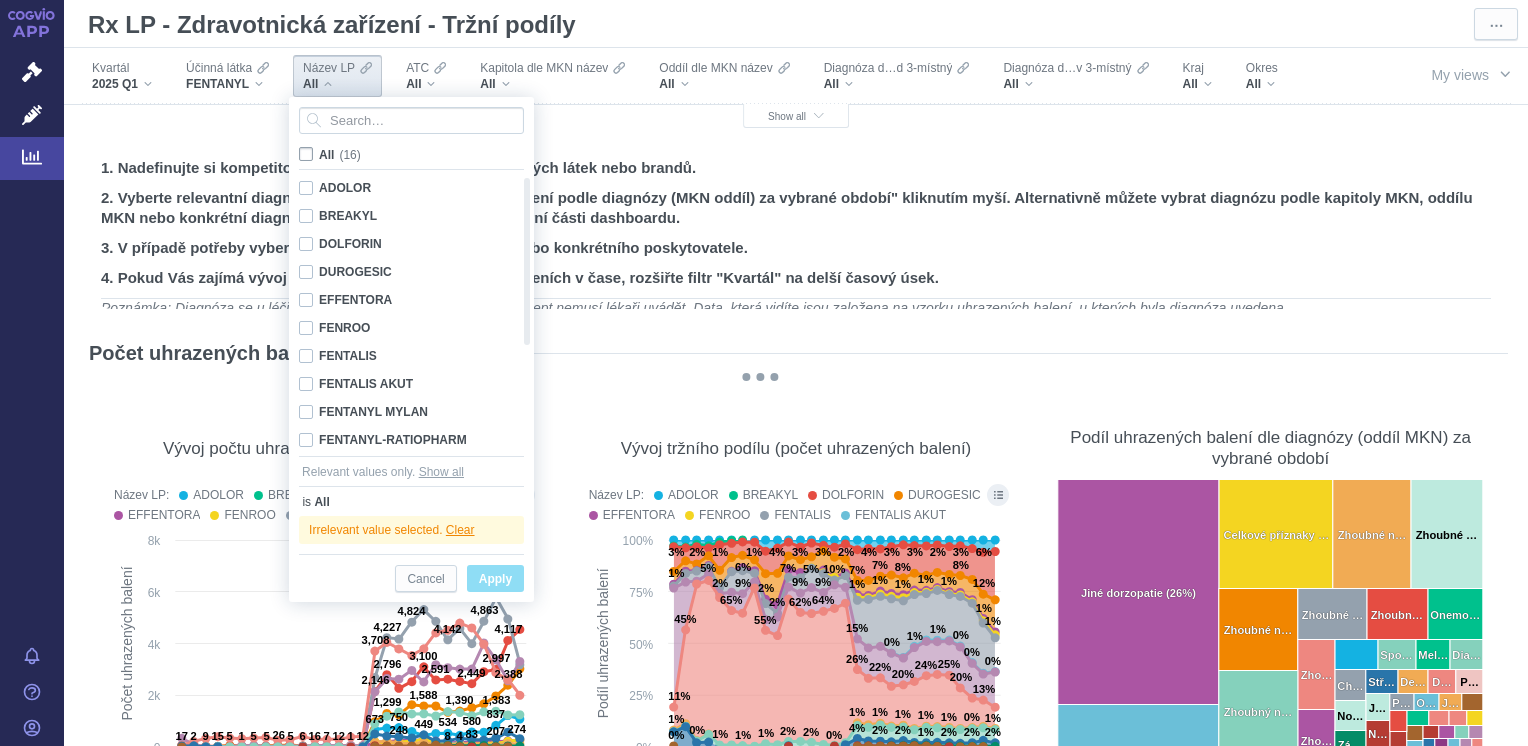 checkbox on "false" 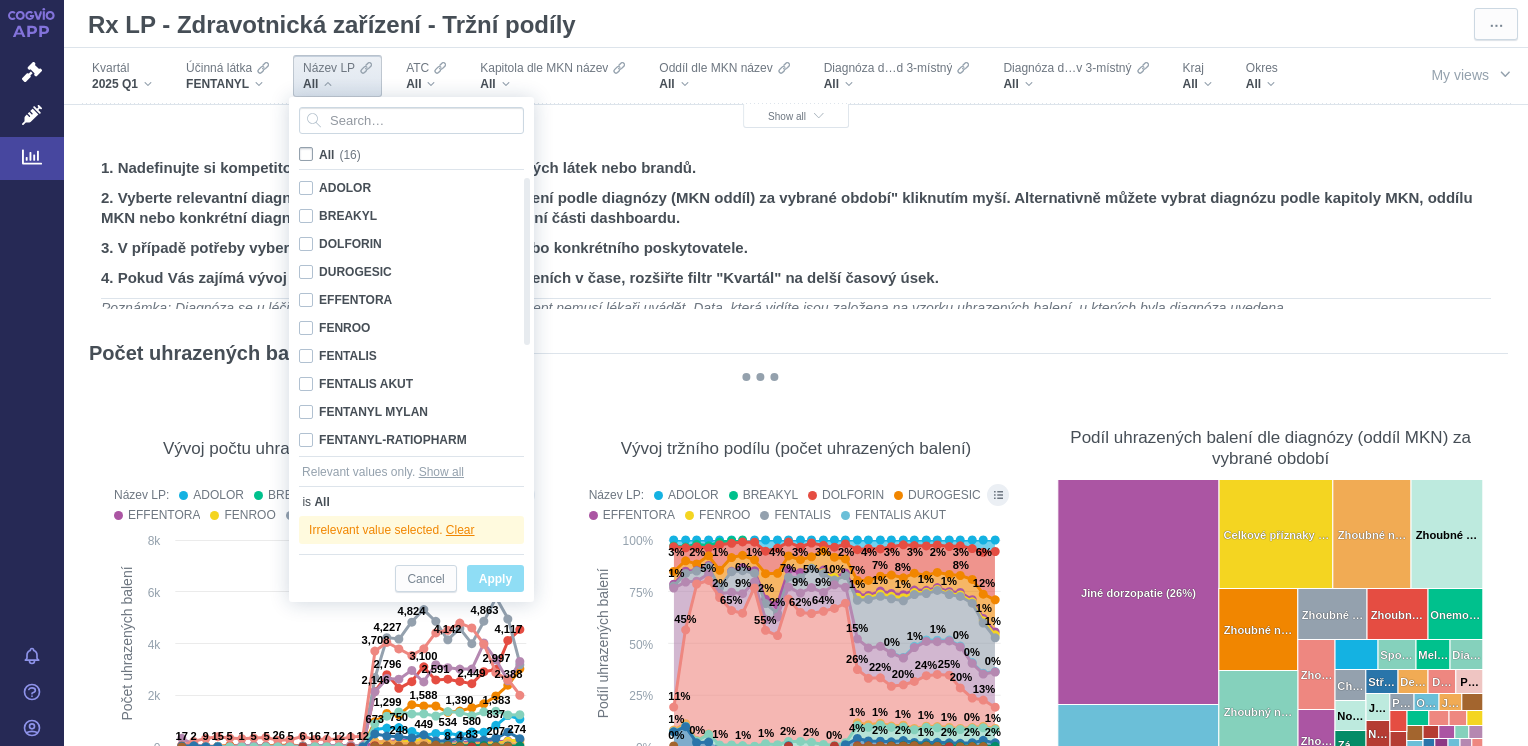 checkbox on "false" 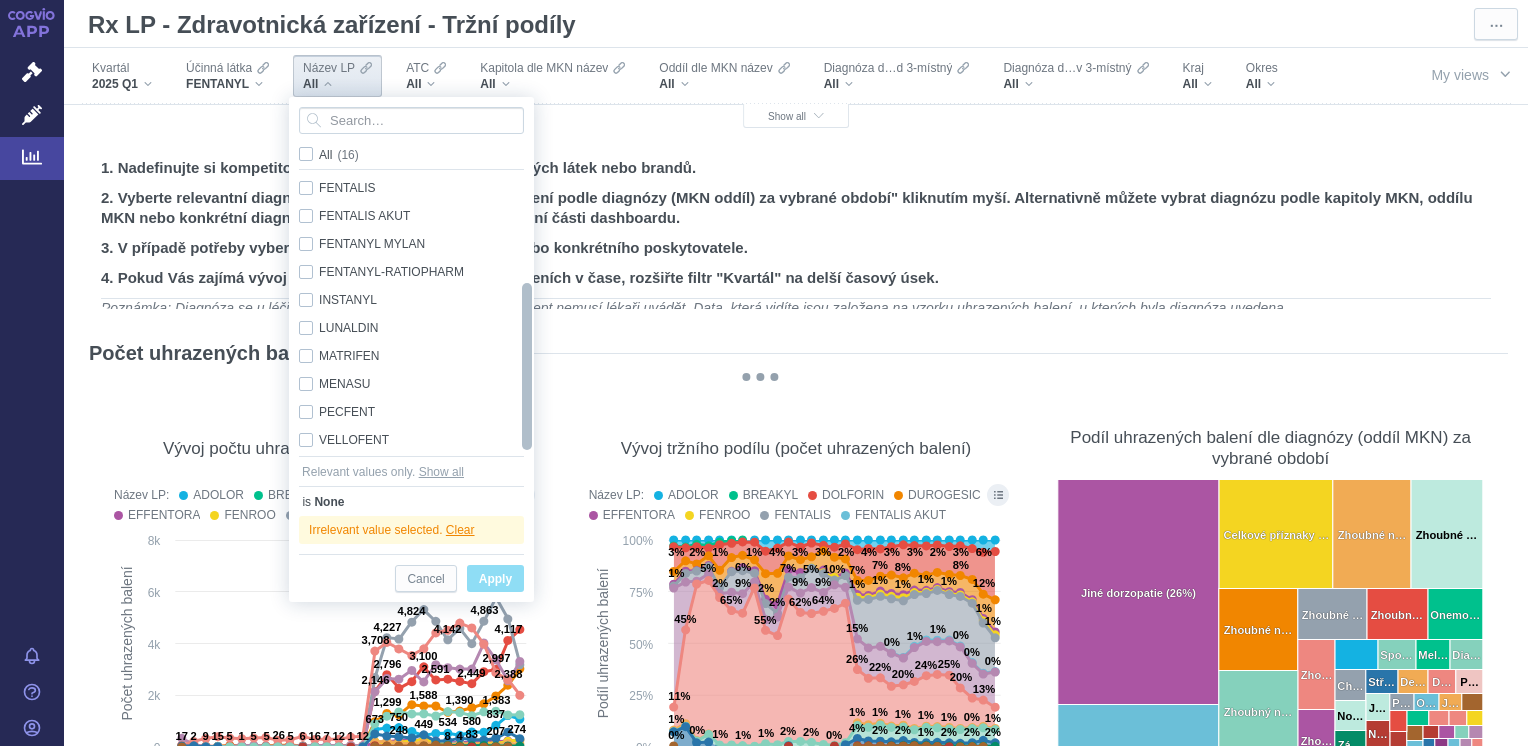 drag, startPoint x: 526, startPoint y: 226, endPoint x: 524, endPoint y: 358, distance: 132.01515 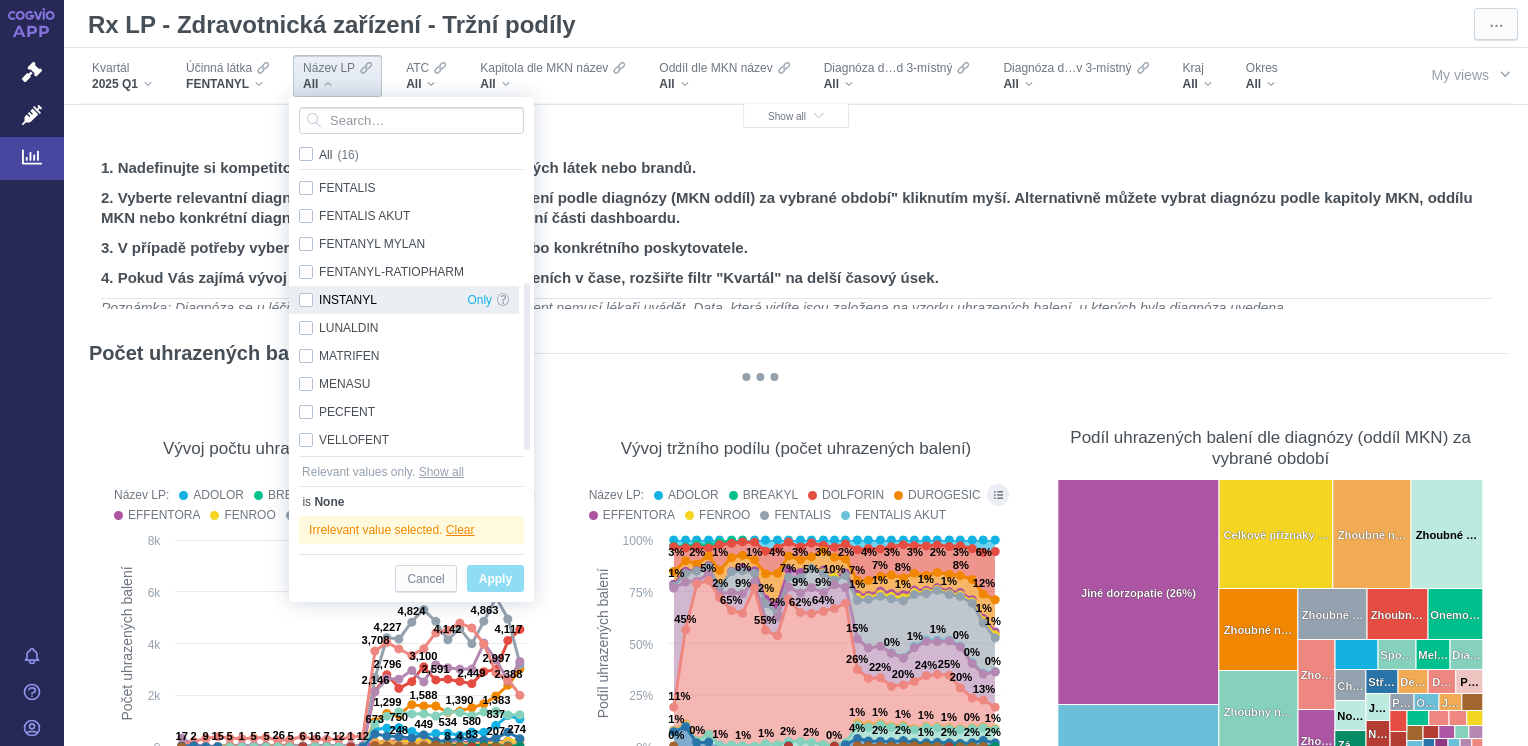 click on "INSTANYL Only" at bounding box center (404, 300) 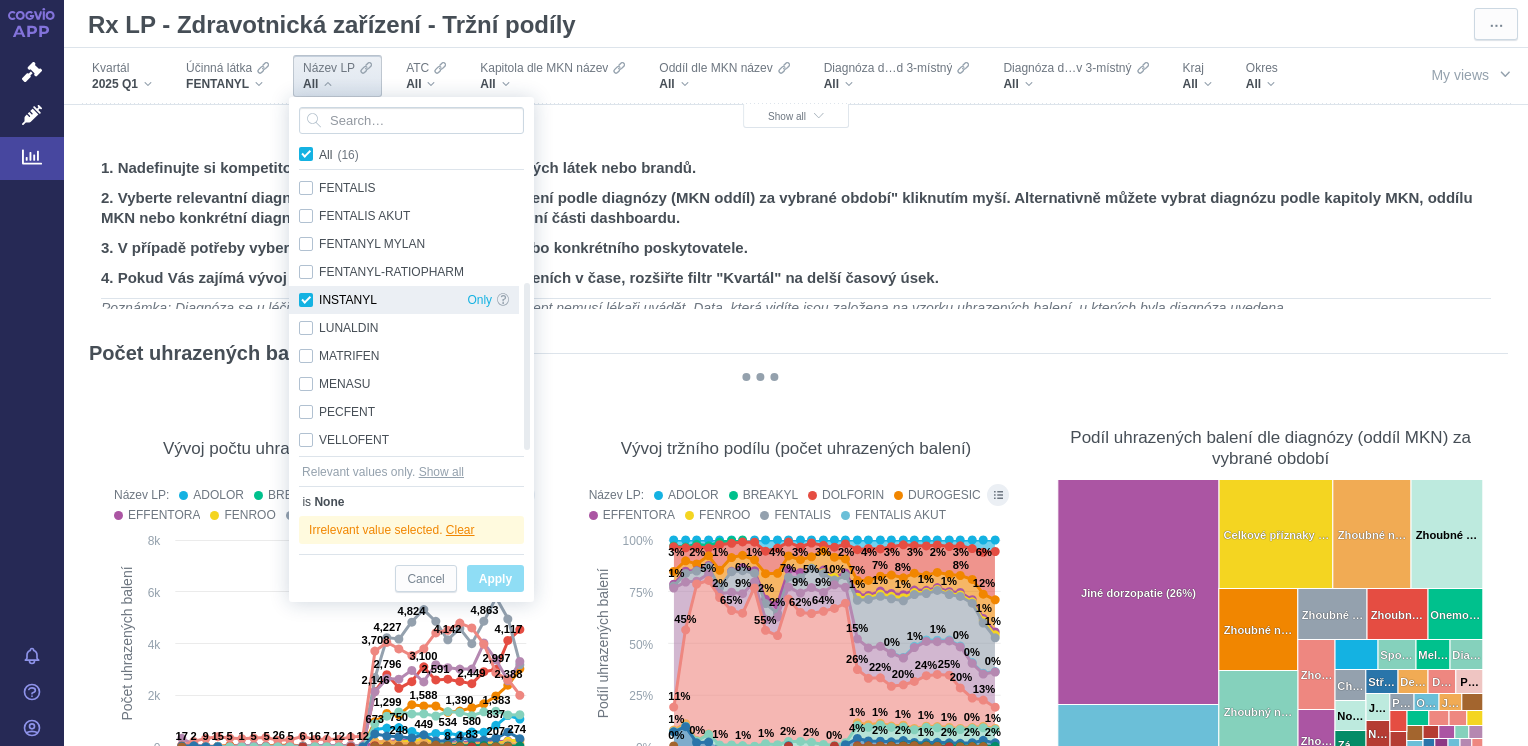 checkbox on "true" 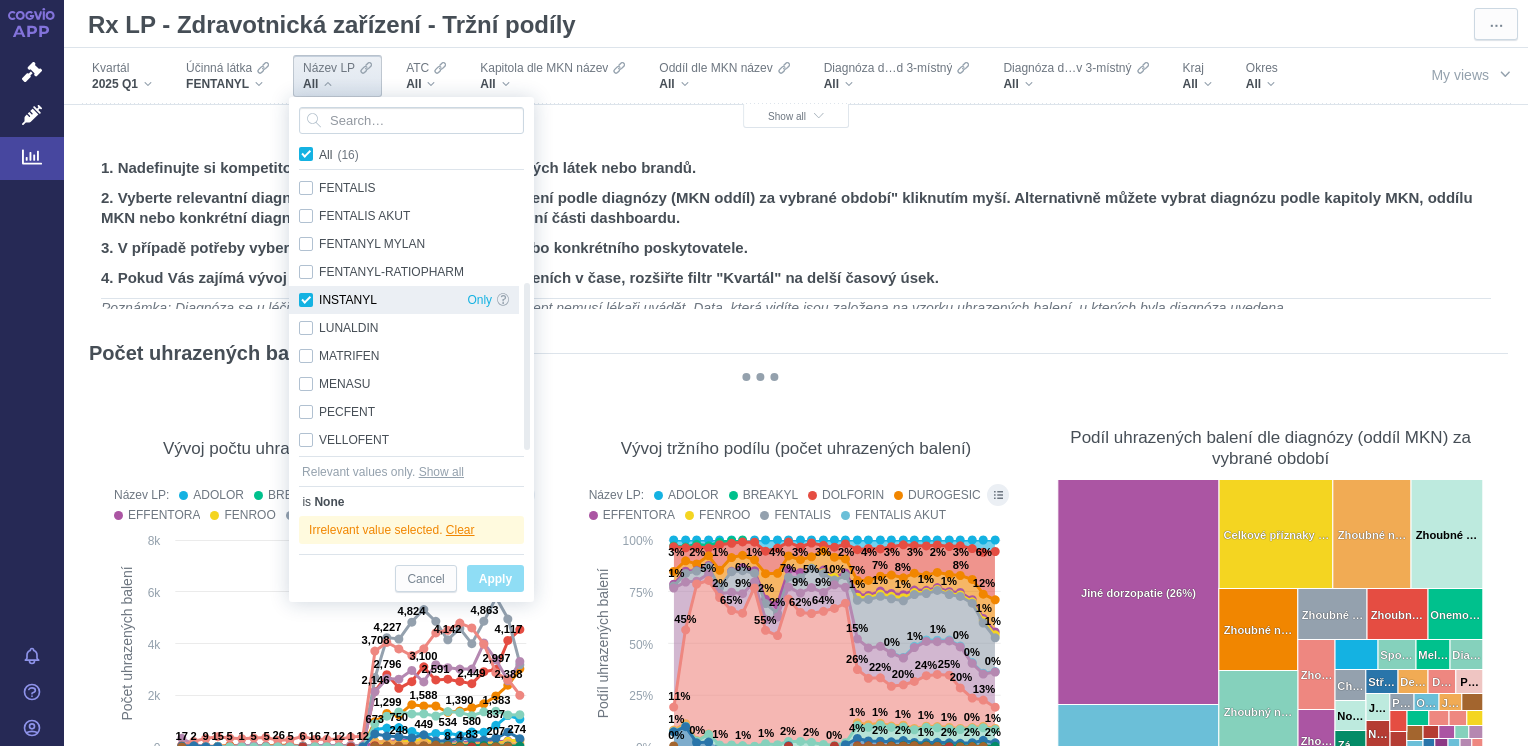 checkbox on "true" 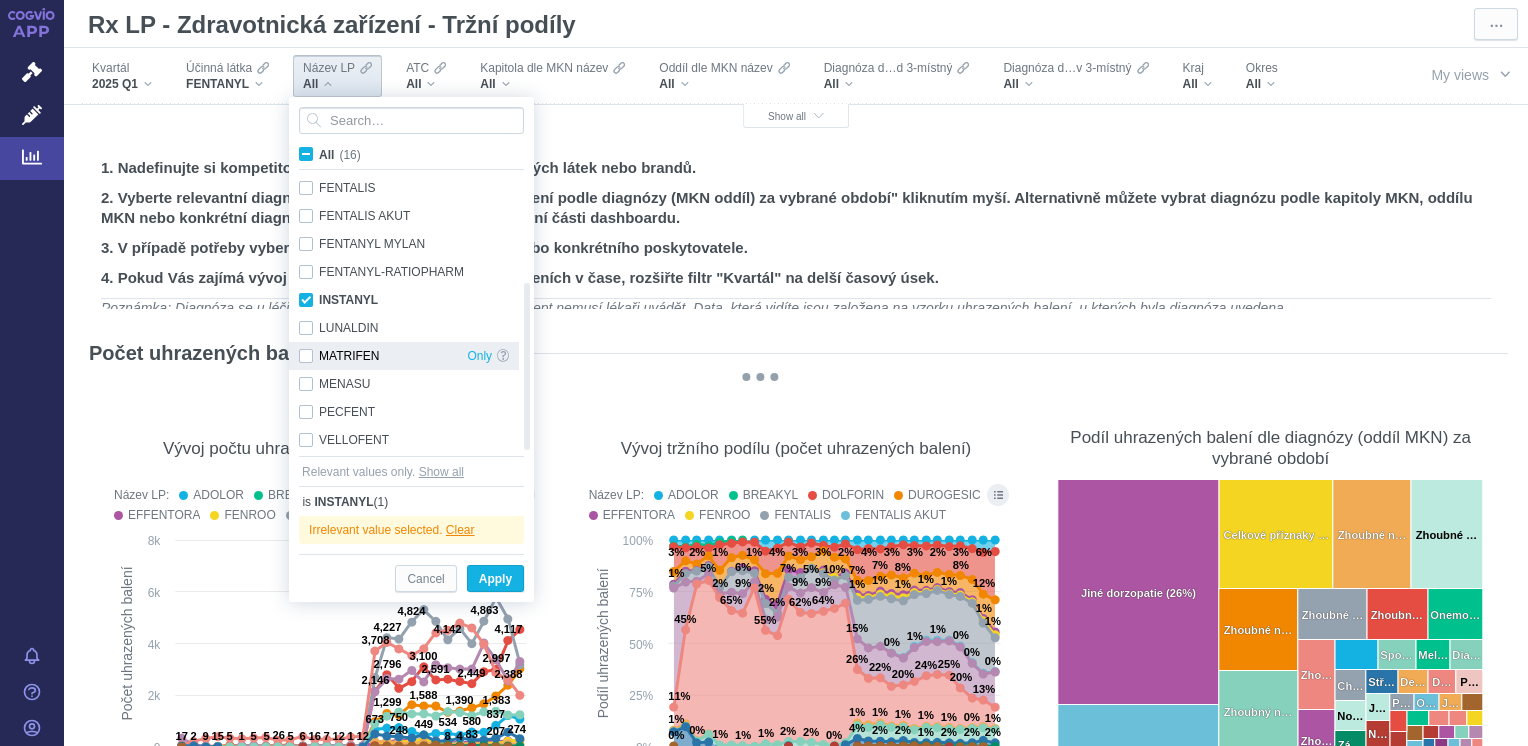 click on "MATRIFEN Only" at bounding box center [404, 356] 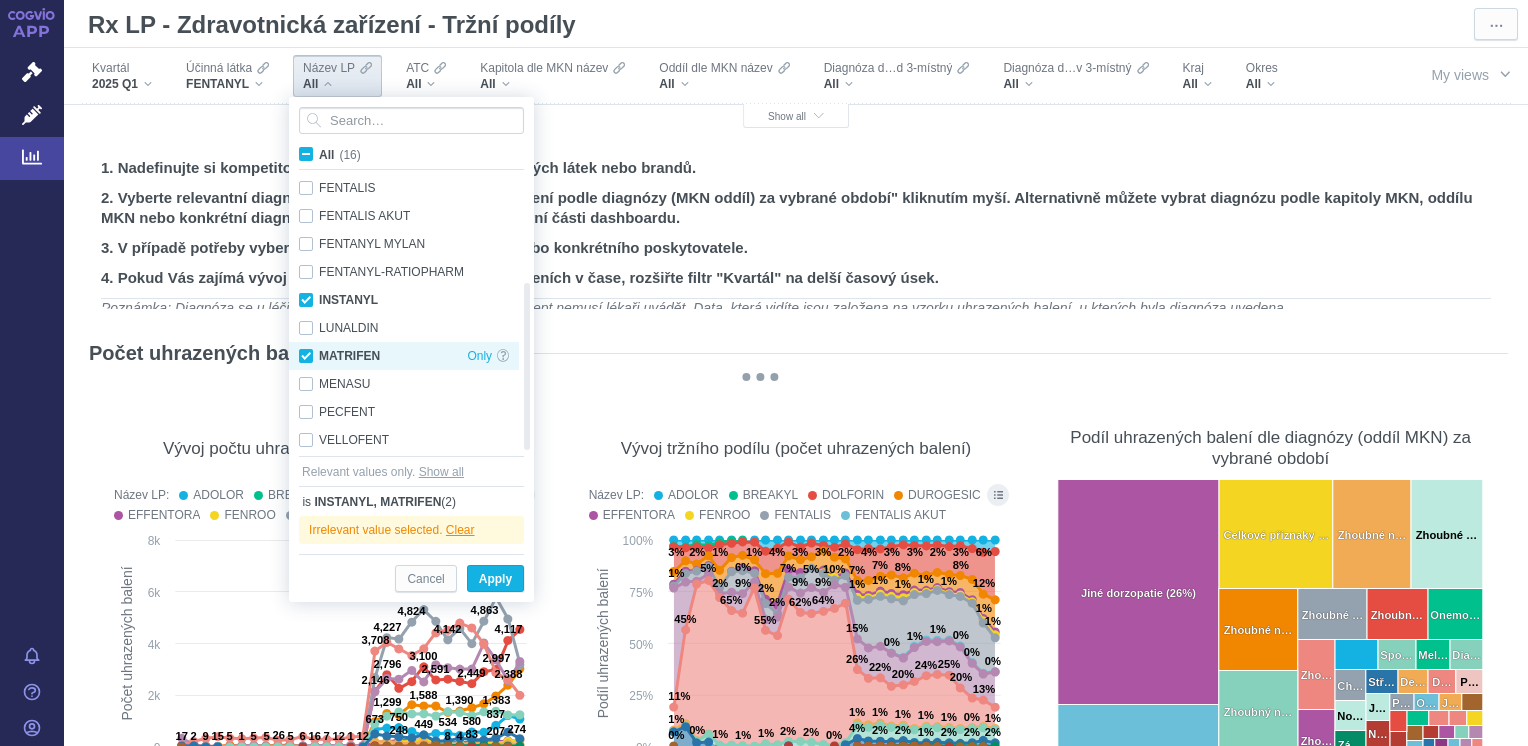 checkbox on "true" 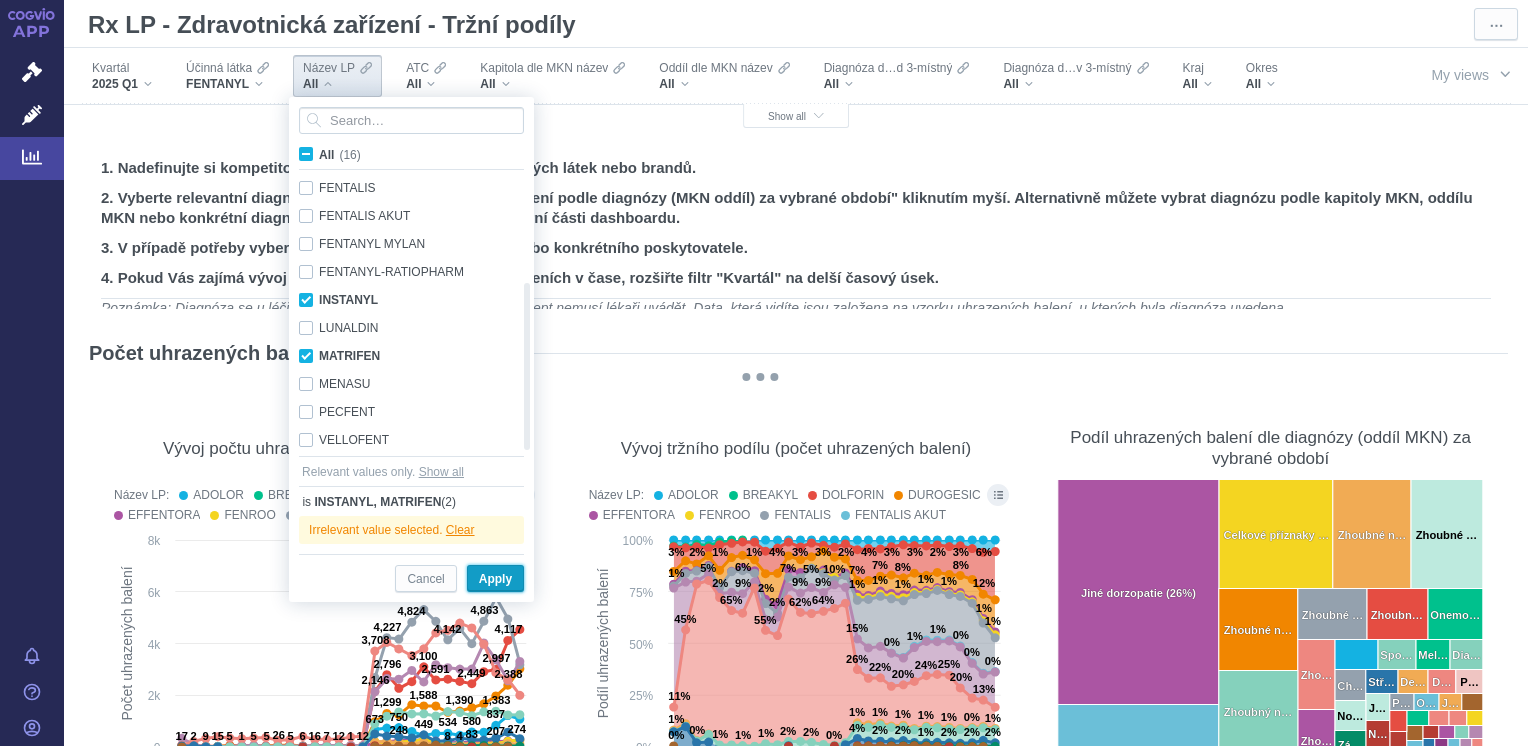 click on "Apply" at bounding box center (495, 579) 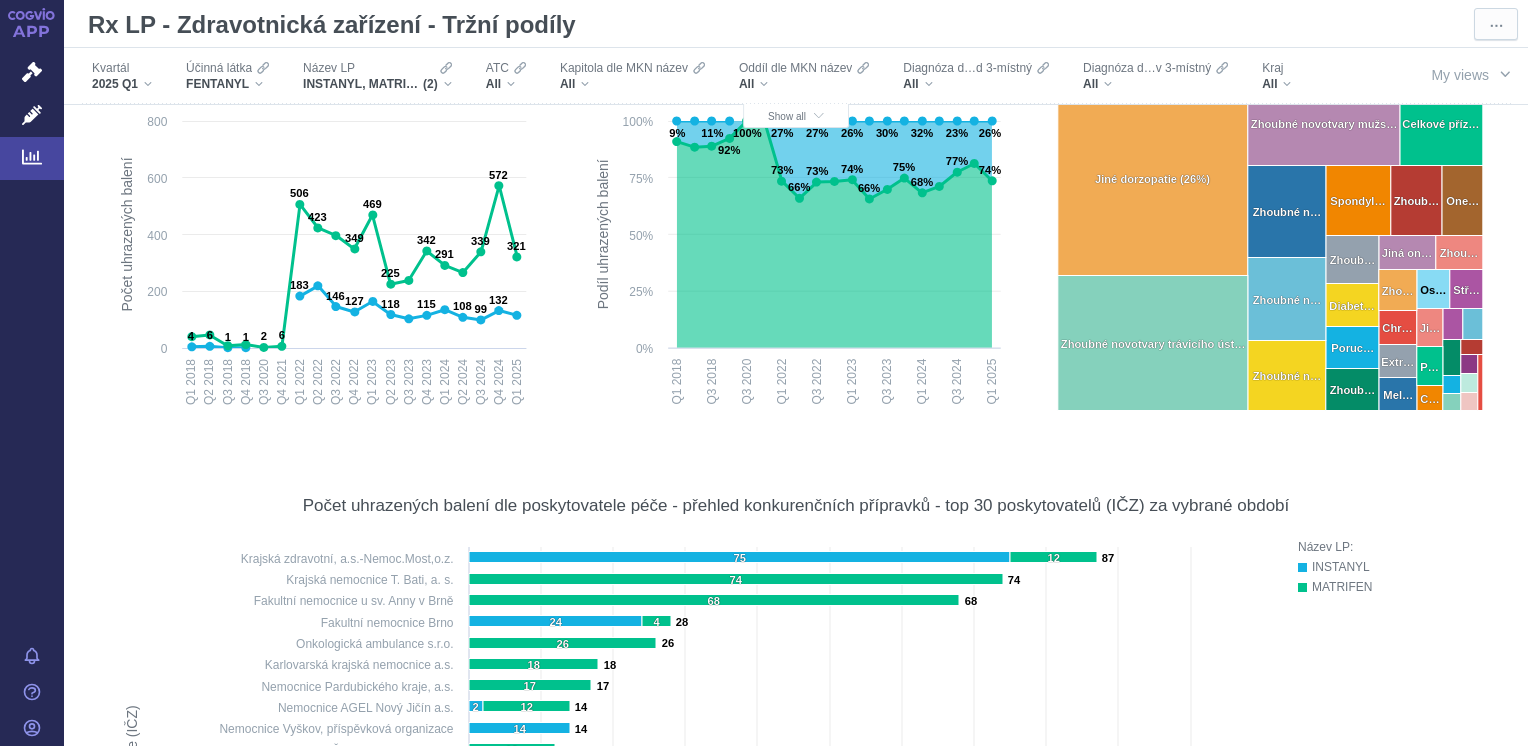 scroll, scrollTop: 385, scrollLeft: 0, axis: vertical 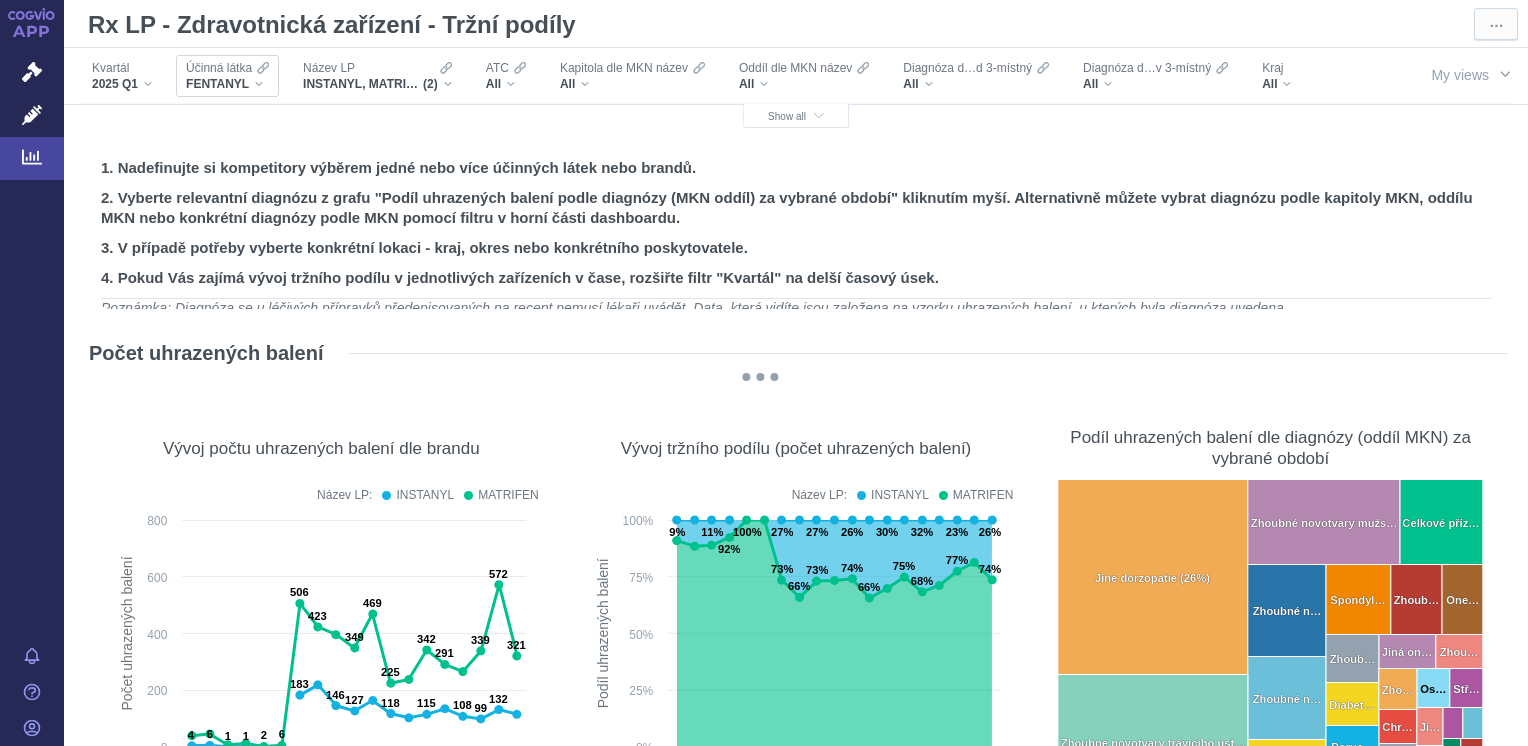 click on "FENTANYL" at bounding box center [227, 84] 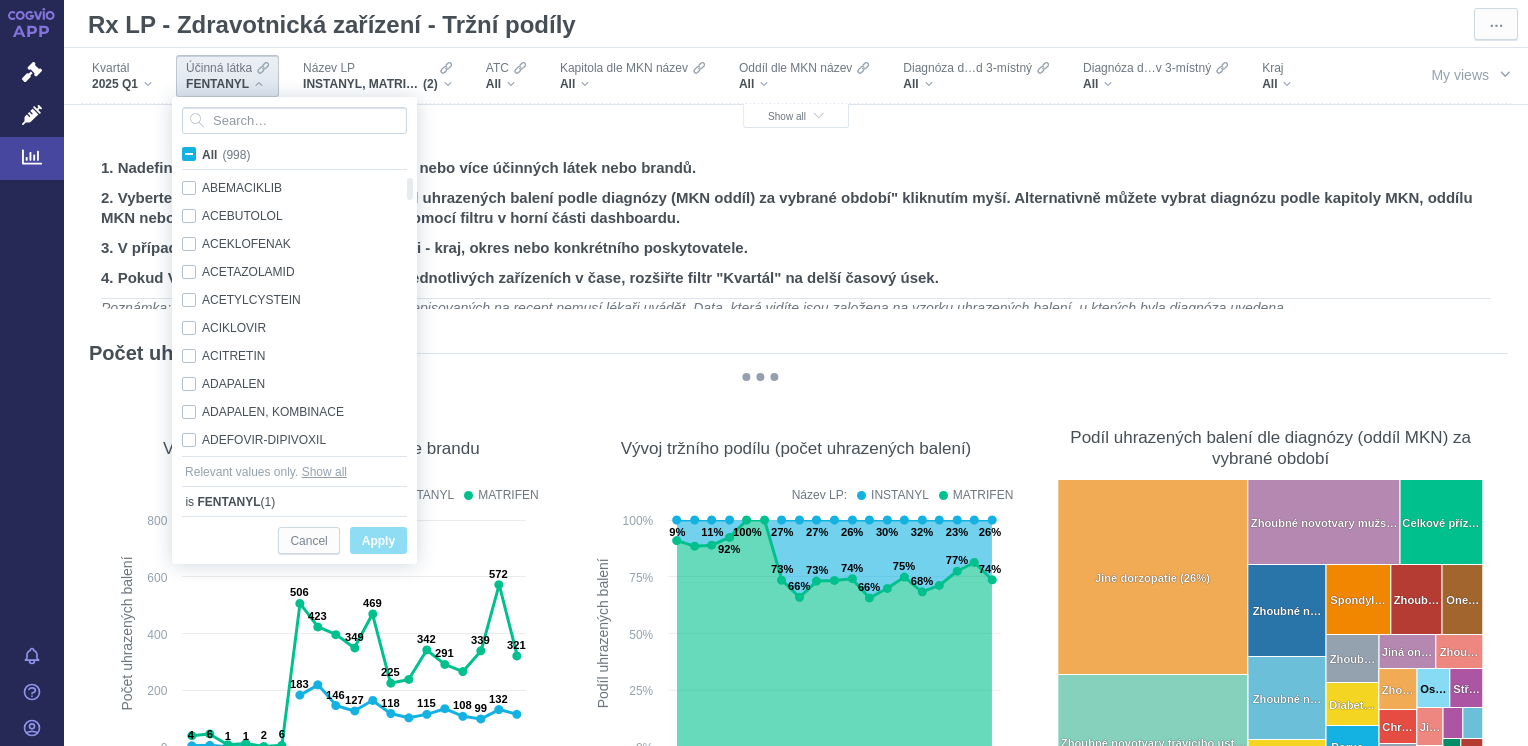 click on "All (998)" at bounding box center [226, 155] 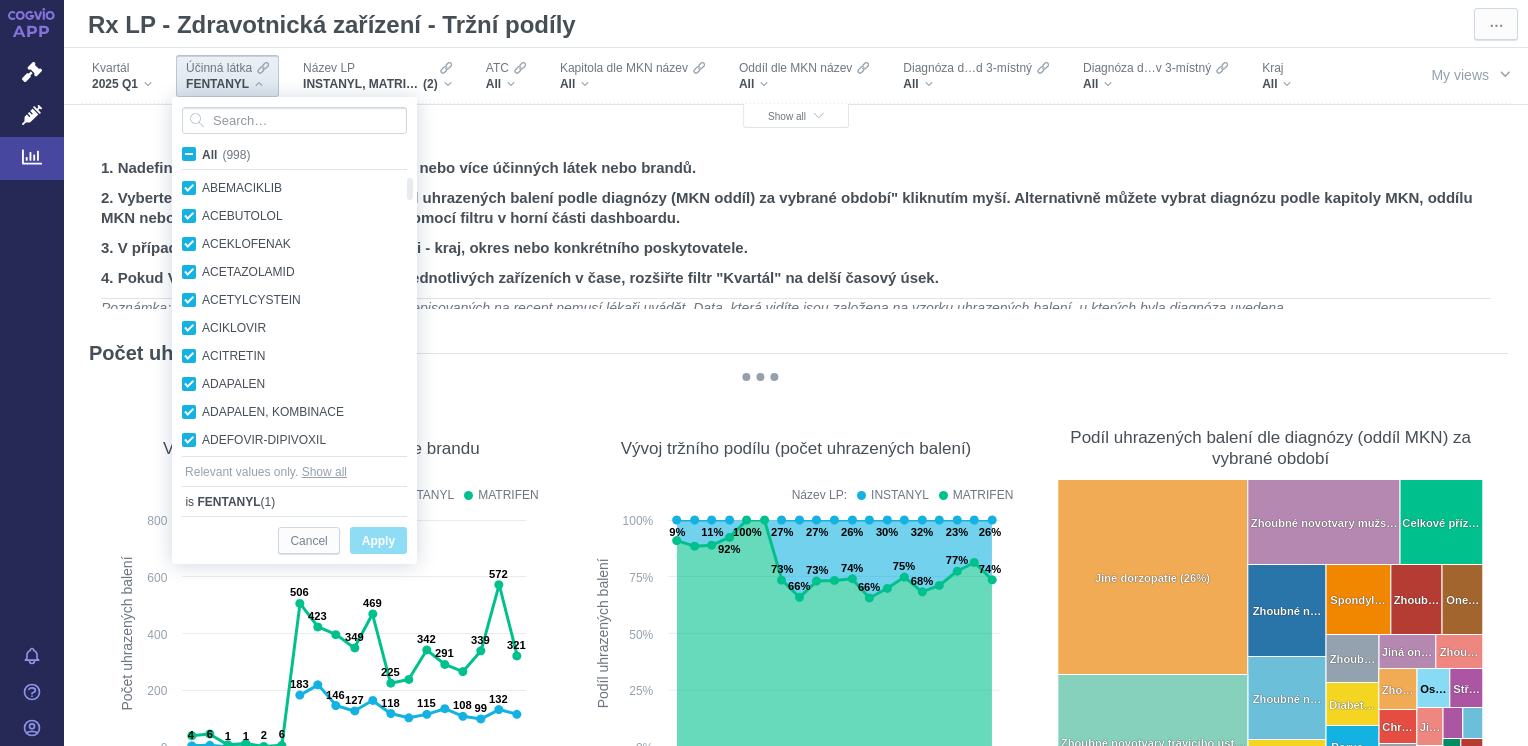checkbox on "true" 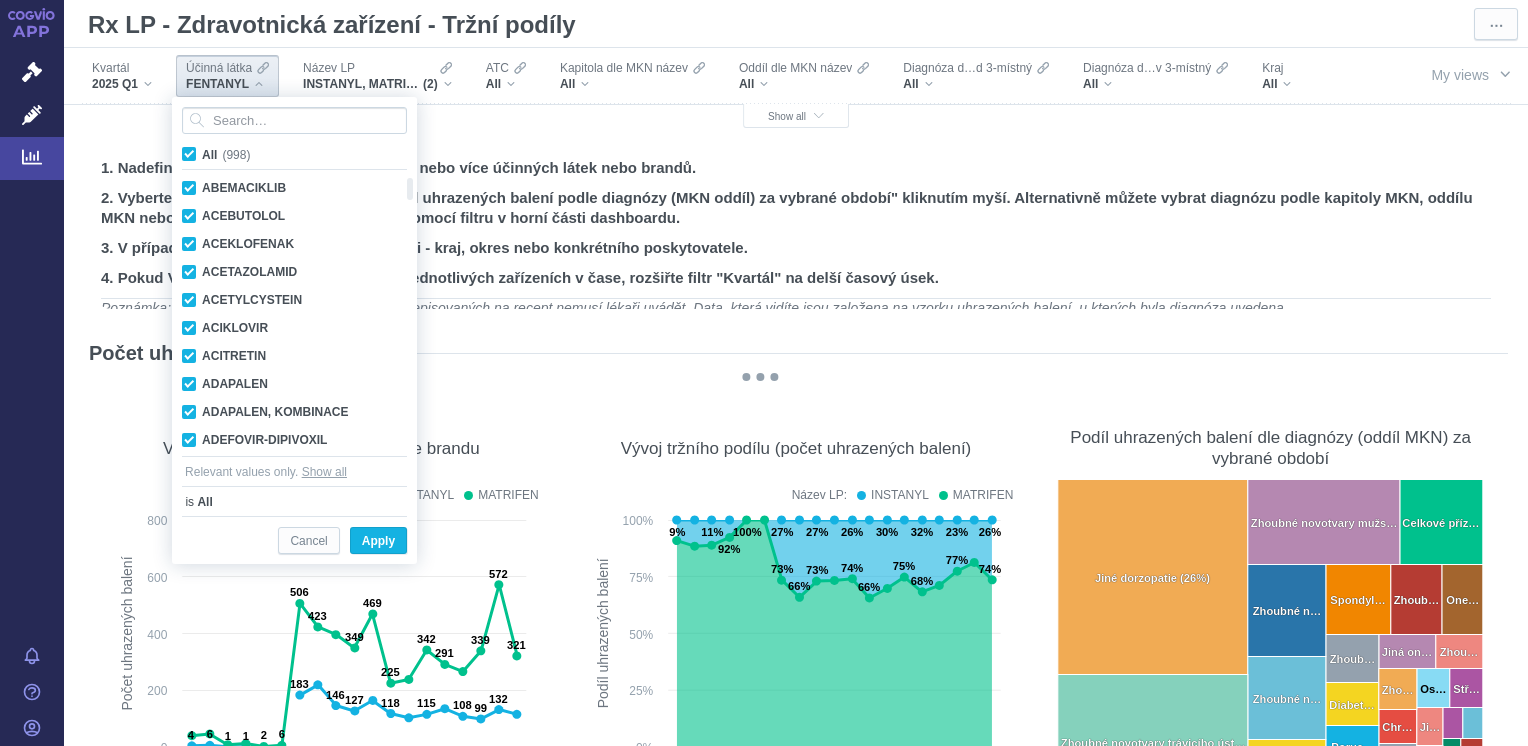 click on "All (998)" at bounding box center (226, 155) 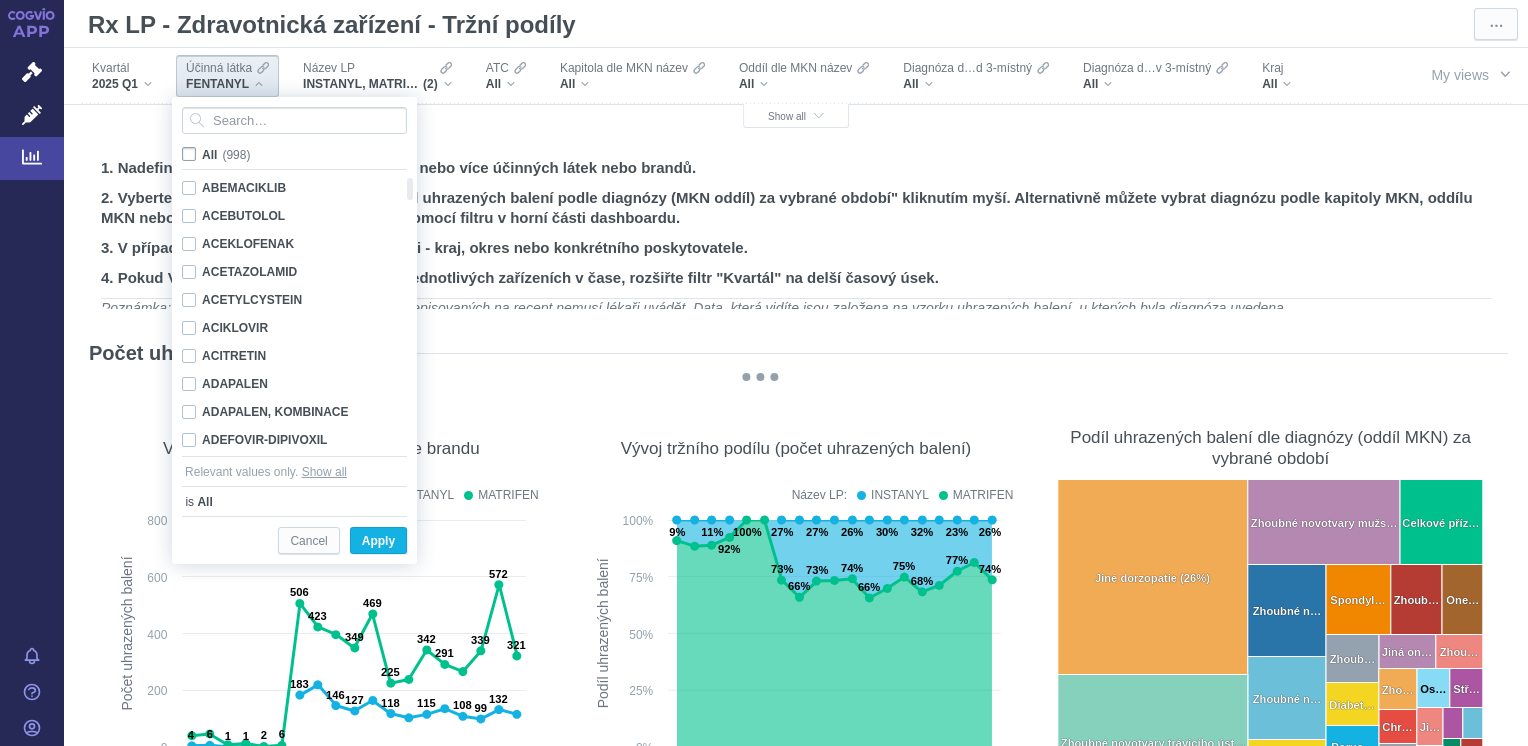checkbox on "false" 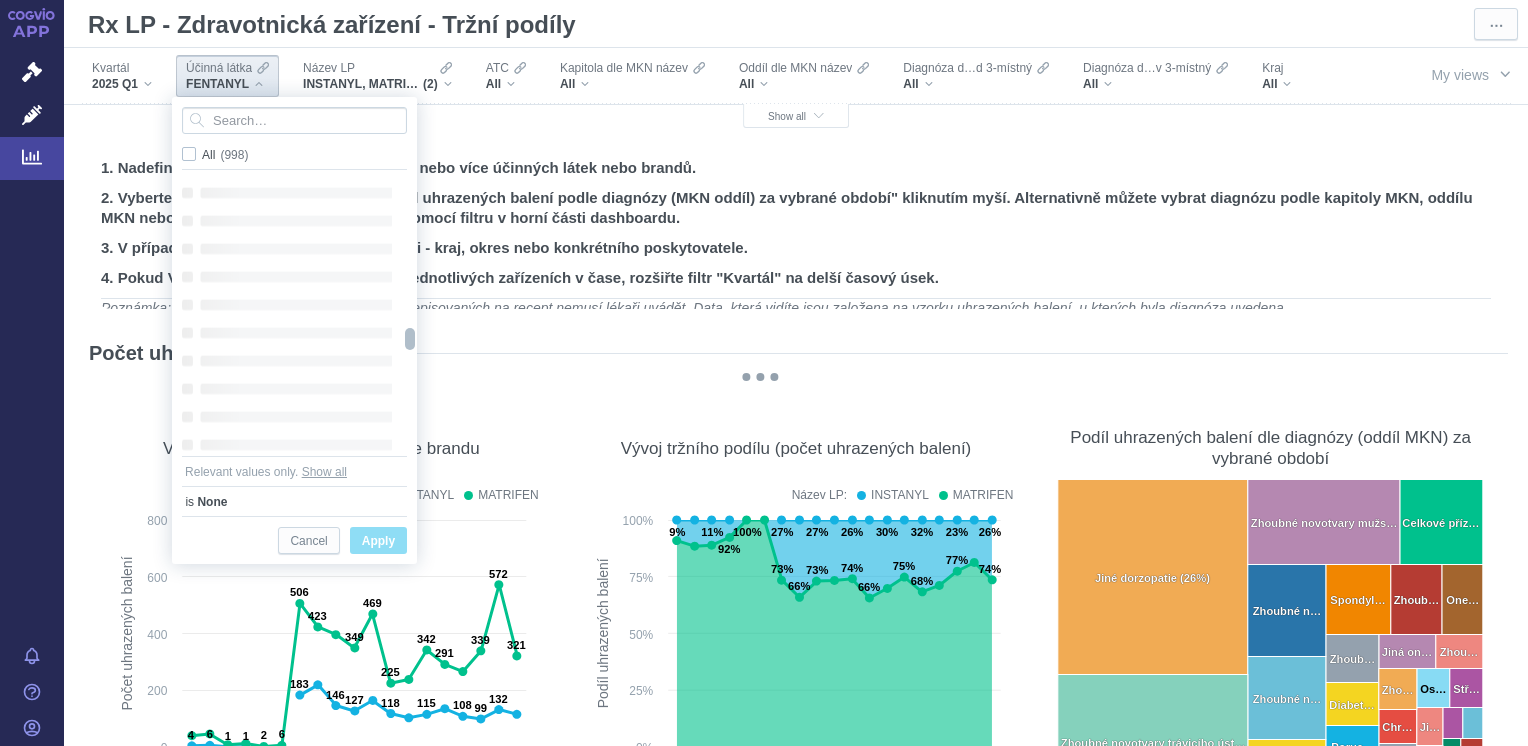 drag, startPoint x: 410, startPoint y: 183, endPoint x: 422, endPoint y: 333, distance: 150.47923 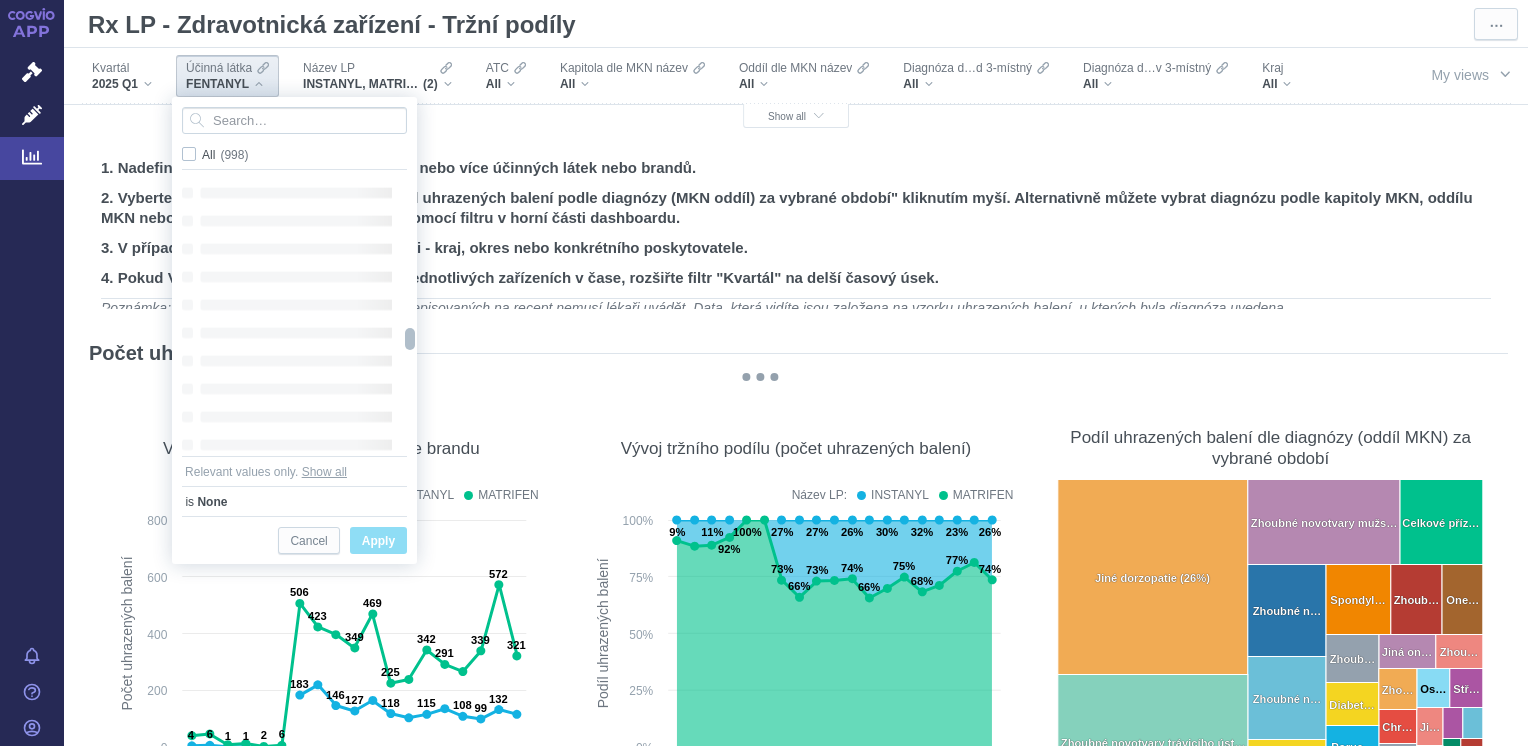 click on "APP
Správní řízení
Léčivé přípravky
Analytics
Notifikace
Nápověda
[FIRST] [LAST]
⋯ (2)" at bounding box center [764, 373] 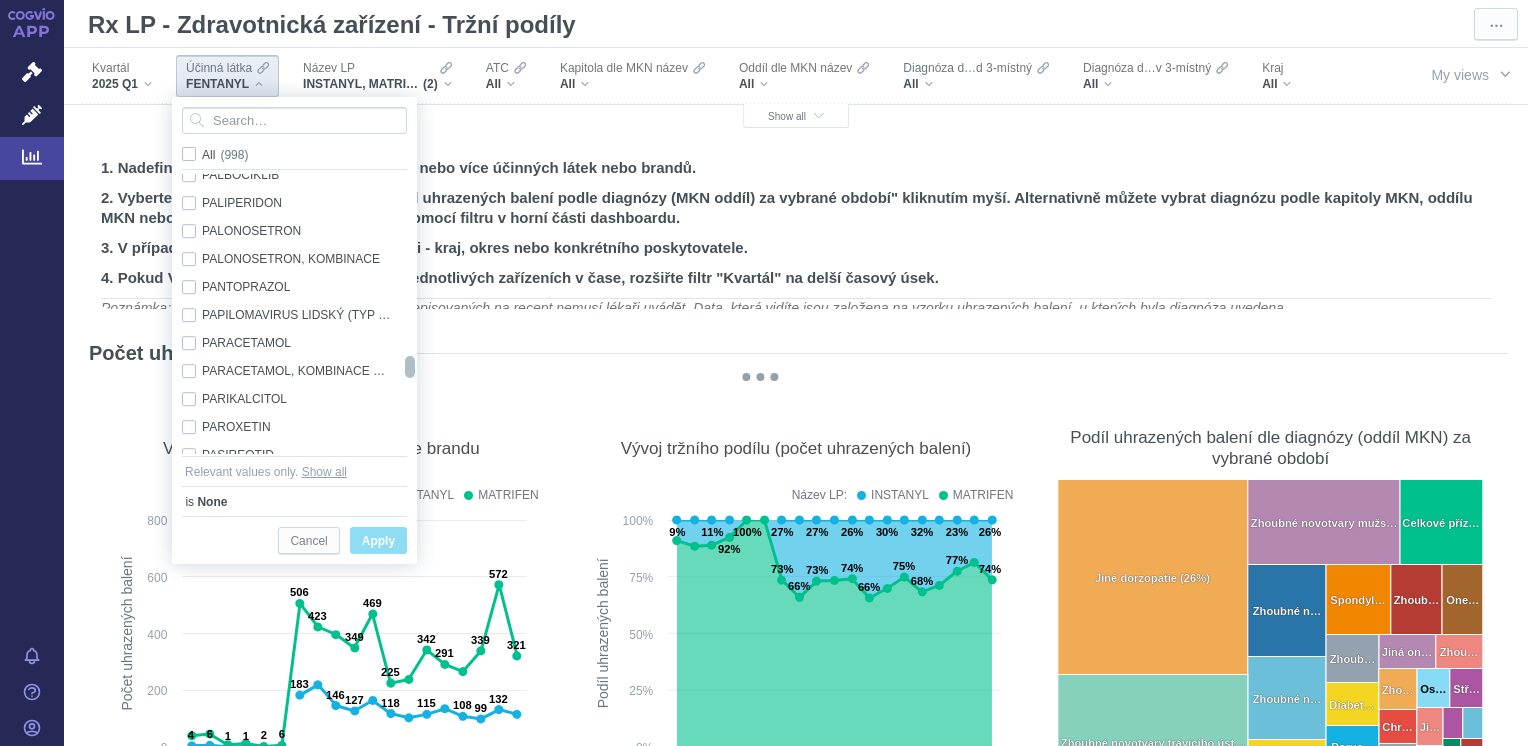 drag, startPoint x: 409, startPoint y: 335, endPoint x: 407, endPoint y: 363, distance: 28.071337 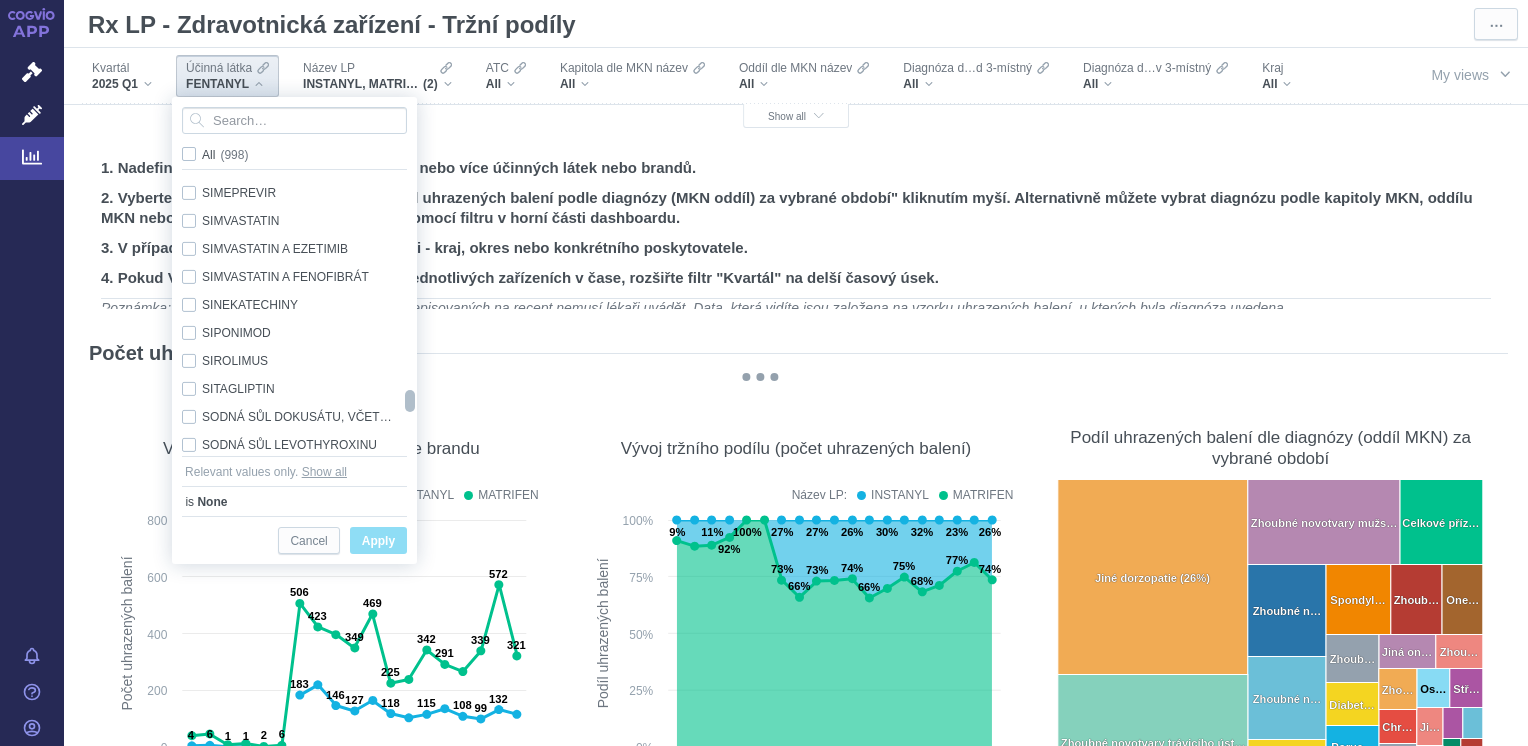 drag, startPoint x: 410, startPoint y: 366, endPoint x: 407, endPoint y: 400, distance: 34.132095 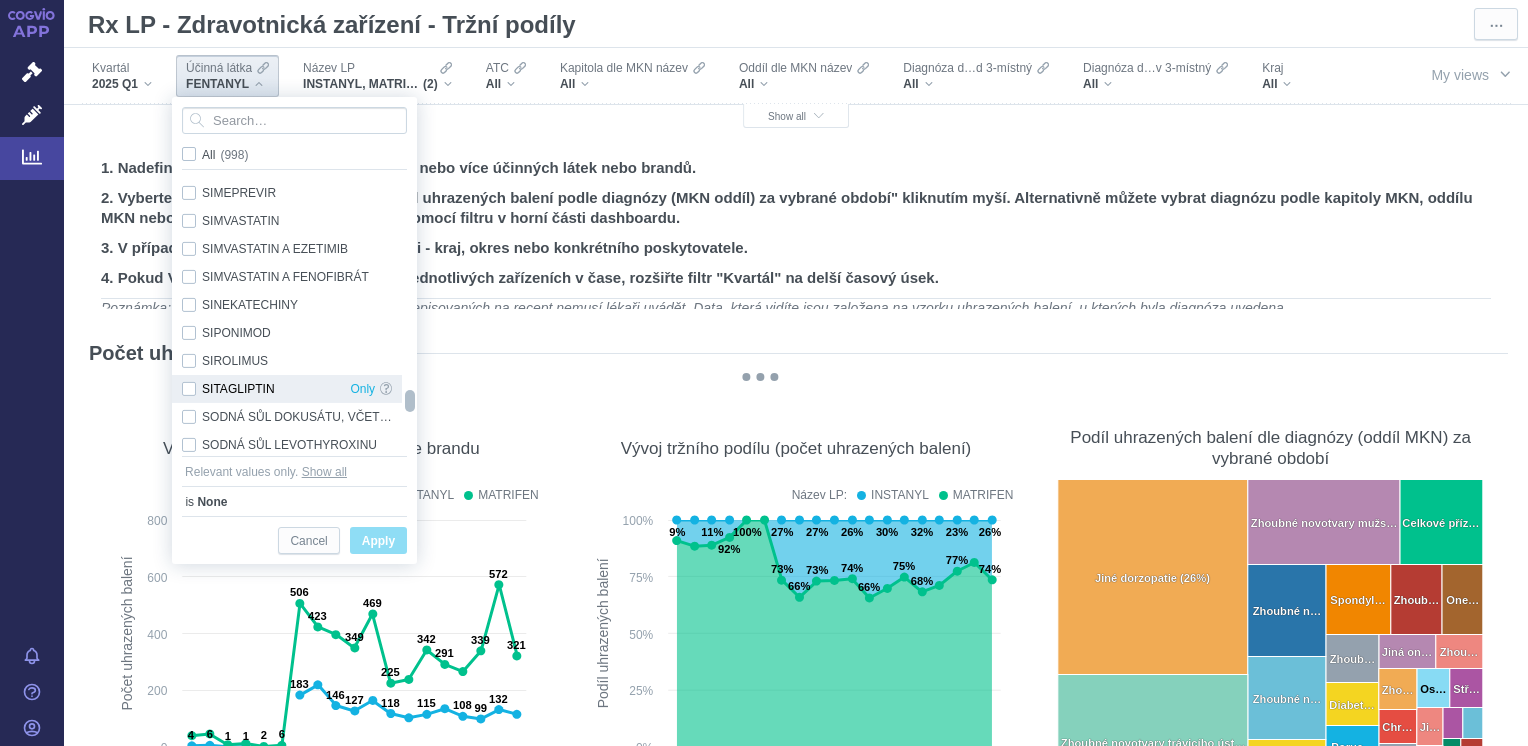 click on "SITAGLIPTIN Only" at bounding box center (287, 389) 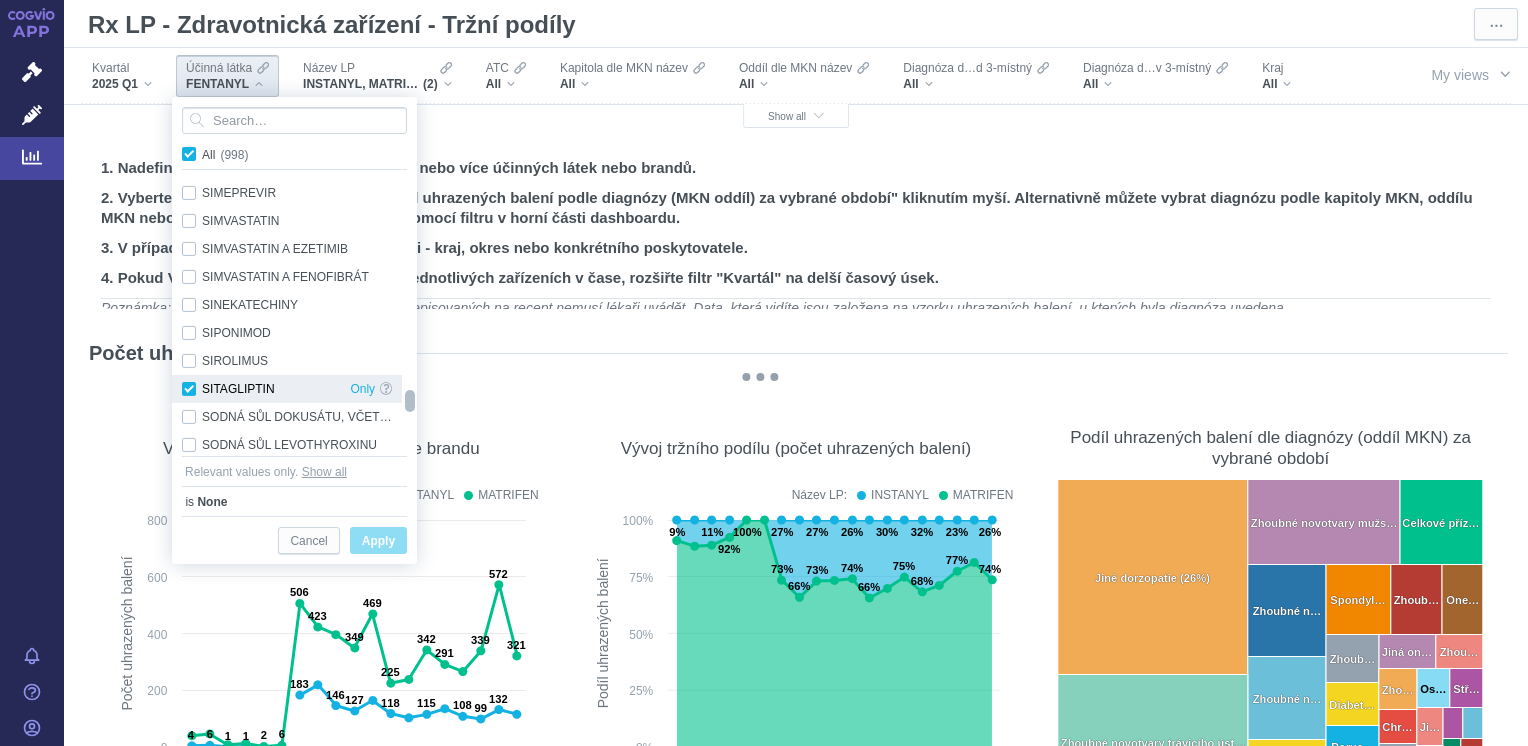 checkbox on "true" 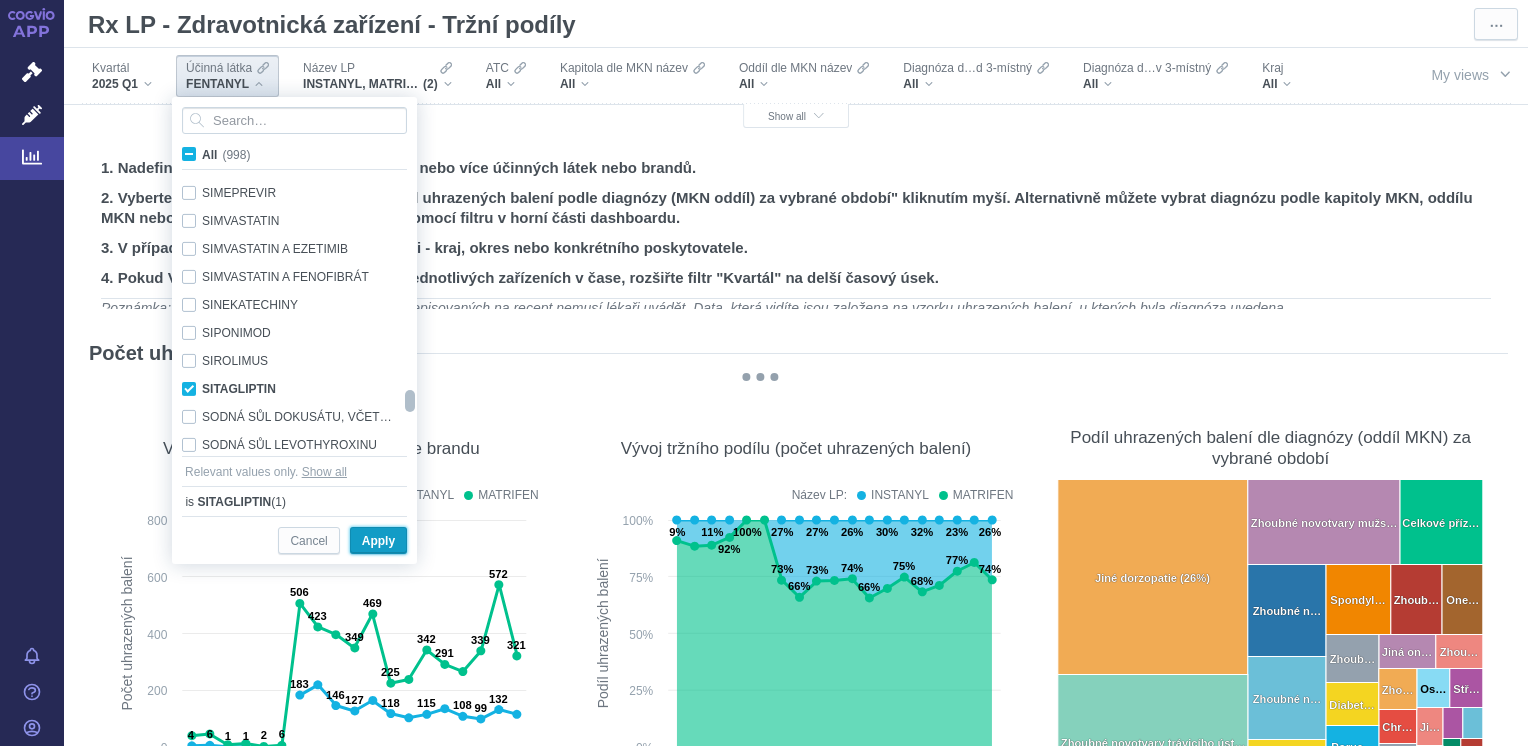 click on "Apply" at bounding box center (378, 541) 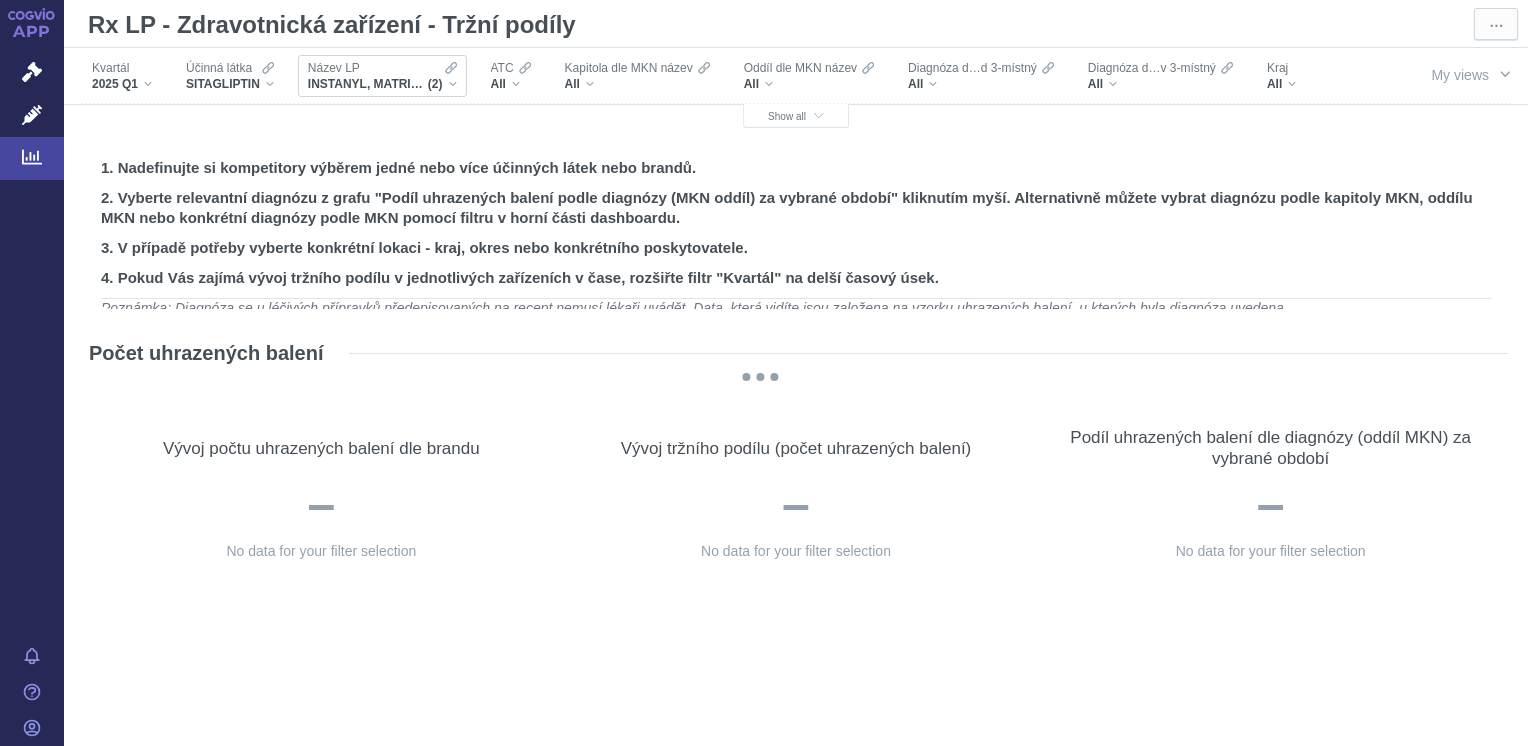 click on "INSTANYL, MATRIFEN (2)" at bounding box center (382, 84) 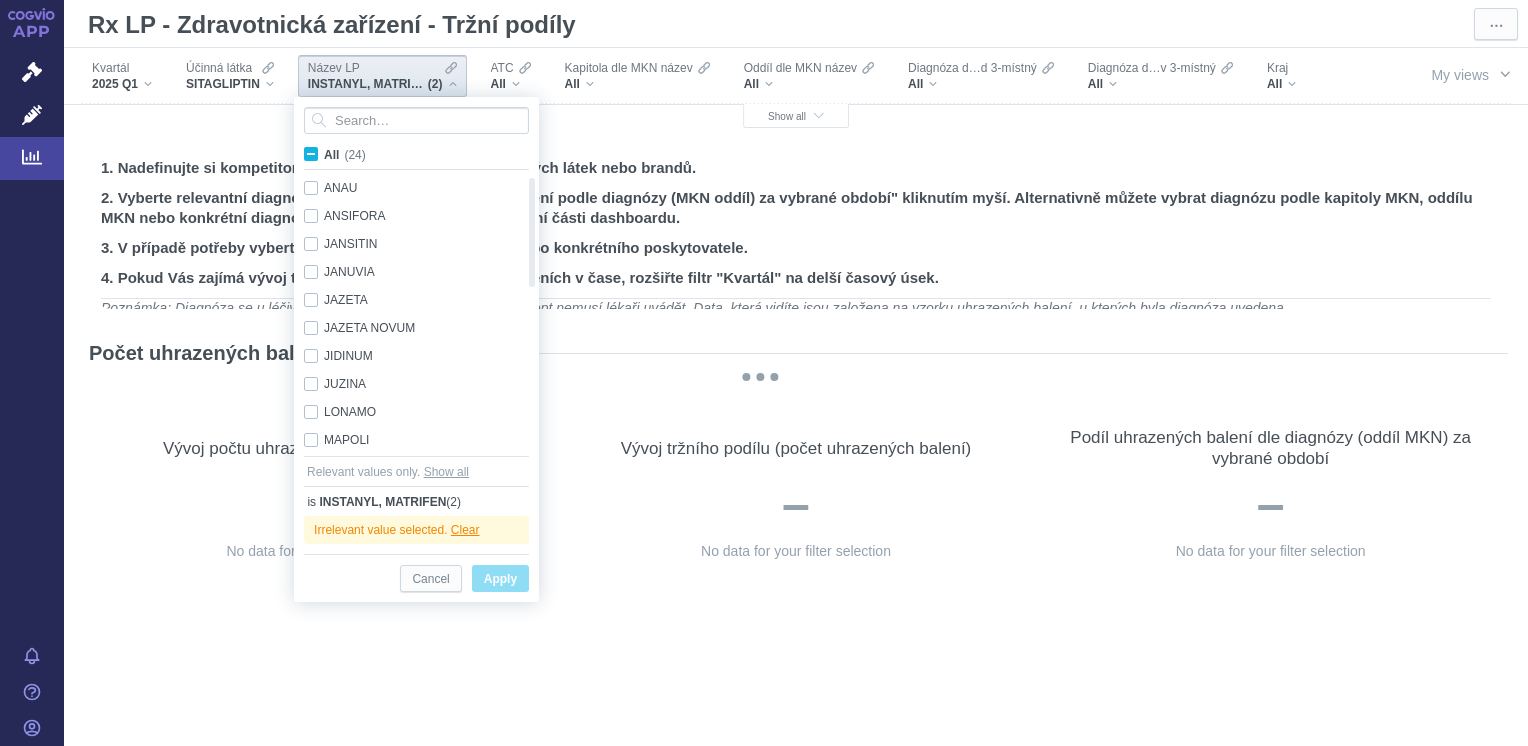 click on "All (24)" at bounding box center (345, 155) 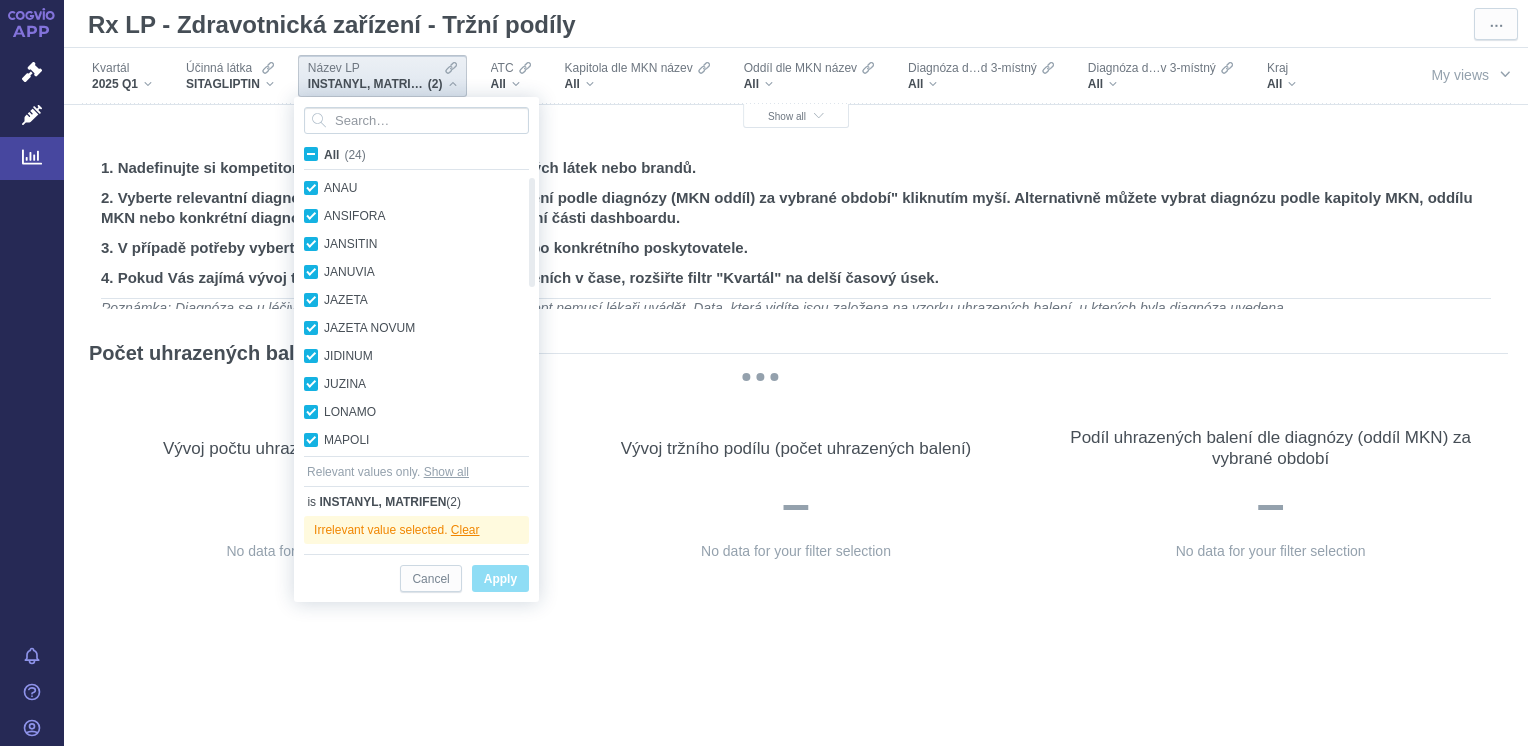 checkbox on "true" 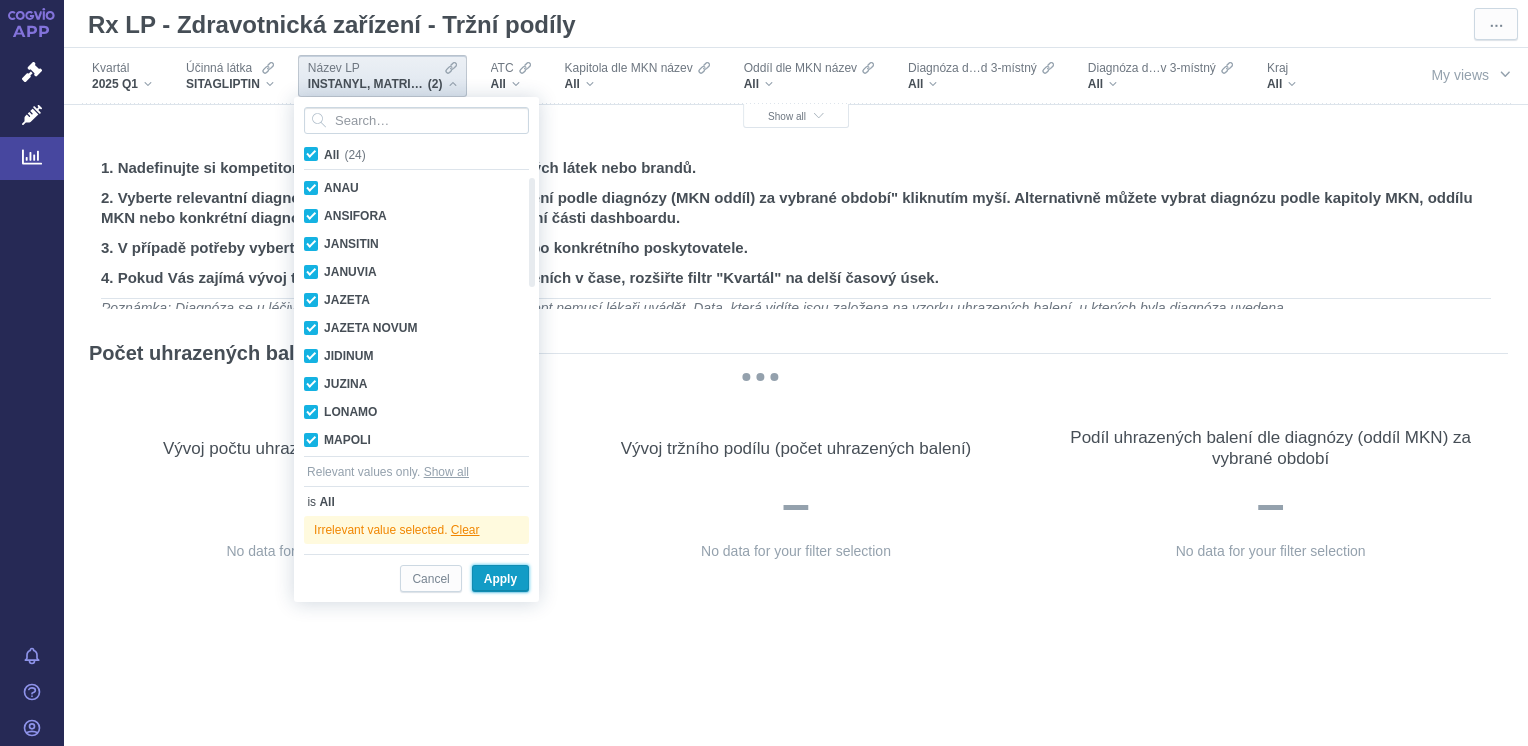 click on "Apply" at bounding box center [500, 579] 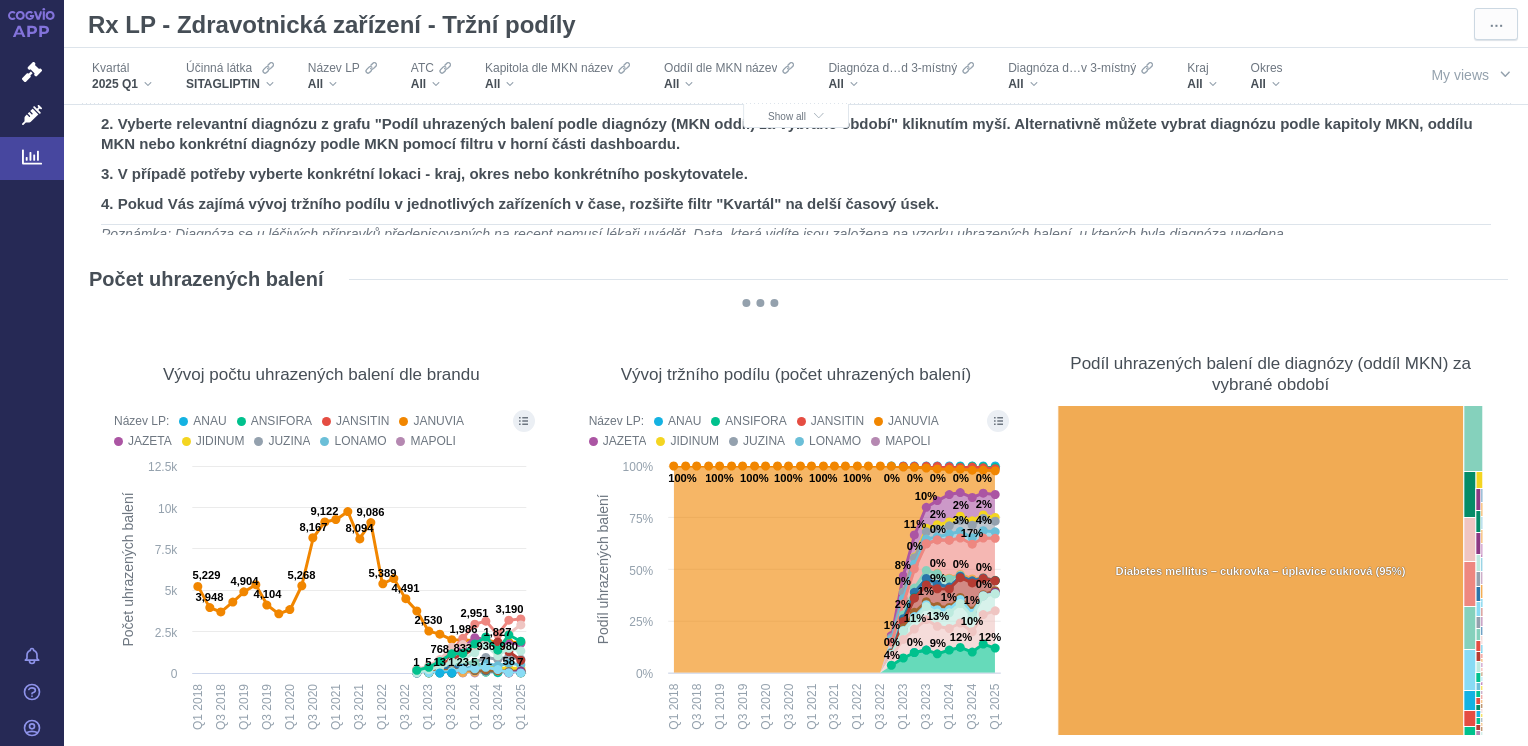 scroll, scrollTop: 0, scrollLeft: 0, axis: both 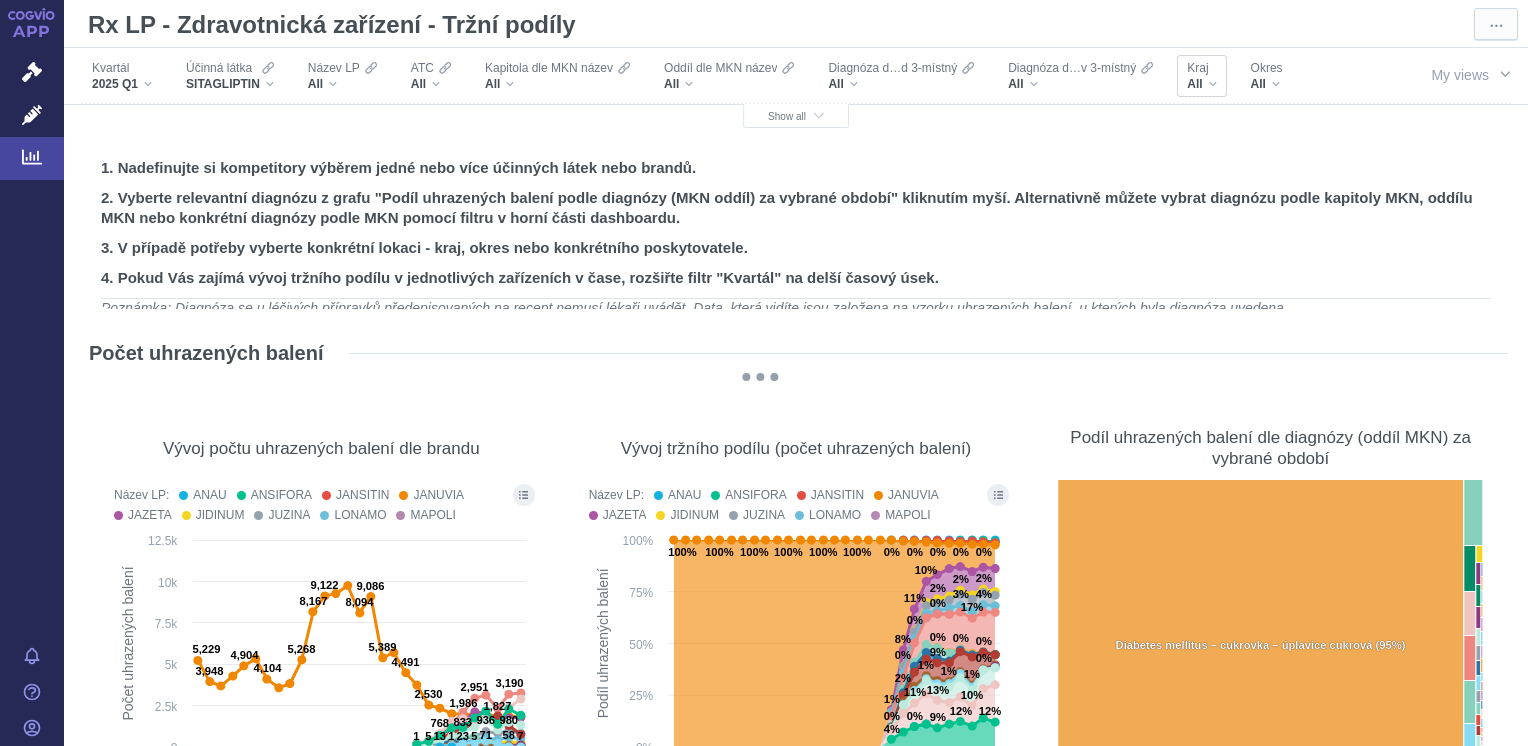 click on "All" at bounding box center [1201, 84] 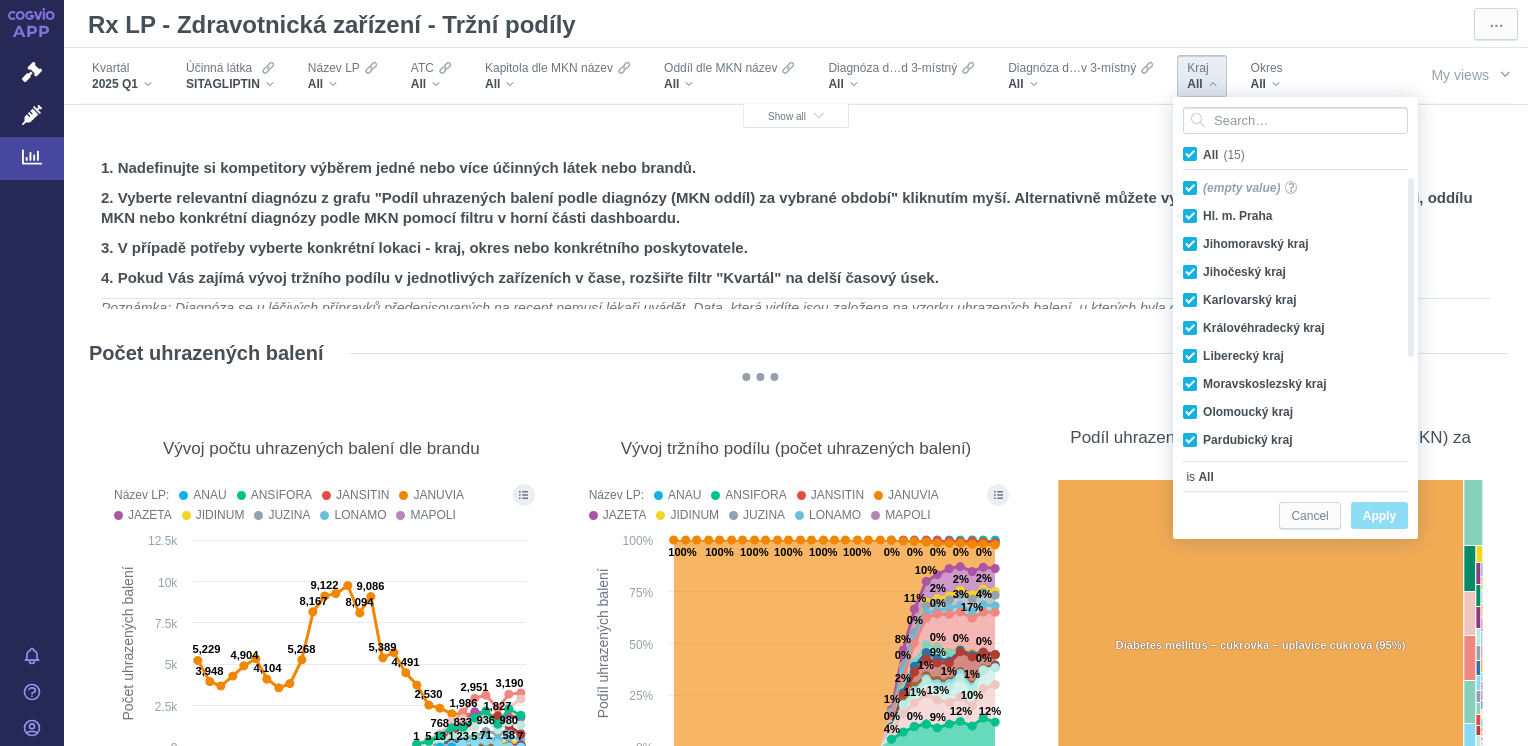 click on "All (15)" at bounding box center (1224, 155) 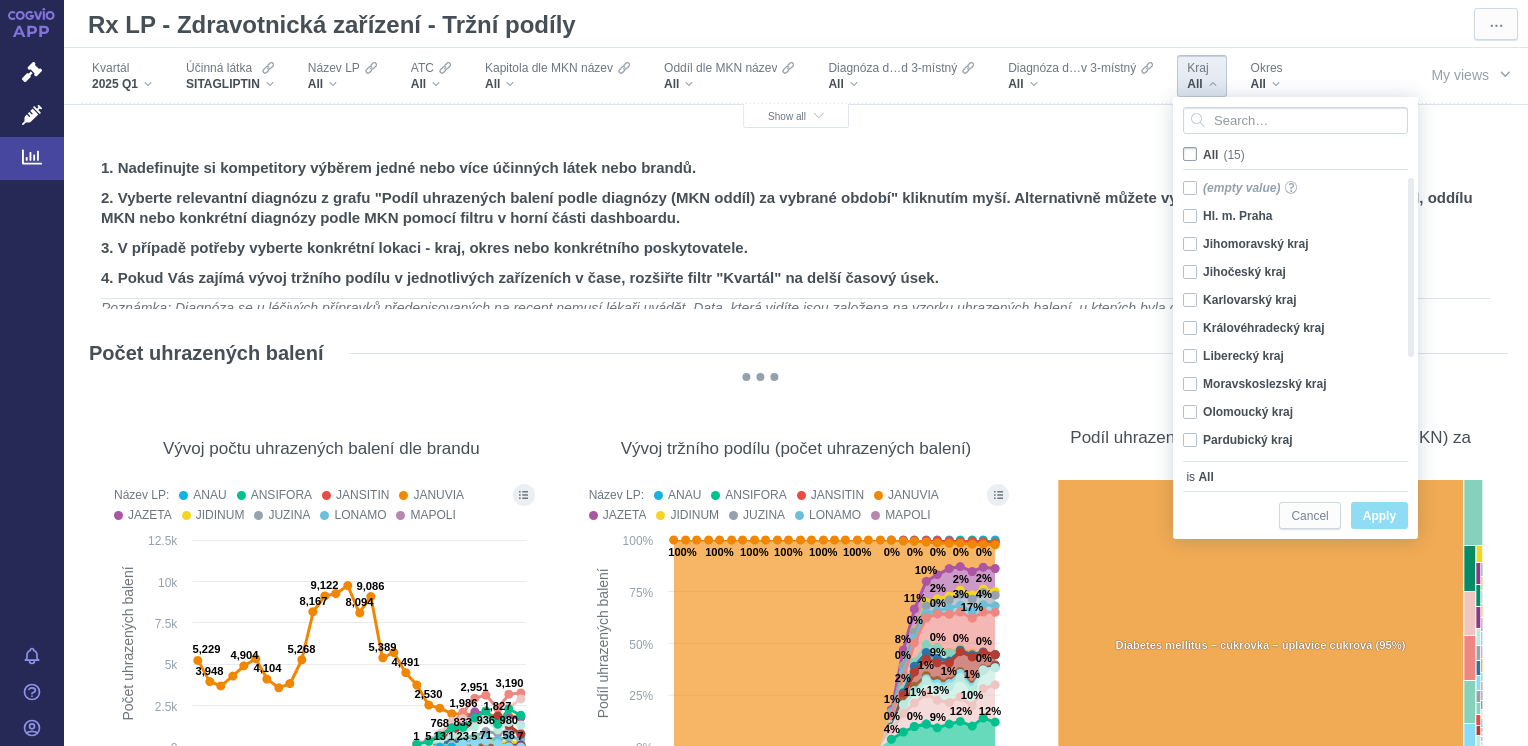 checkbox on "false" 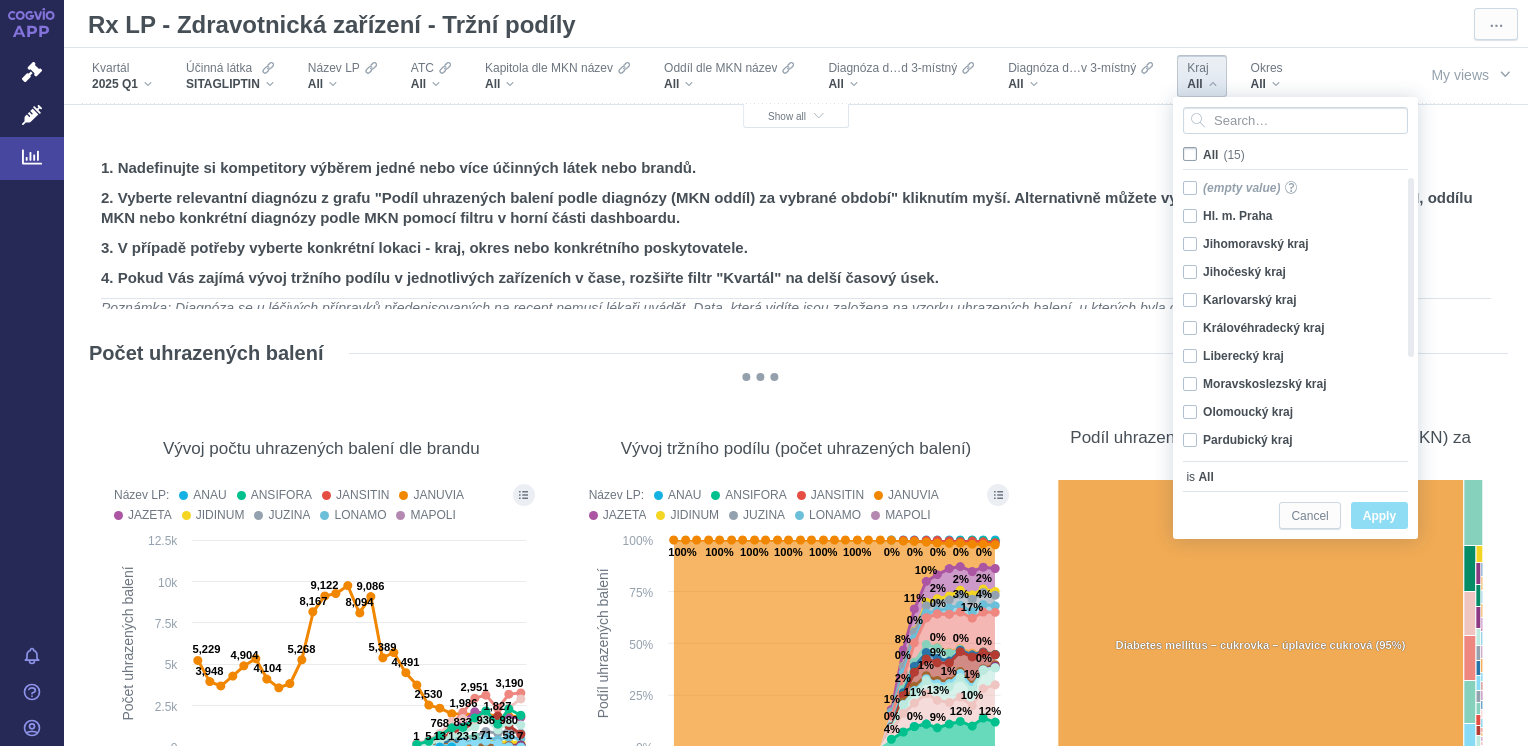 checkbox on "false" 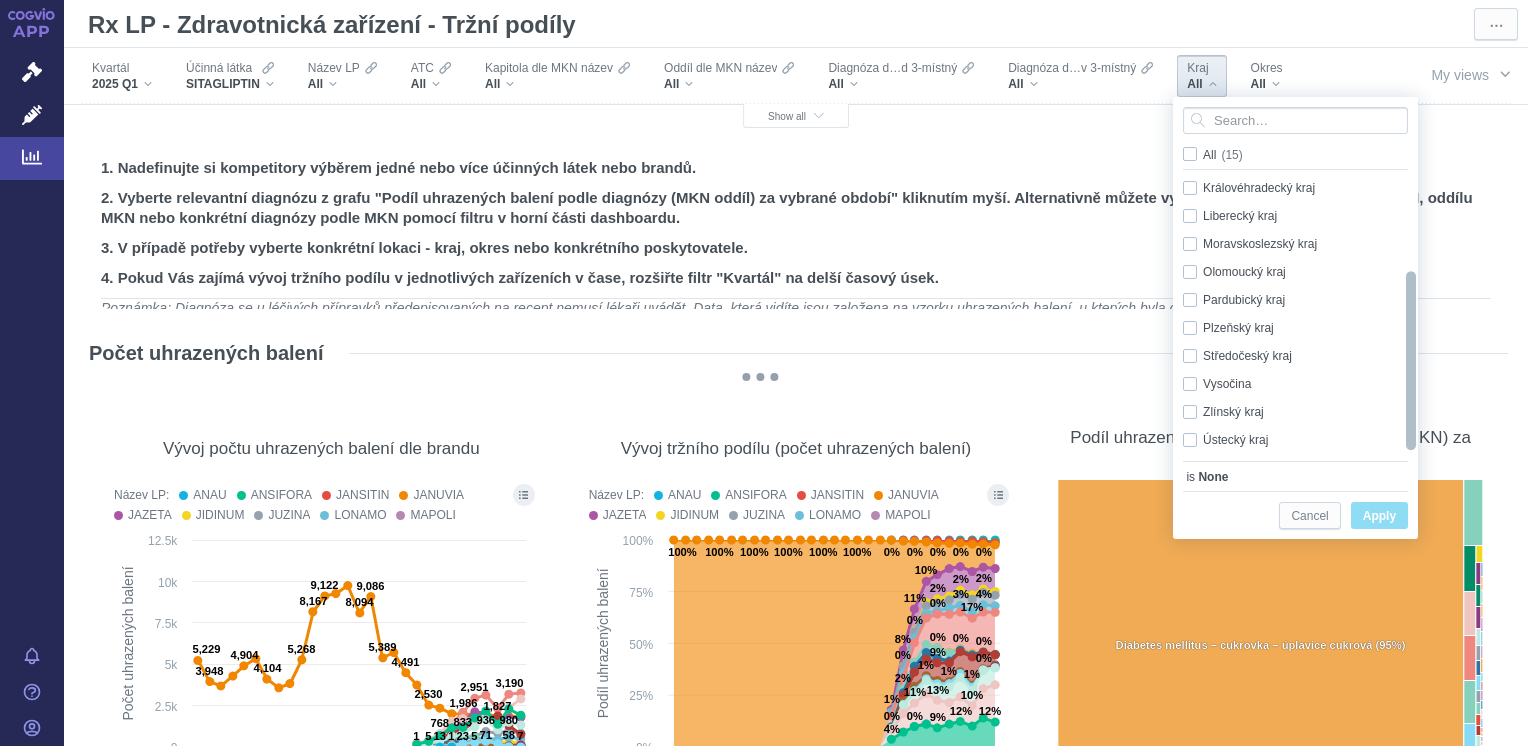 drag, startPoint x: 1413, startPoint y: 247, endPoint x: 1409, endPoint y: 364, distance: 117.06836 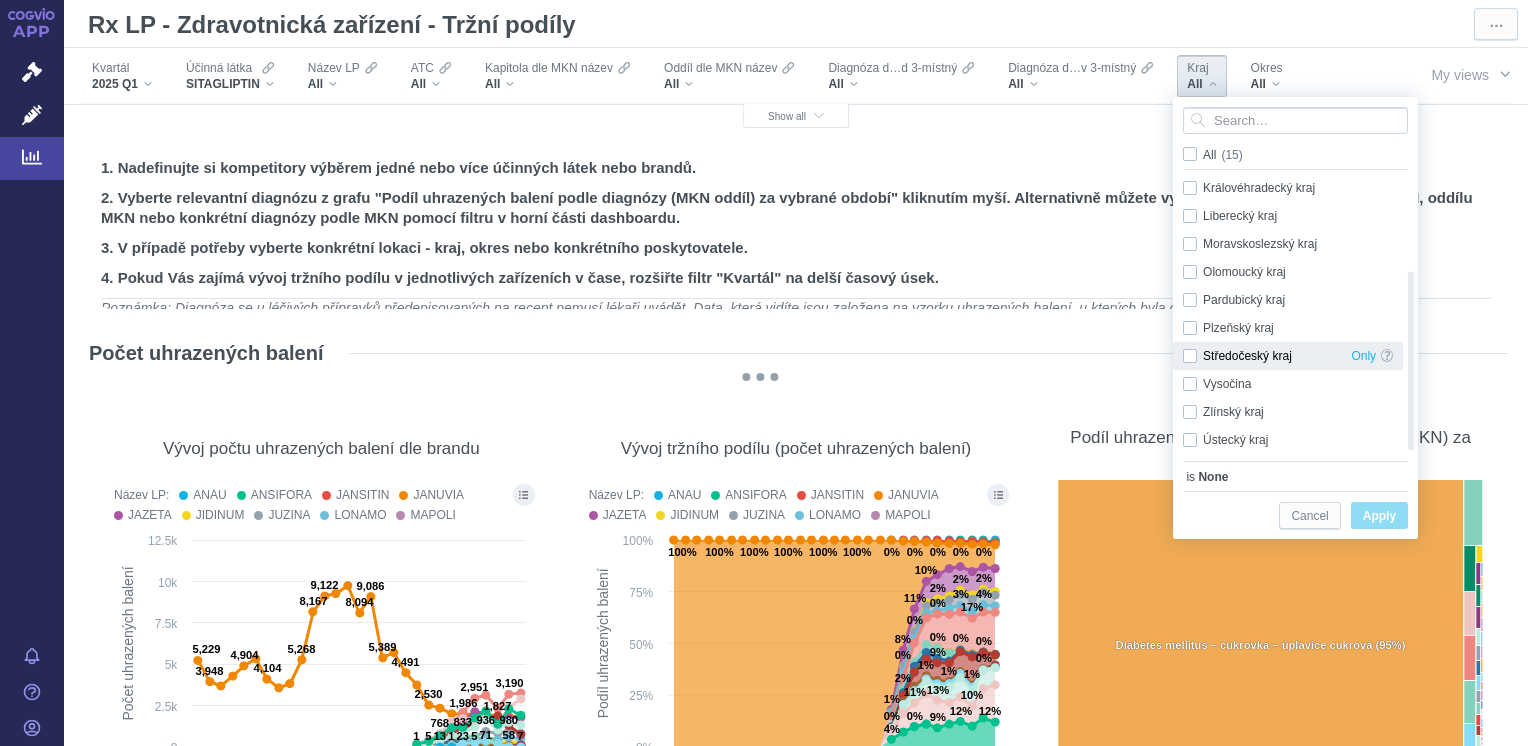 click on "[REGION NAME] Only" at bounding box center [1288, 356] 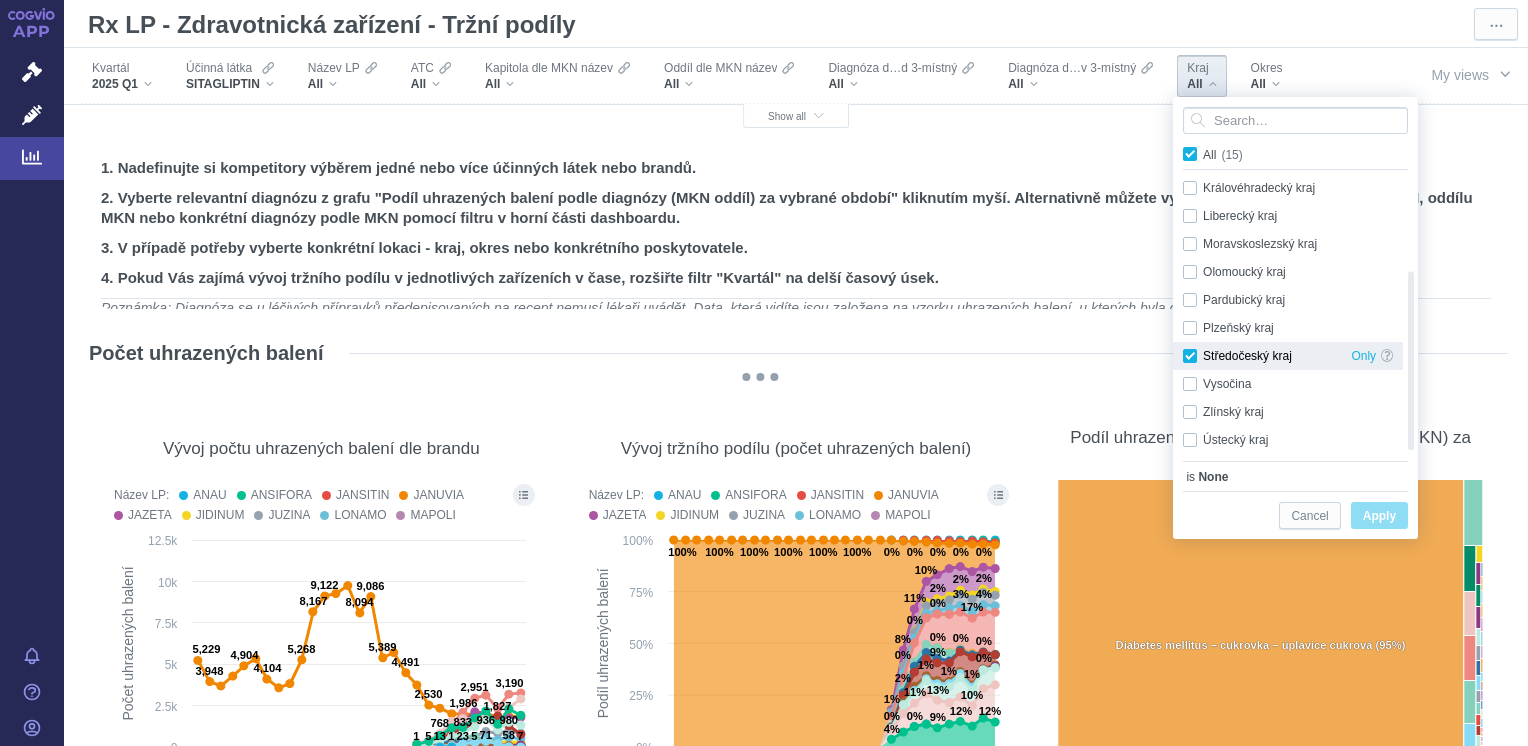 checkbox on "true" 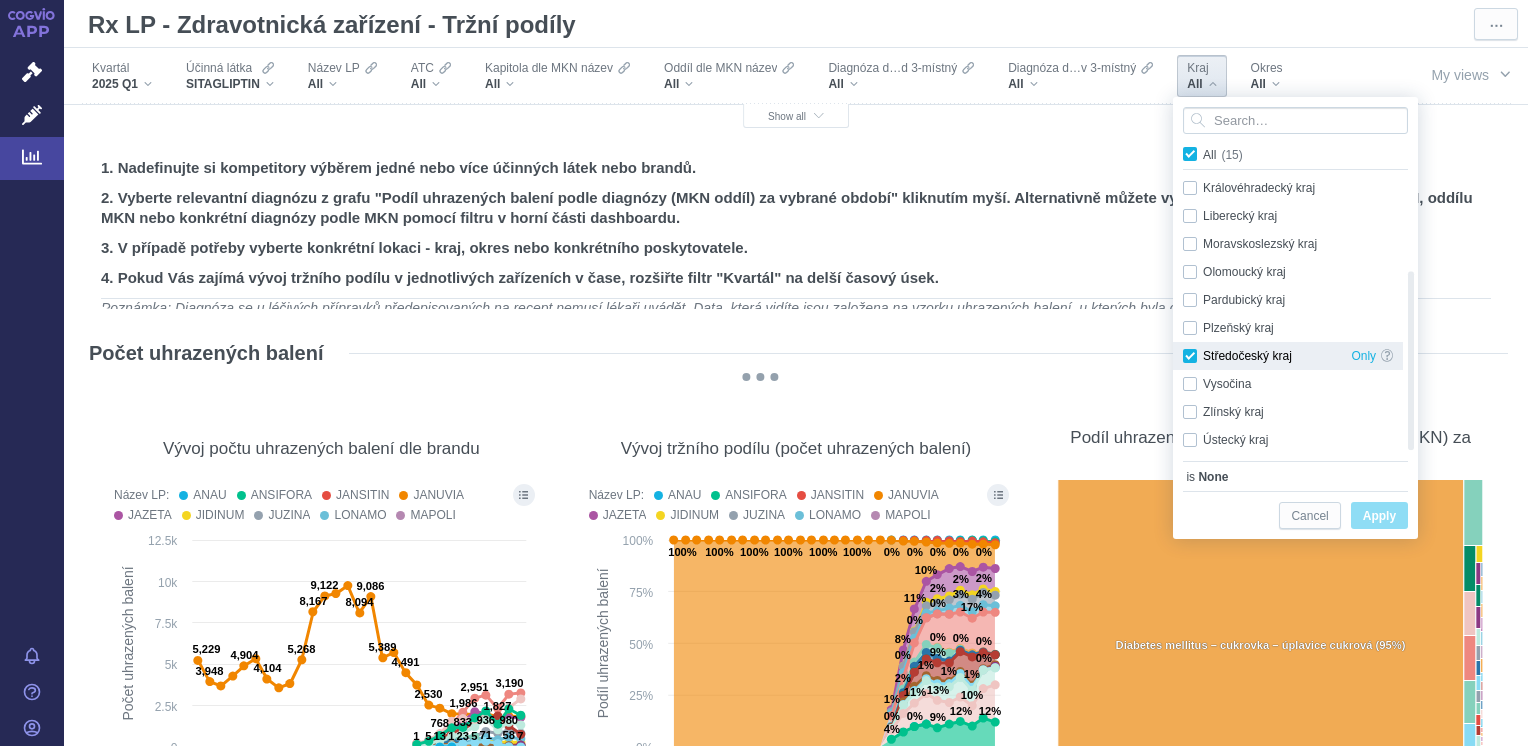 checkbox on "true" 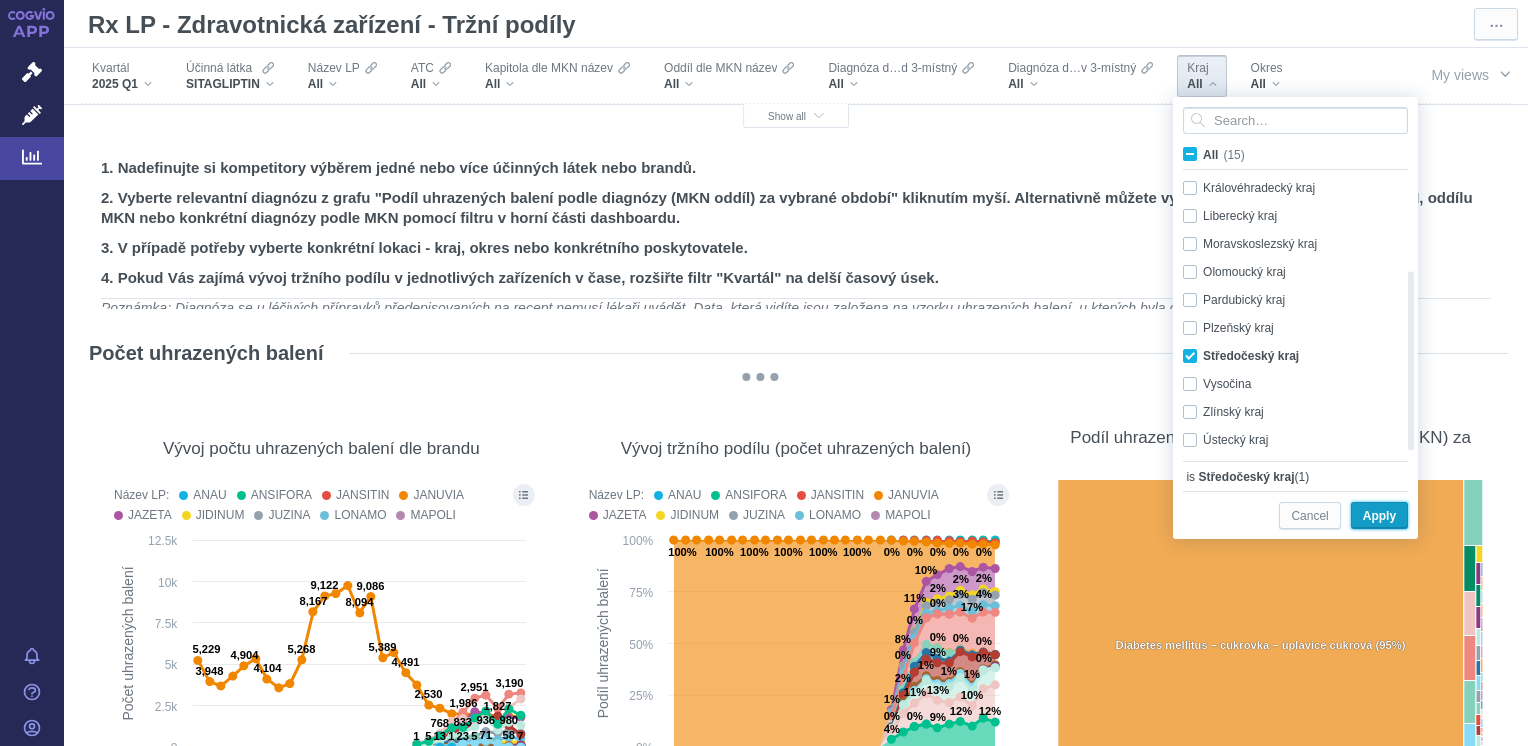 click on "Apply" at bounding box center [1379, 516] 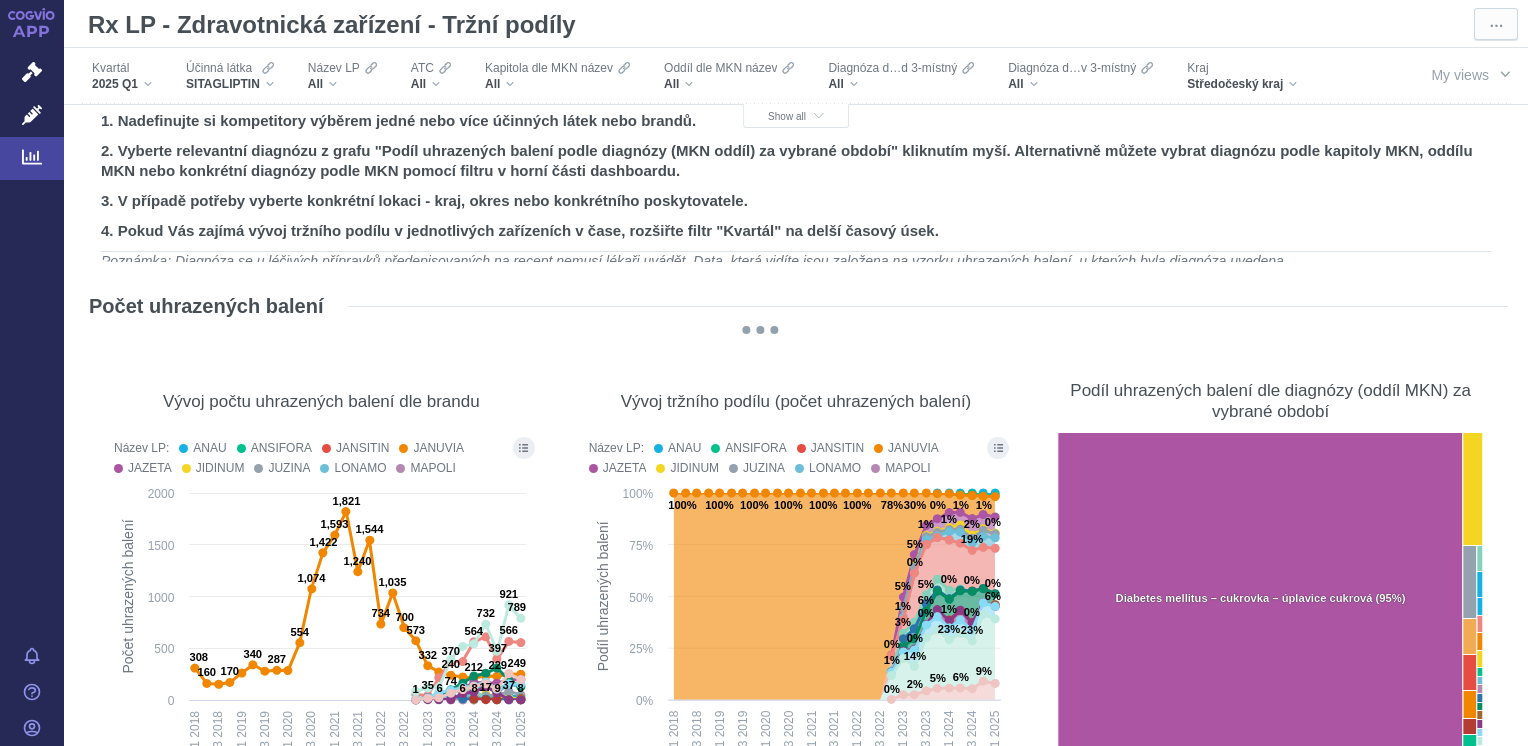 scroll, scrollTop: 0, scrollLeft: 0, axis: both 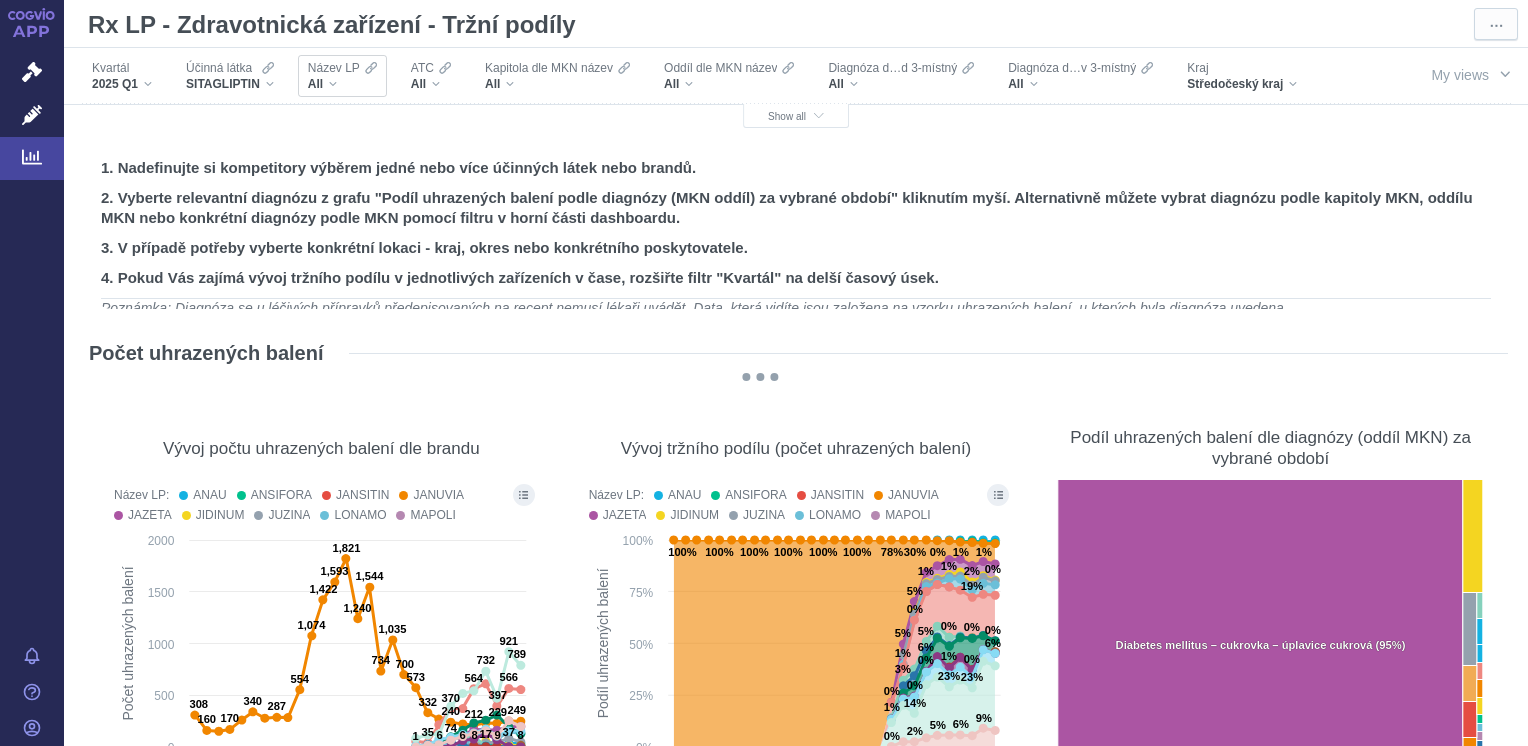 click on "All" at bounding box center (342, 84) 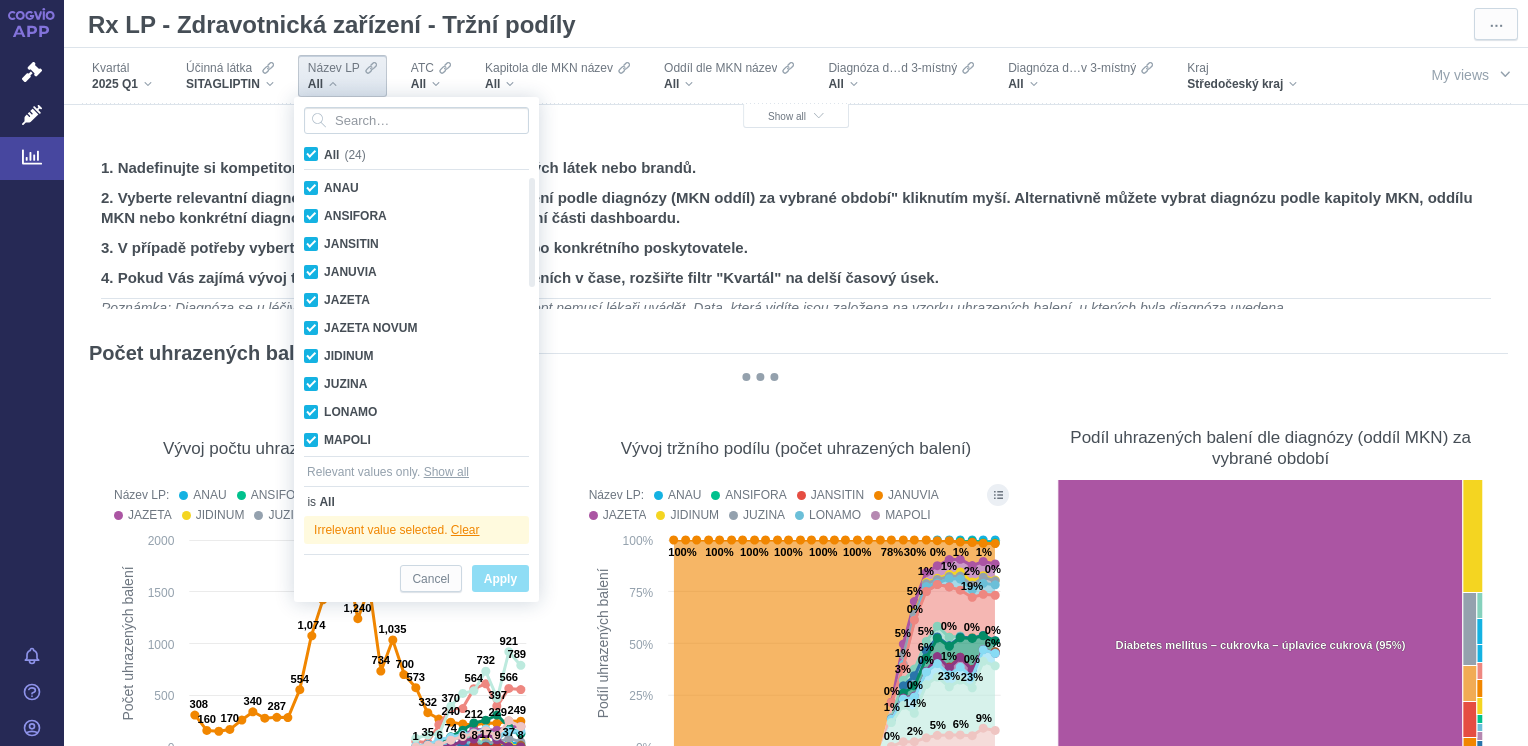 click on "All (24)" at bounding box center [345, 155] 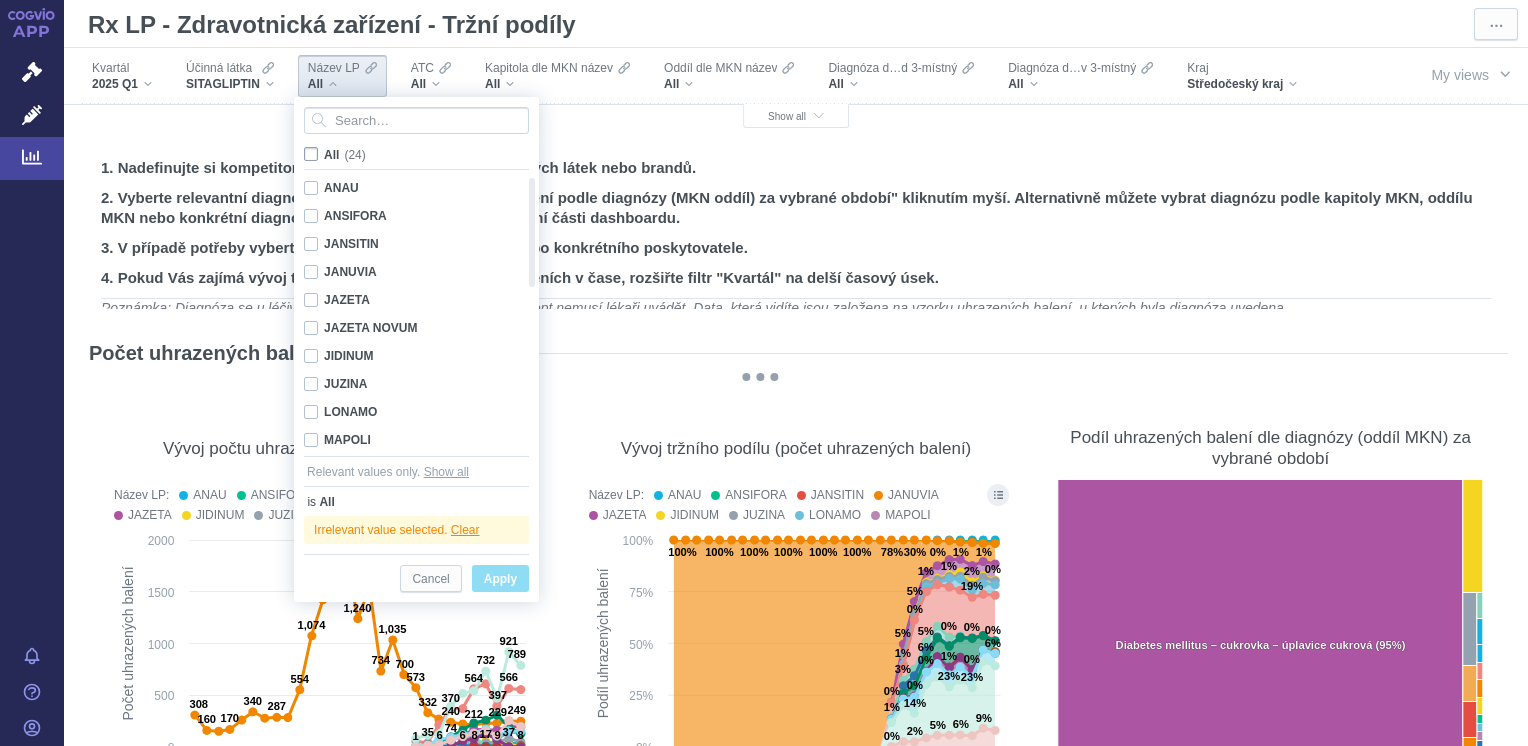 checkbox on "false" 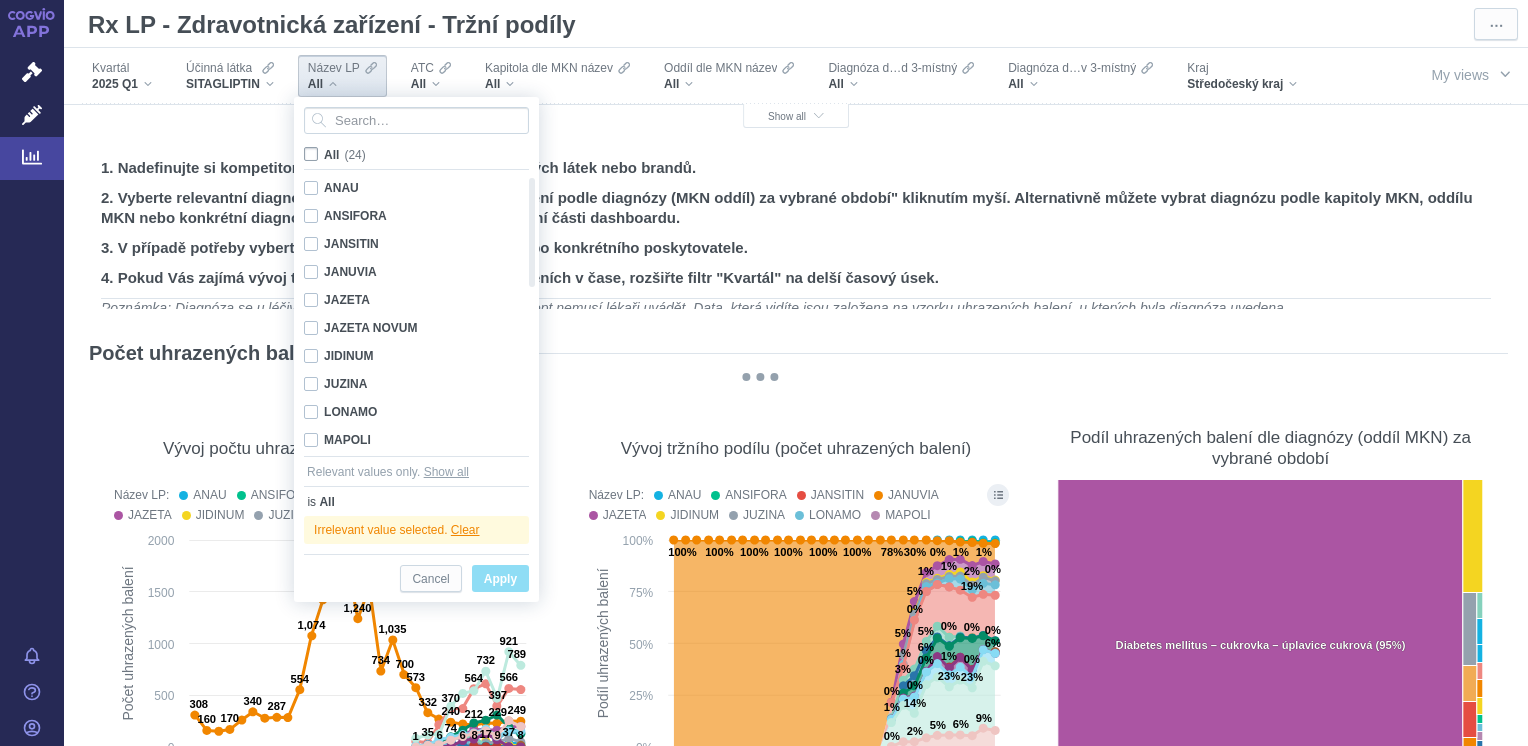 checkbox on "false" 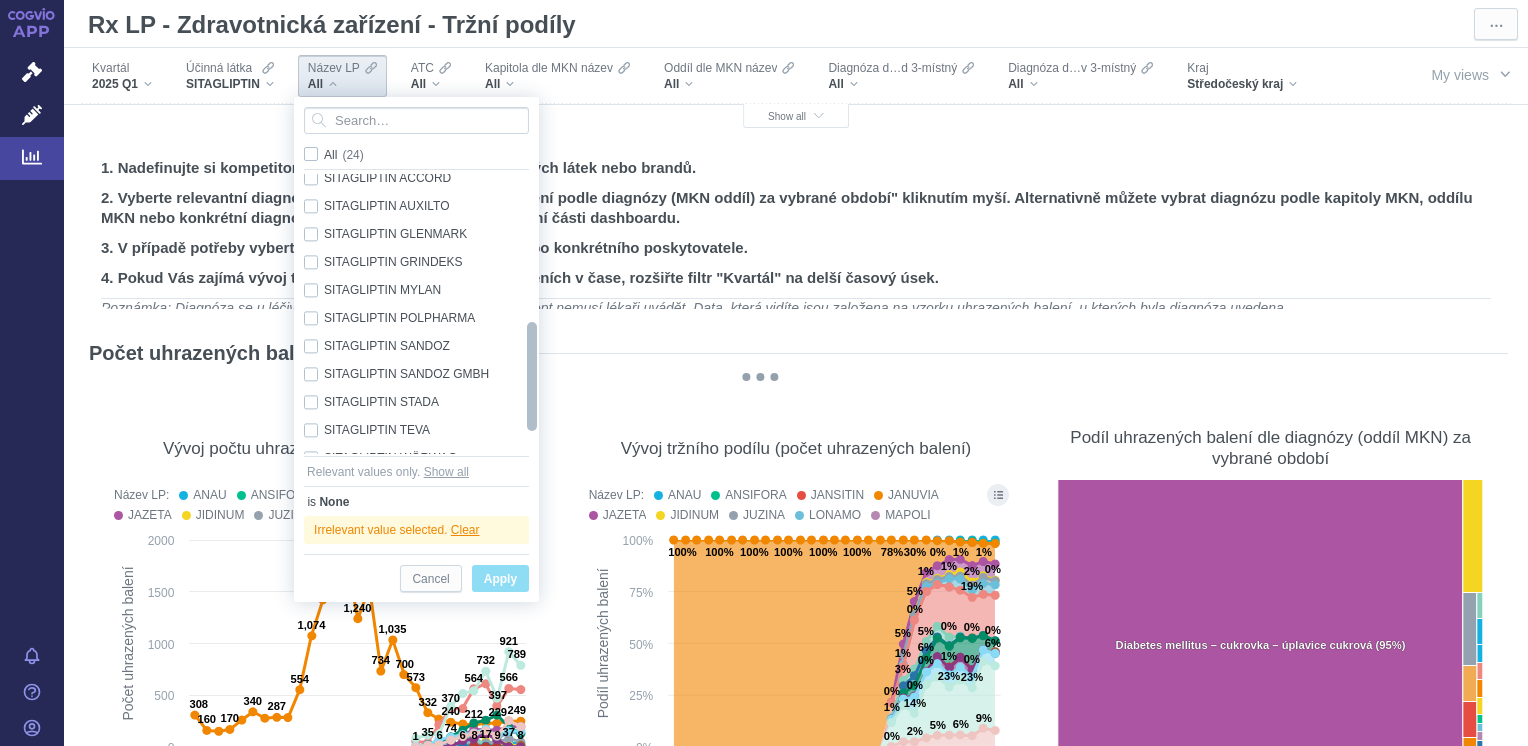 drag, startPoint x: 530, startPoint y: 263, endPoint x: 528, endPoint y: 407, distance: 144.01389 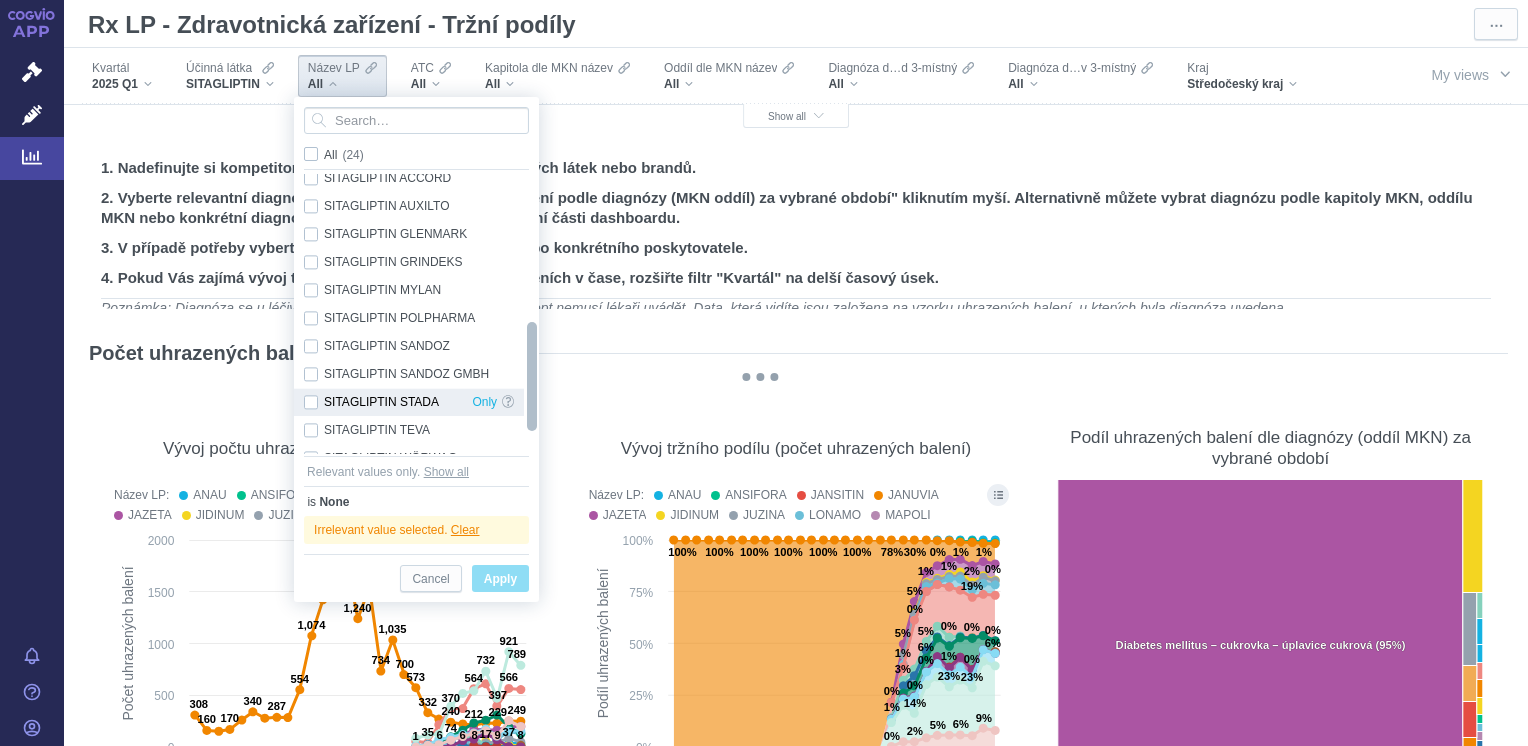 click on "SITAGLIPTIN STADA Only" at bounding box center [409, 403] 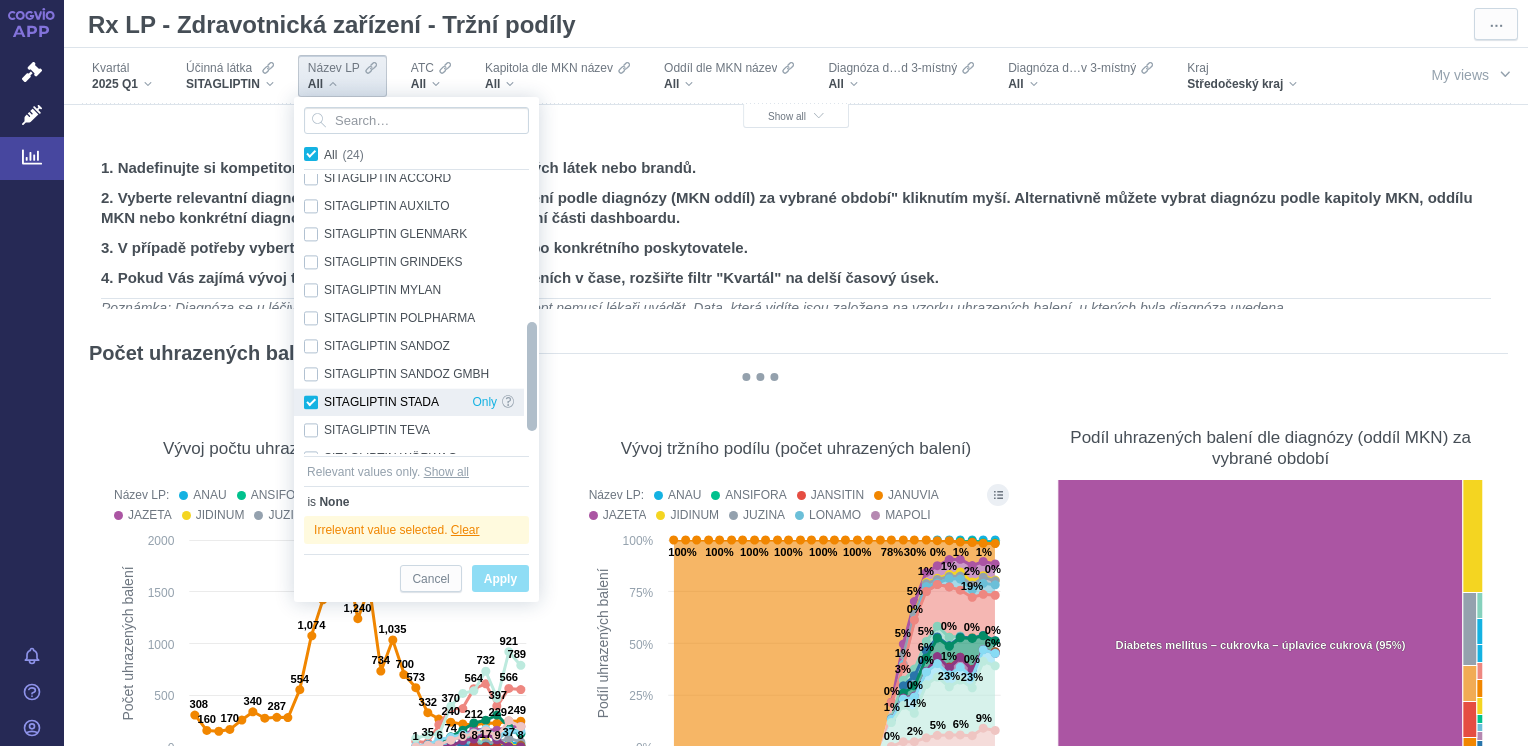 checkbox on "true" 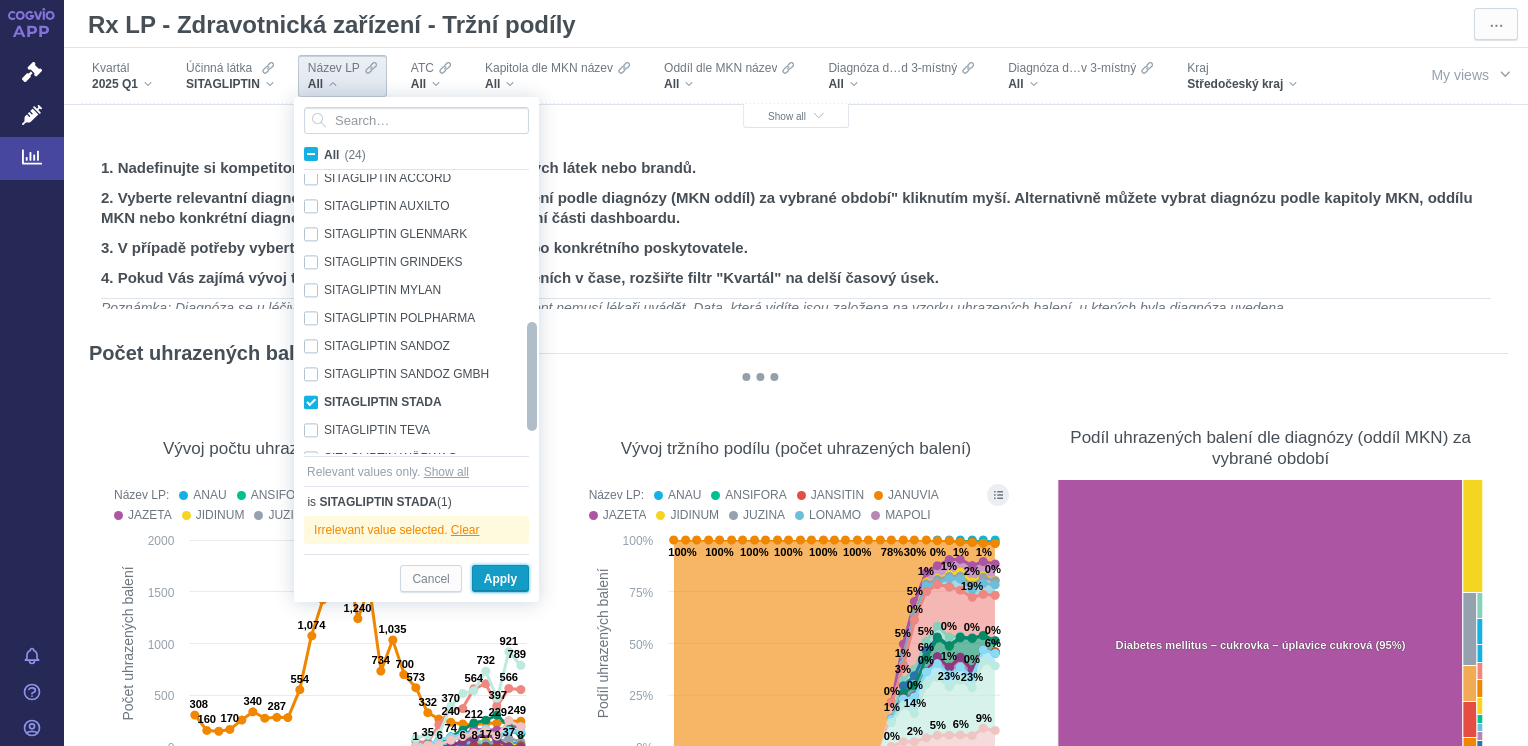 click on "Apply" at bounding box center [500, 579] 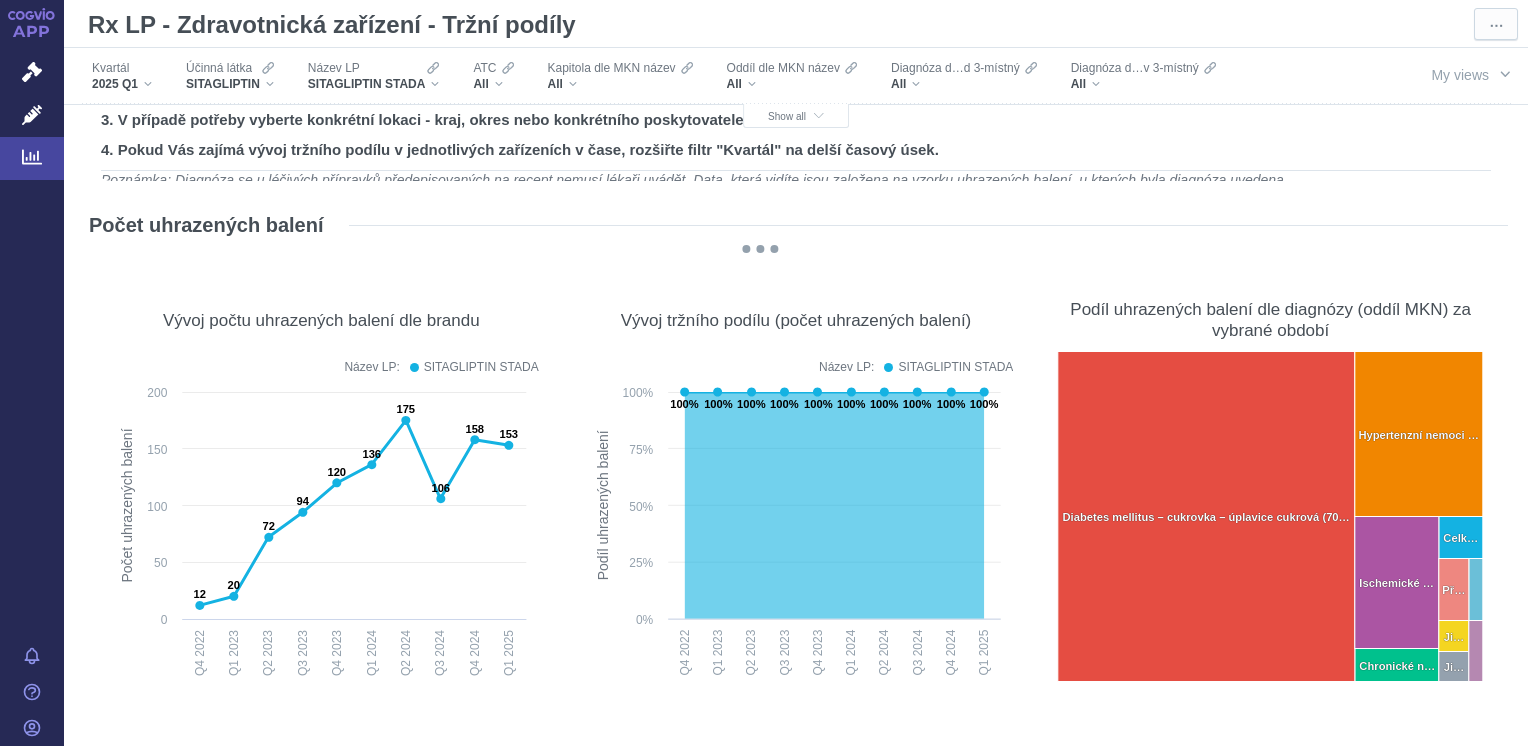 scroll, scrollTop: 0, scrollLeft: 0, axis: both 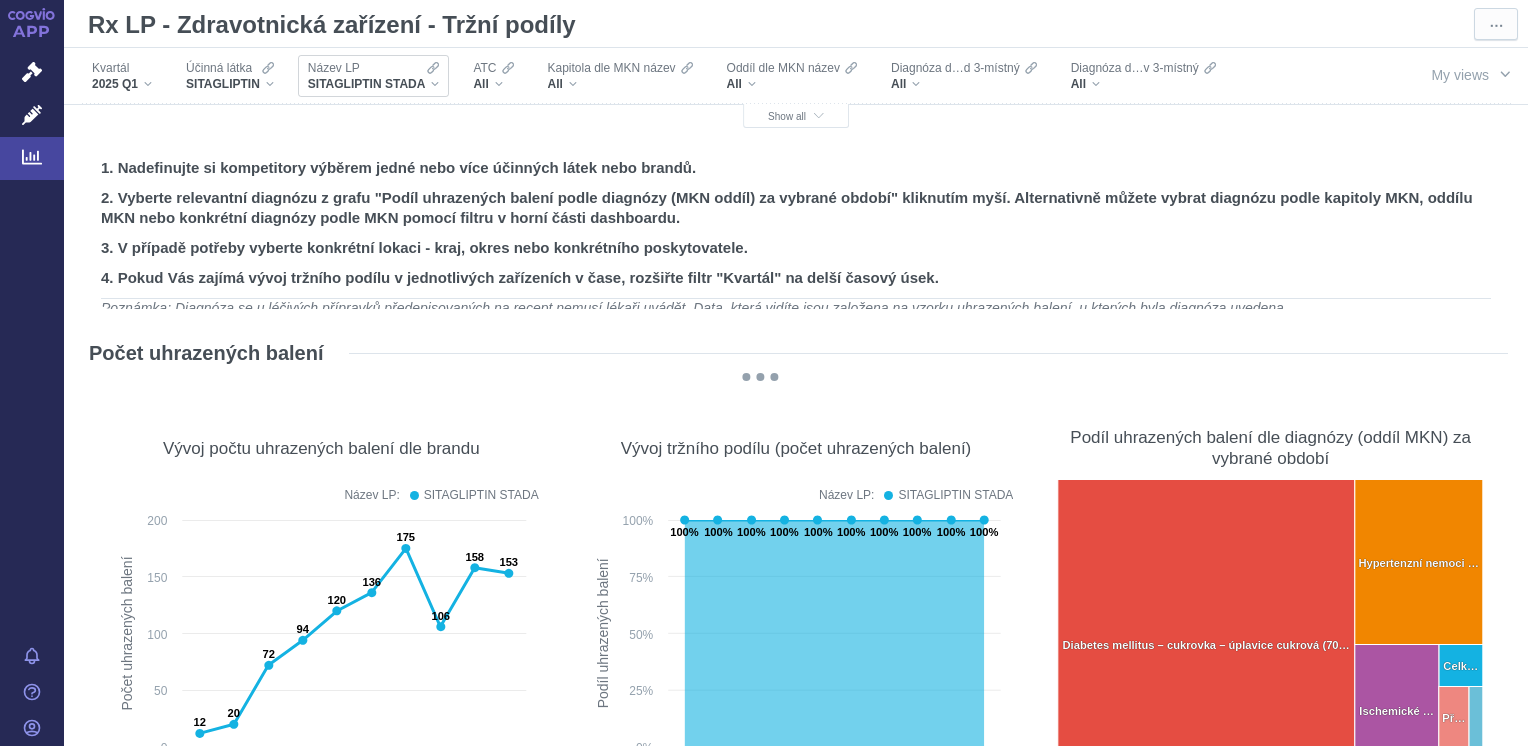 click on "SITAGLIPTIN STADA" at bounding box center [374, 84] 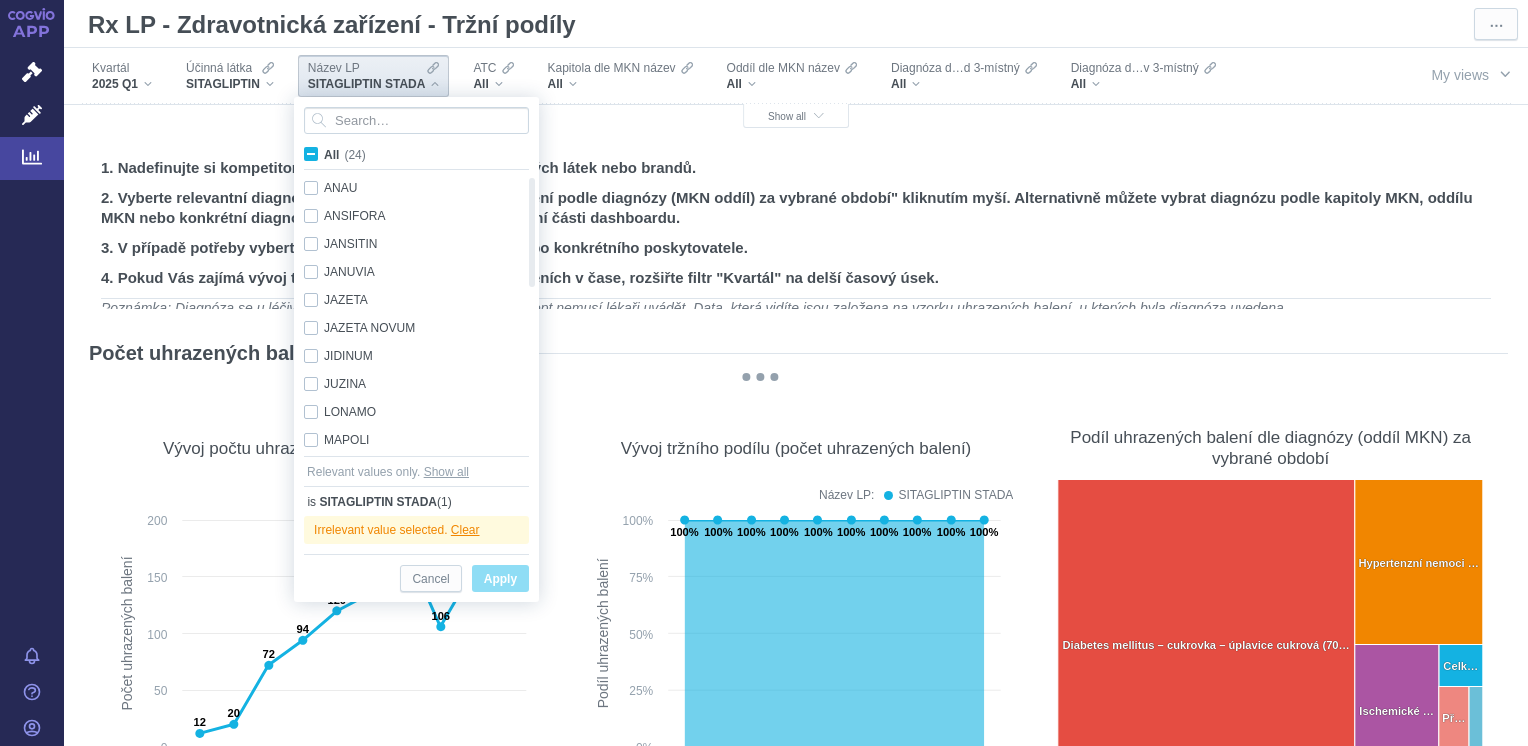 click on "All (24)" at bounding box center (345, 155) 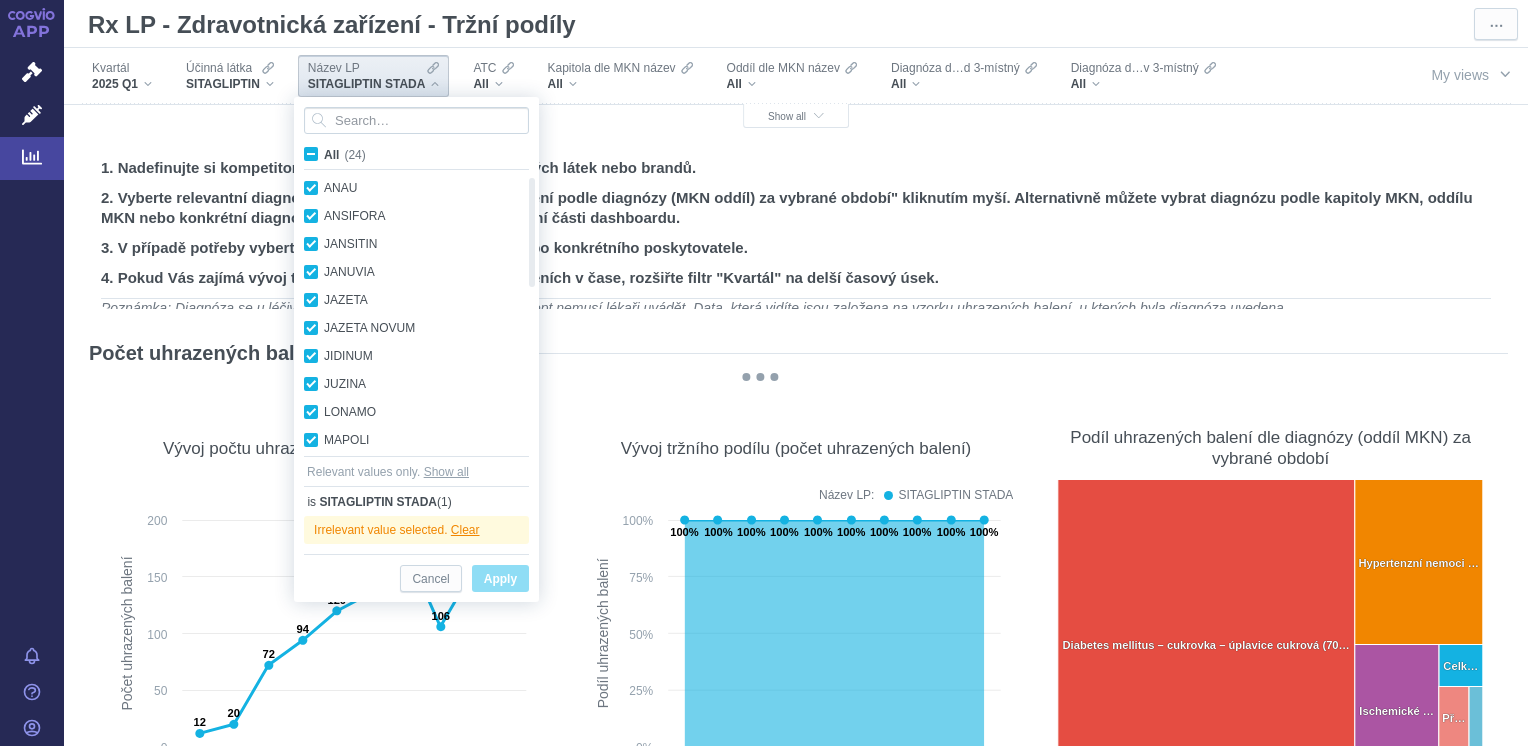 checkbox on "true" 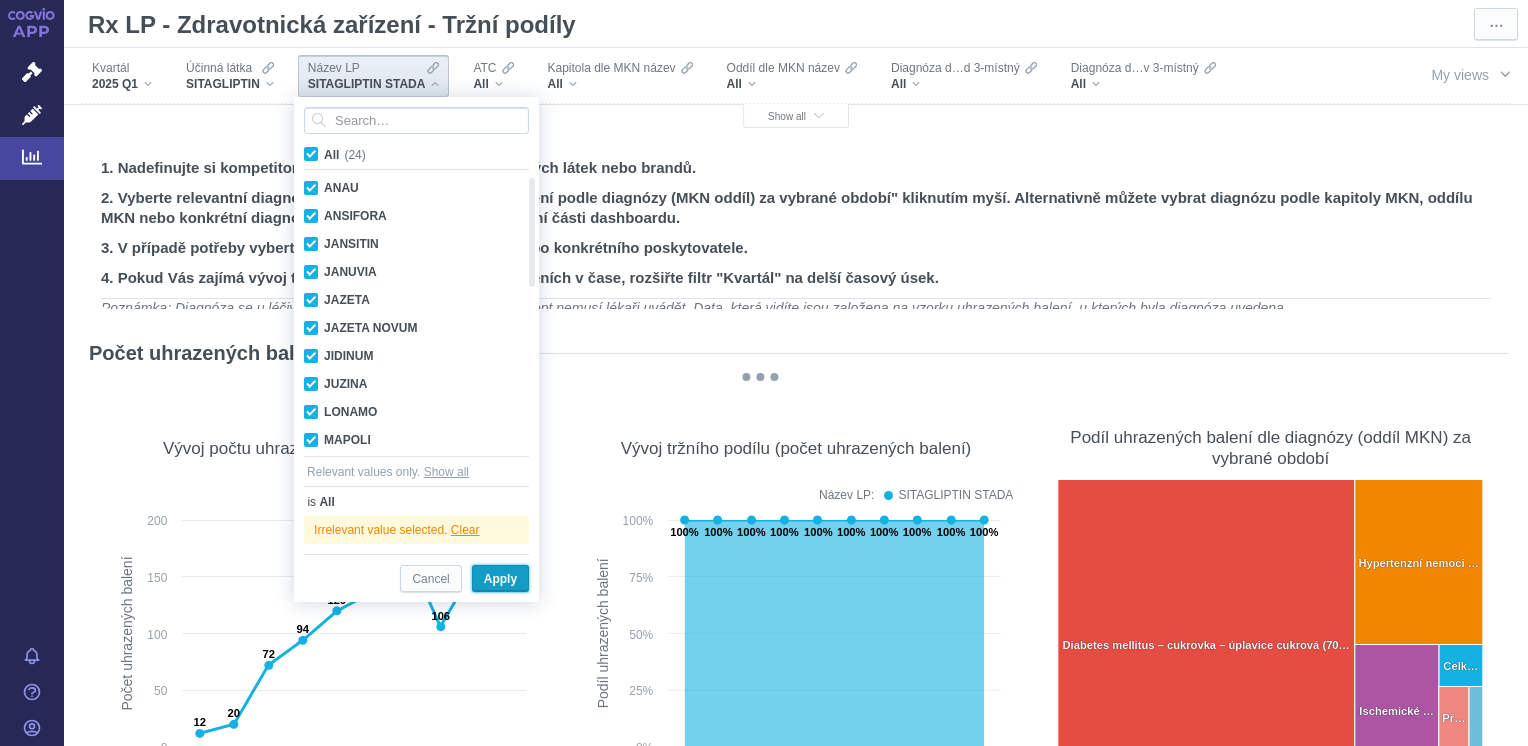 click on "Apply" at bounding box center [500, 579] 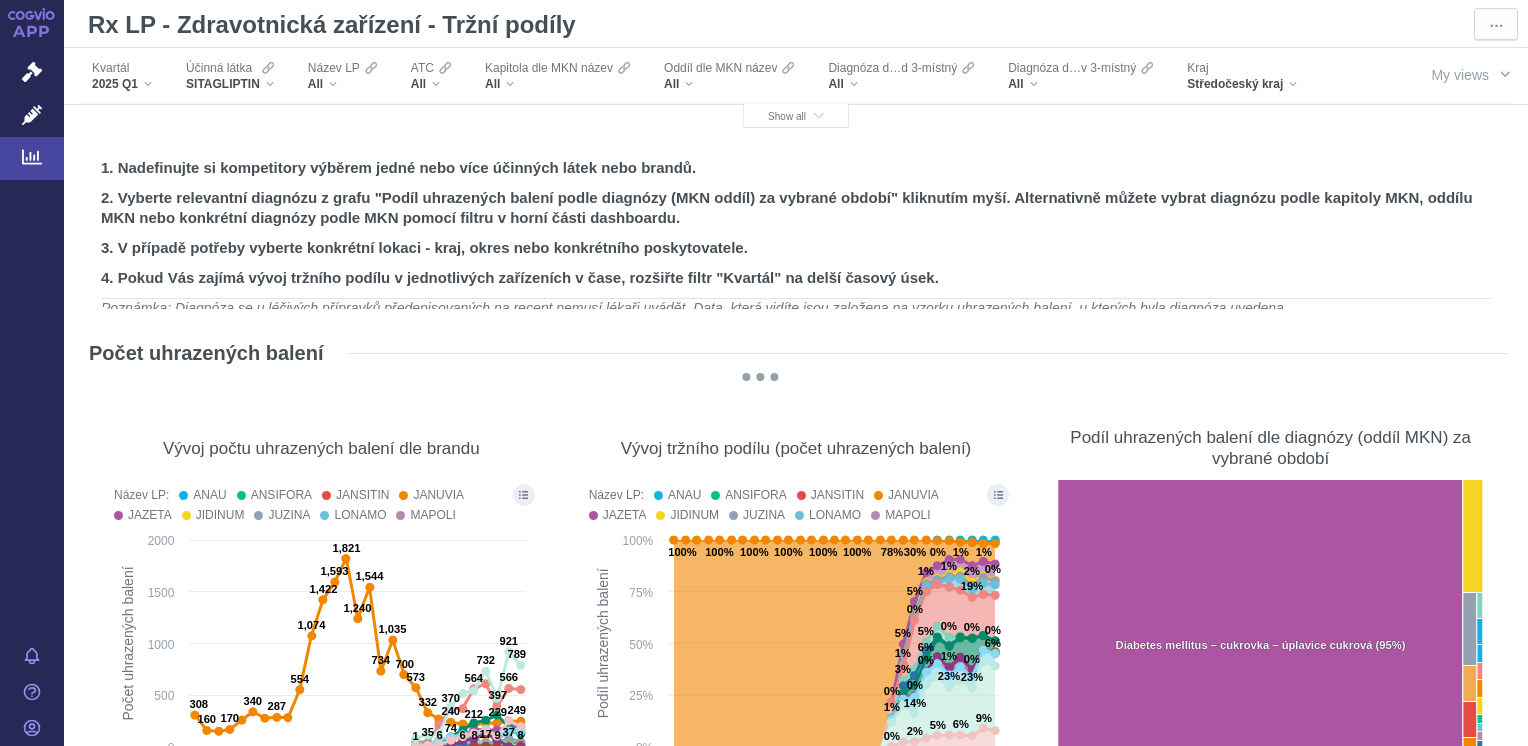 scroll, scrollTop: 0, scrollLeft: 0, axis: both 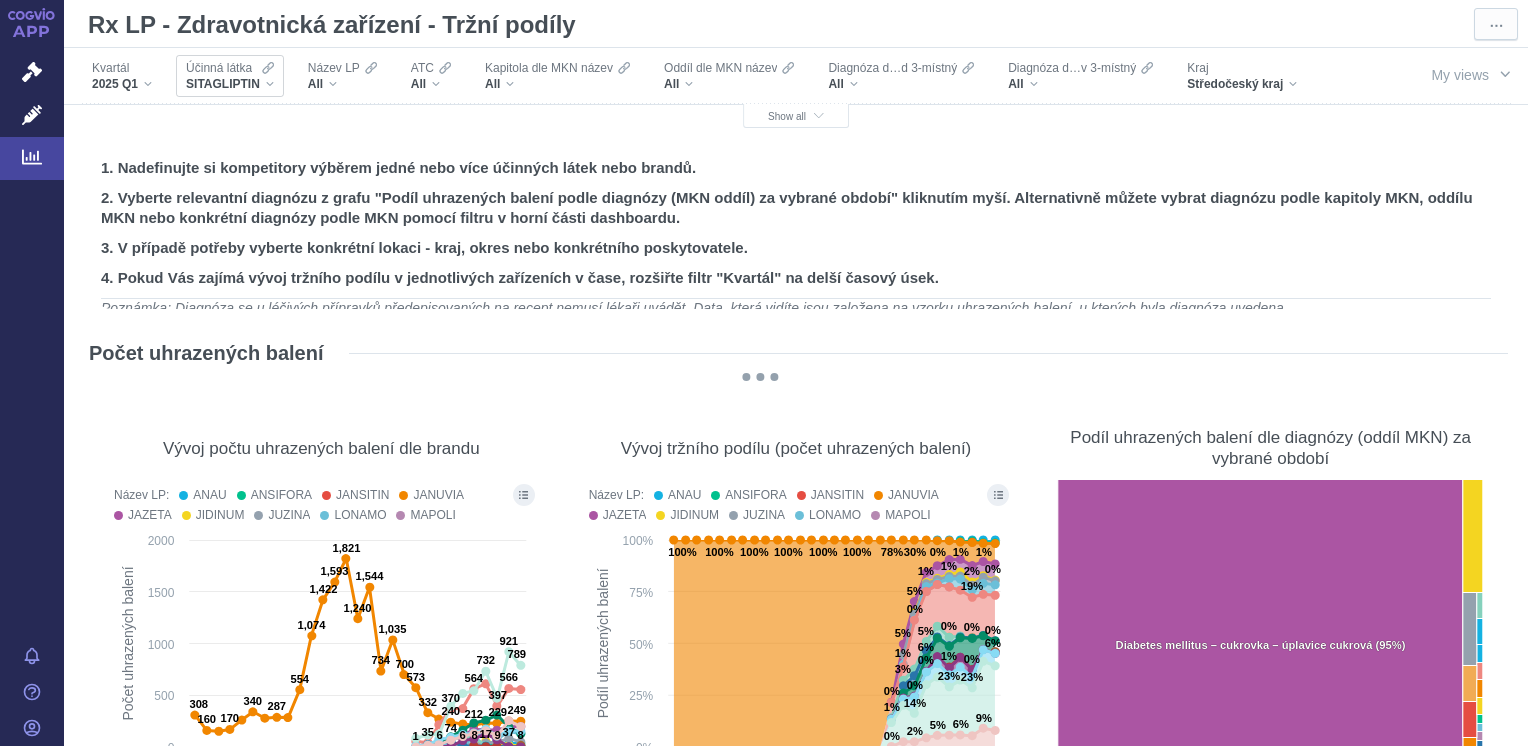 click on "Účinná látka SITAGLIPTIN" at bounding box center [230, 76] 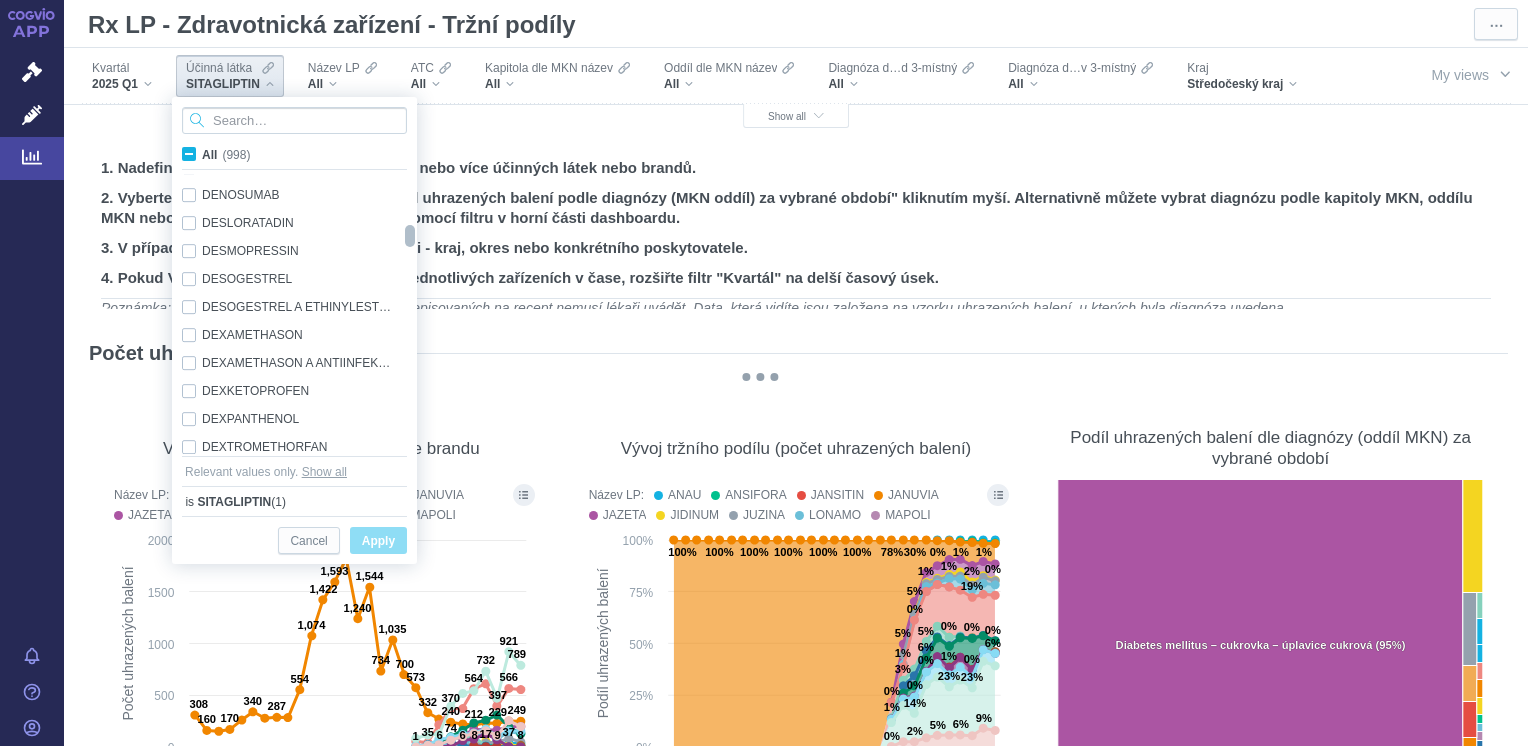 drag, startPoint x: 410, startPoint y: 188, endPoint x: 404, endPoint y: 235, distance: 47.38143 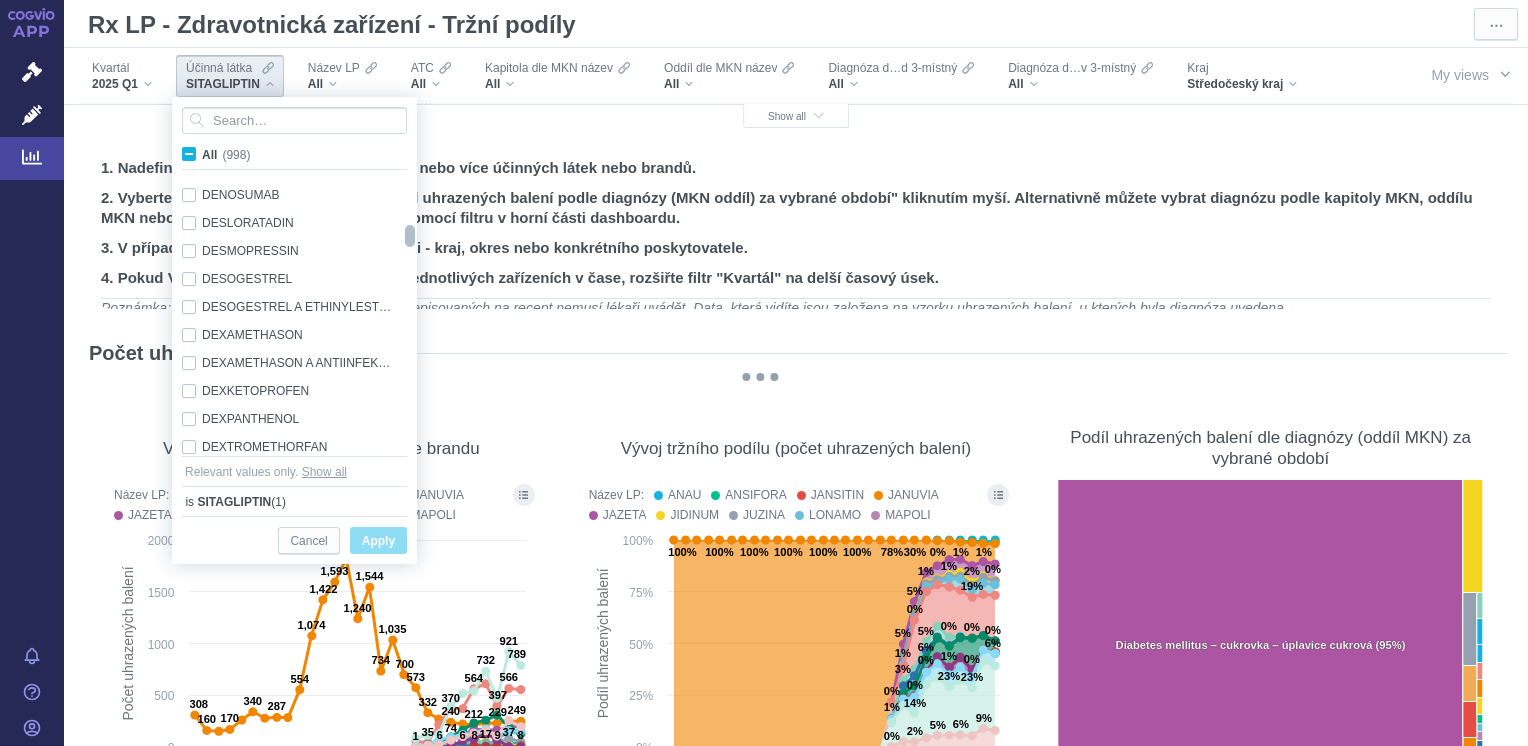 click on "All (998) DEFERASIROX Only DEFERIPRON Only DEFEROXAMIN Only DEHTY Only DEKVALINIUM Only DELAMANID Only DENOSUMAB Only DESLORATADIN Only DESMOPRESSIN Only DESOGESTREL Only DESOGESTREL A ETHINYLESTRADIOL Only DEXAMETHASON Only DEXAMETHASON A ANTIINFEKTIVA Only DEXKETOPROFEN Only DEXPANTHENOL Only DEXTROMETHORFAN Only DIACEREIN Only DIAZEPAM Only DIENOGEST Only DIENOGEST A ESTRADIOL Only DIENOGEST A ESTROGEN Only Relevant values only.   Show all   is   SITAGLIPTIN  (1)" at bounding box center (294, 306) 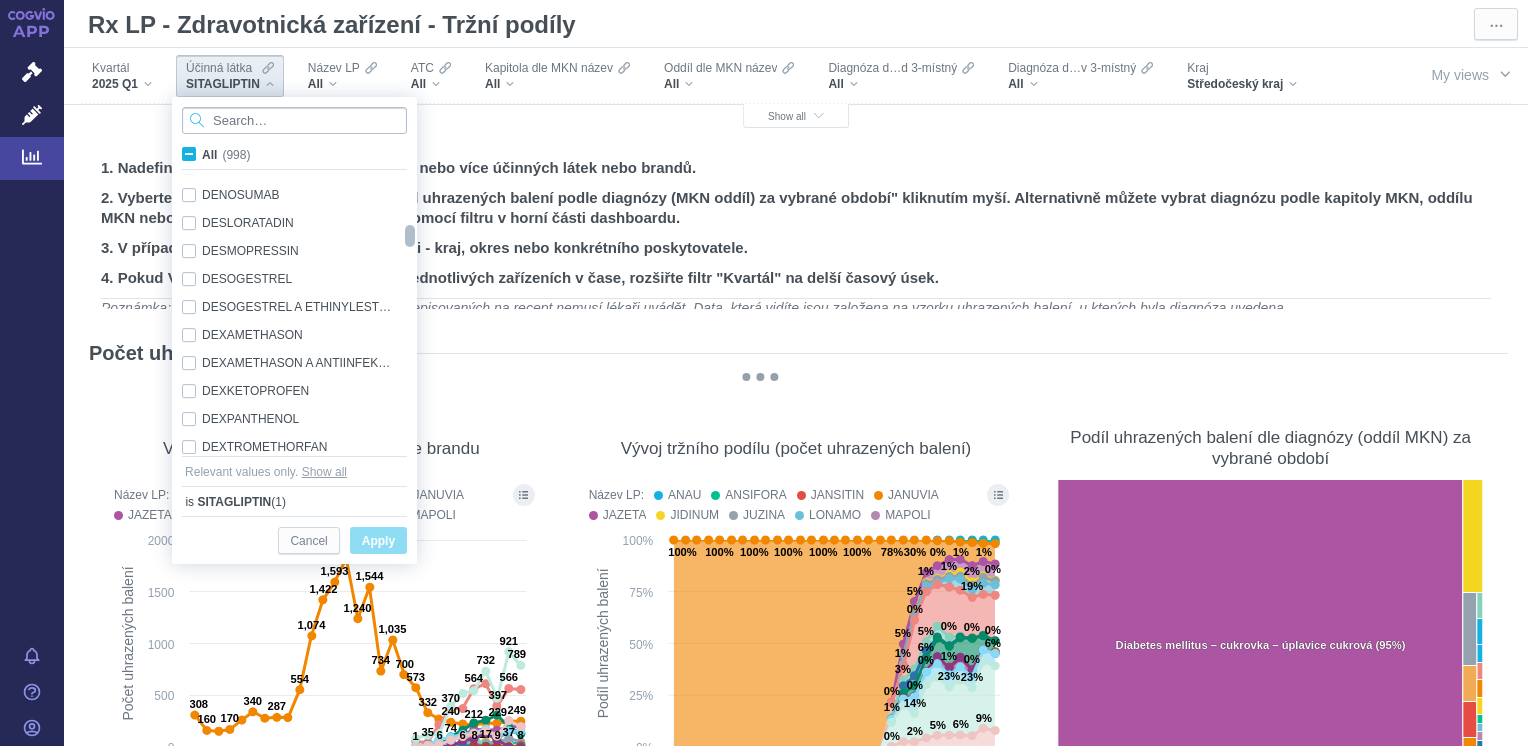click at bounding box center [294, 120] 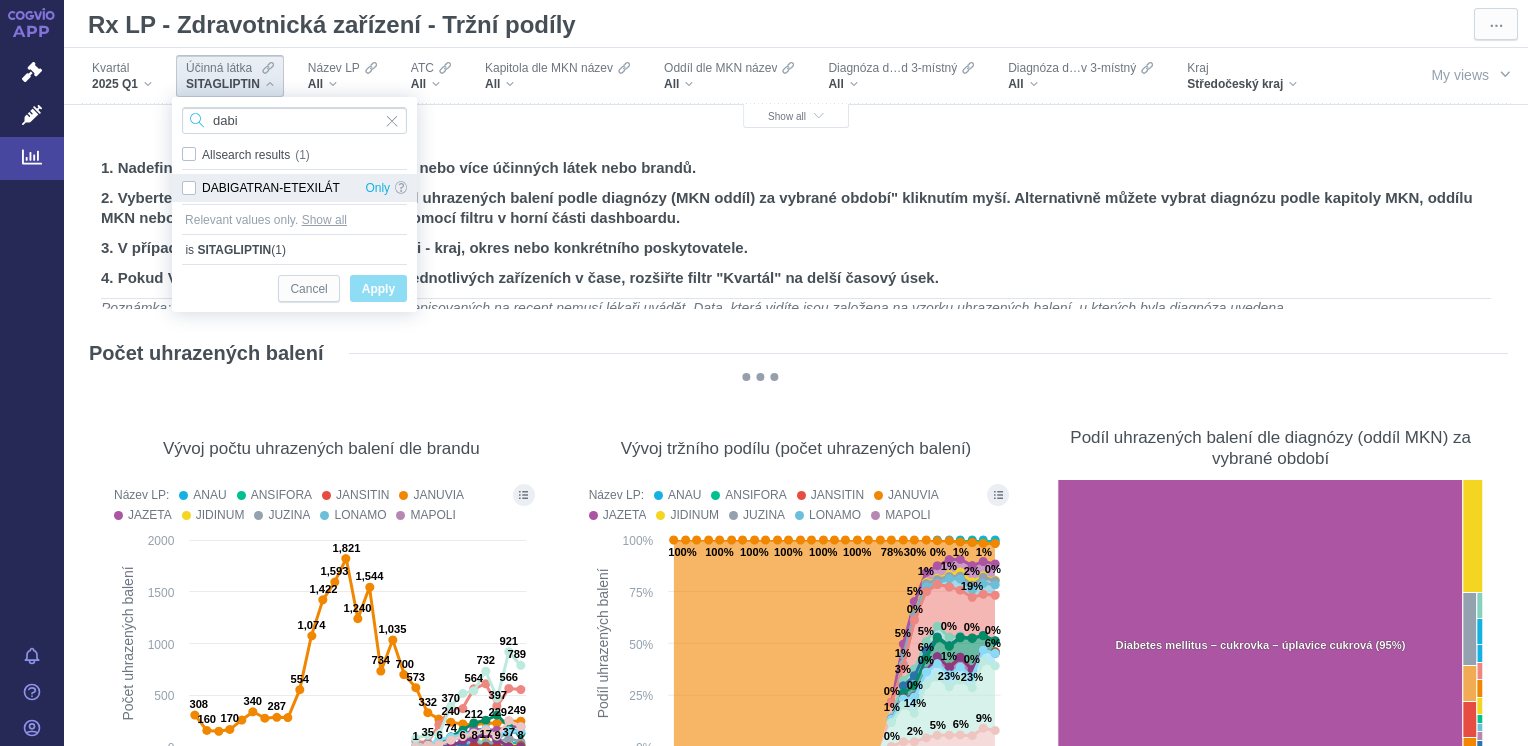 type on "dabi" 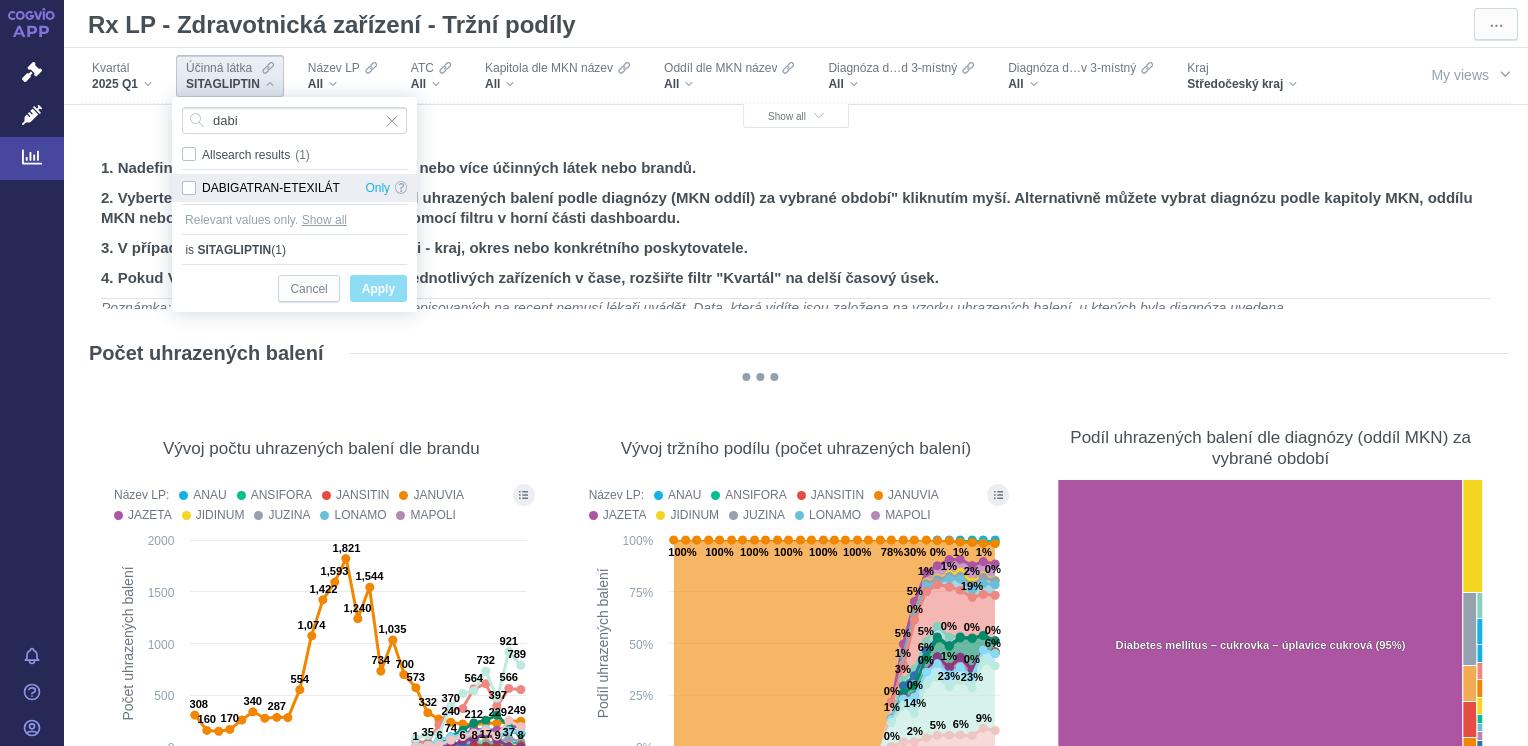 click on "DABIGATRAN-ETEXILÁT Only" at bounding box center [294, 188] 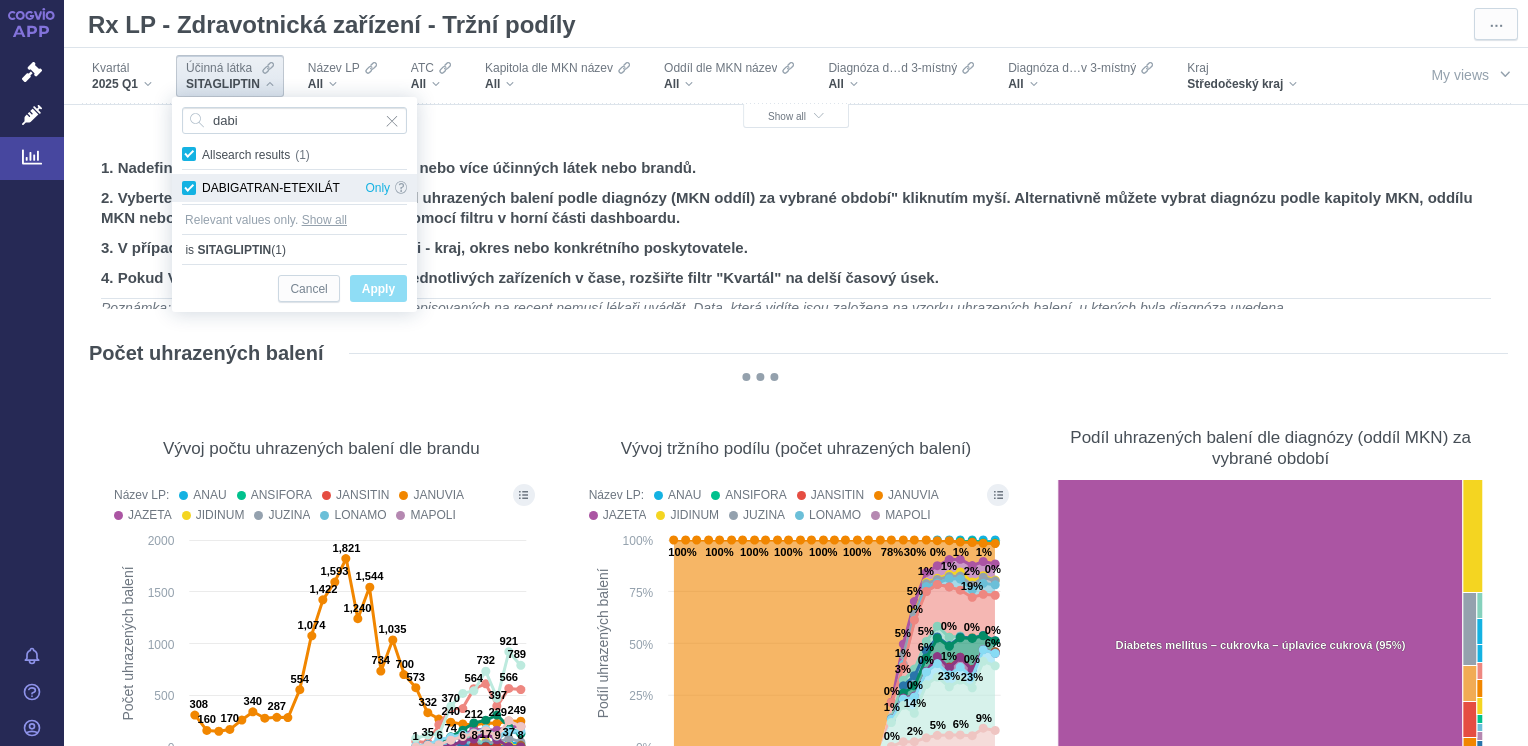 checkbox on "true" 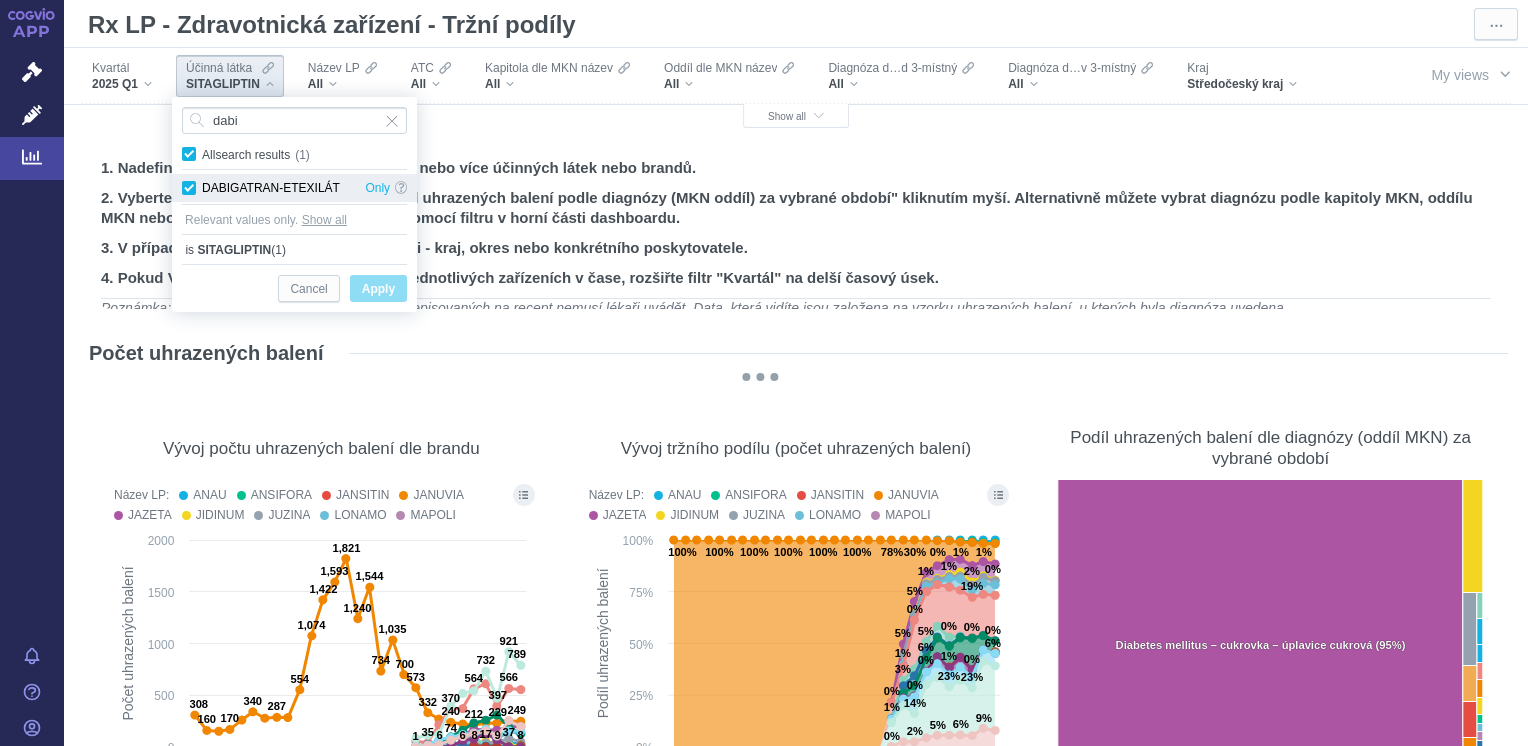 checkbox on "true" 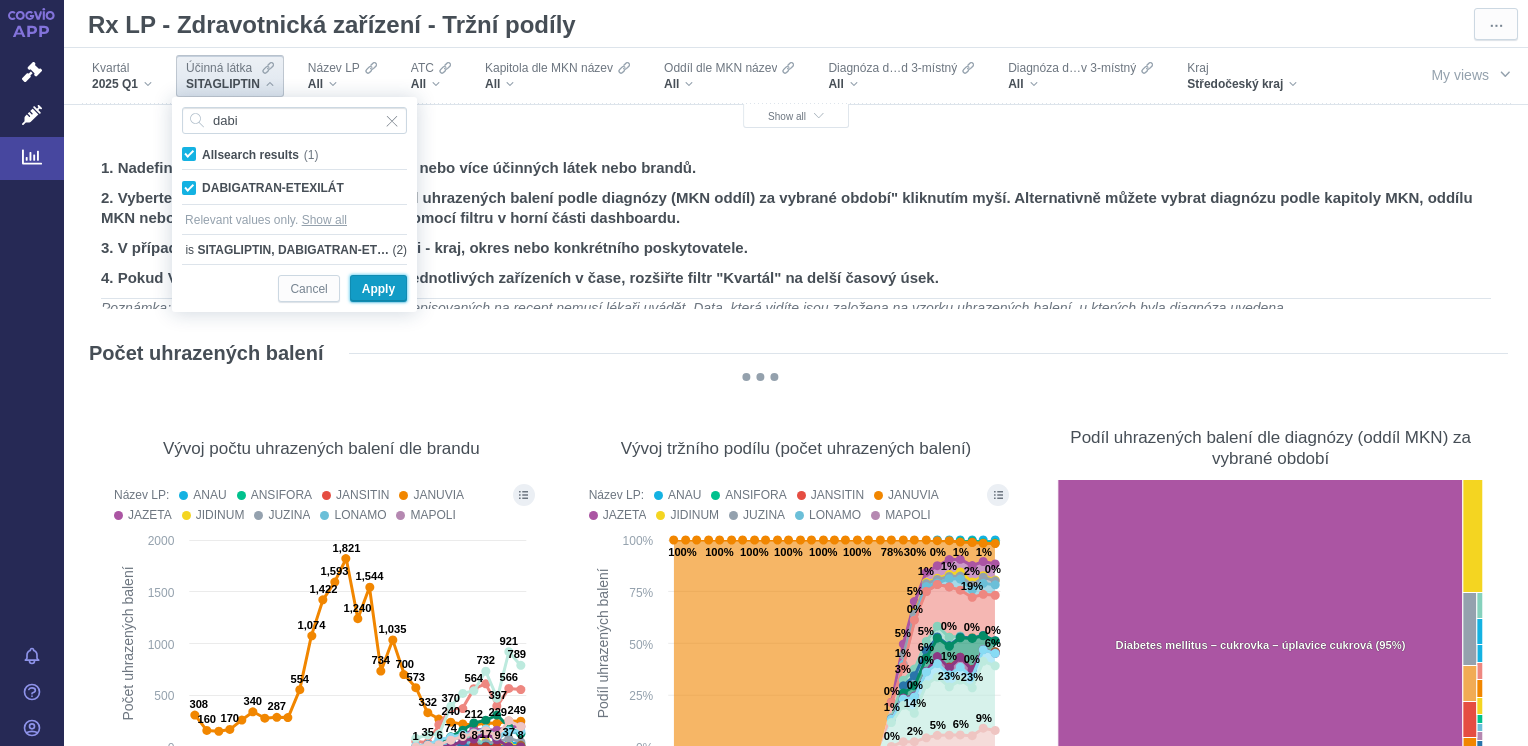 click on "Apply" at bounding box center [378, 289] 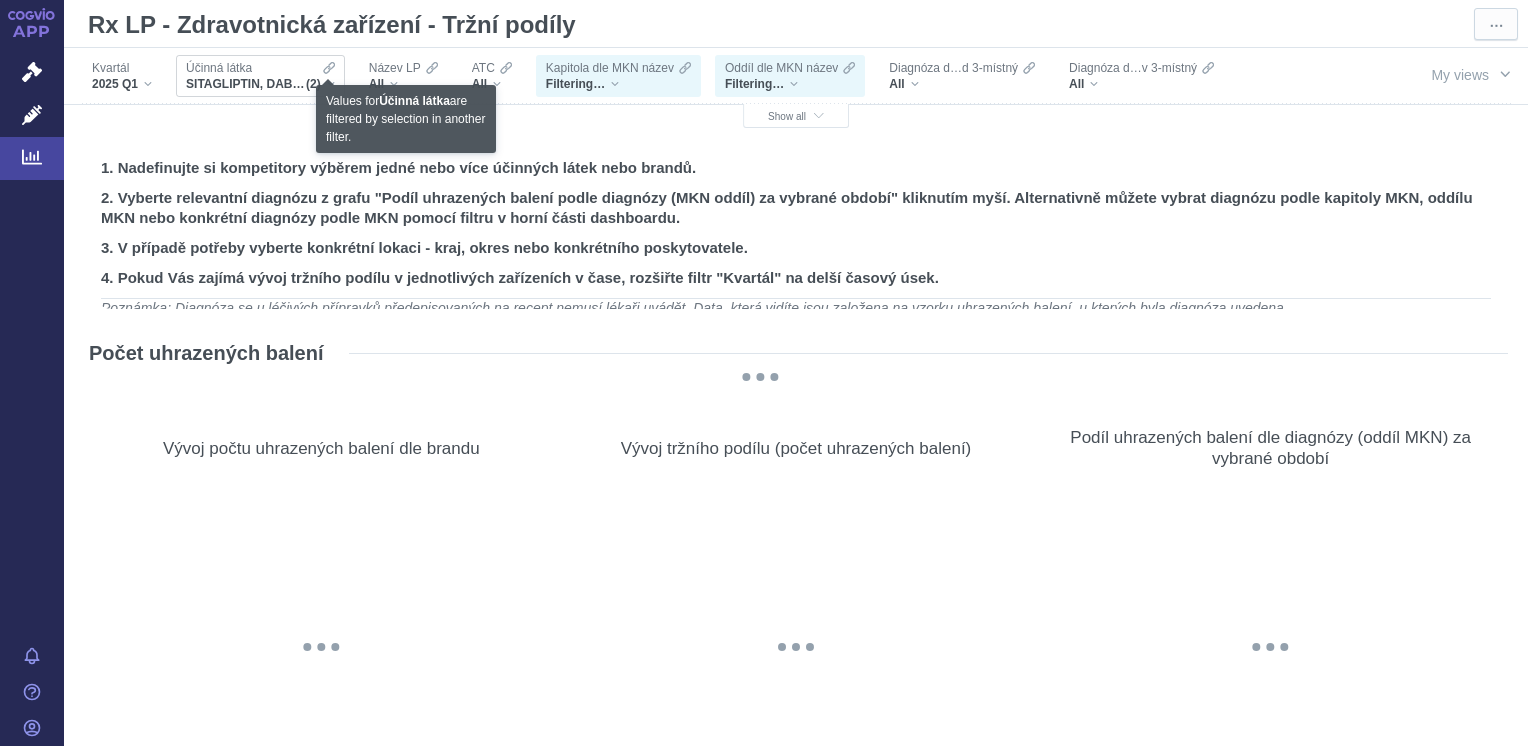 click 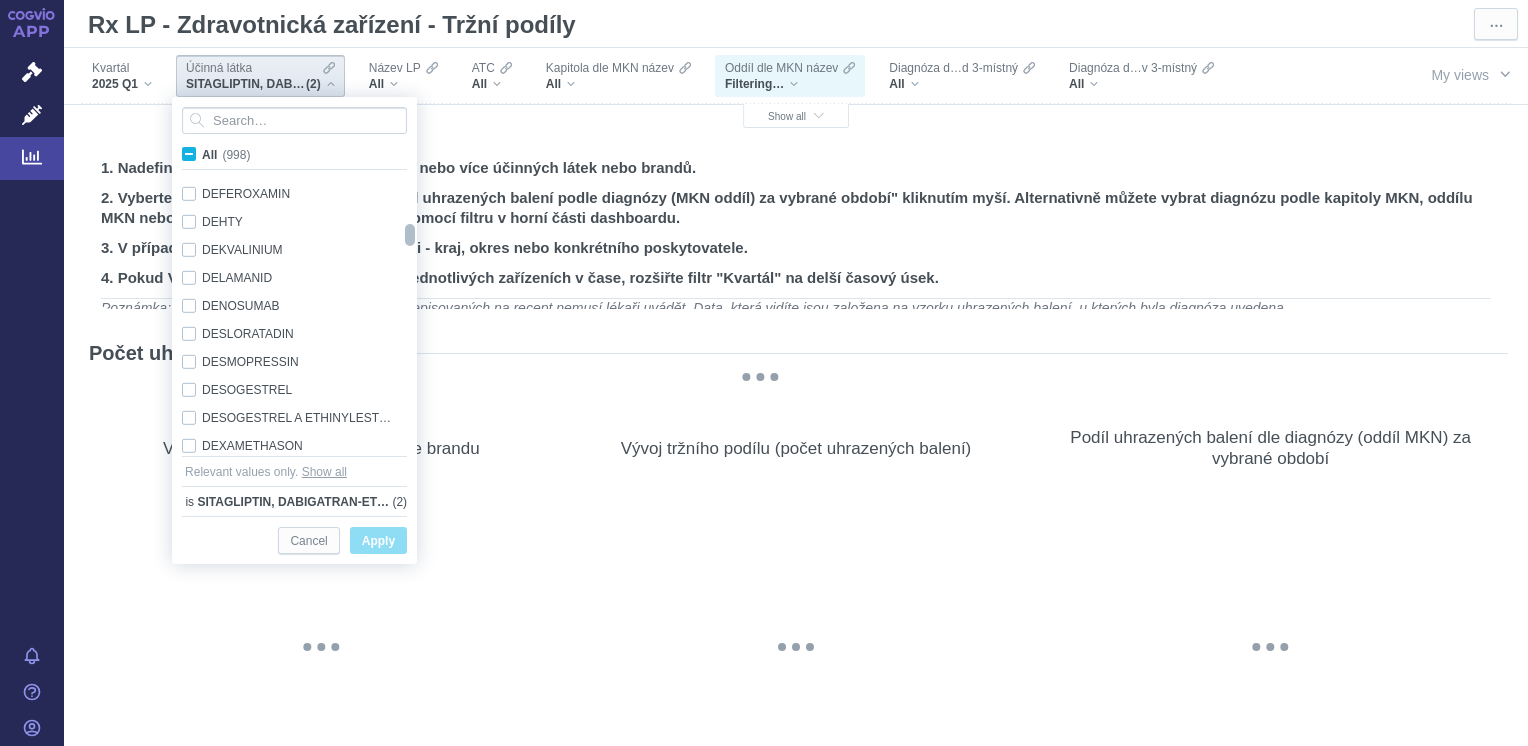checkbox on "false" 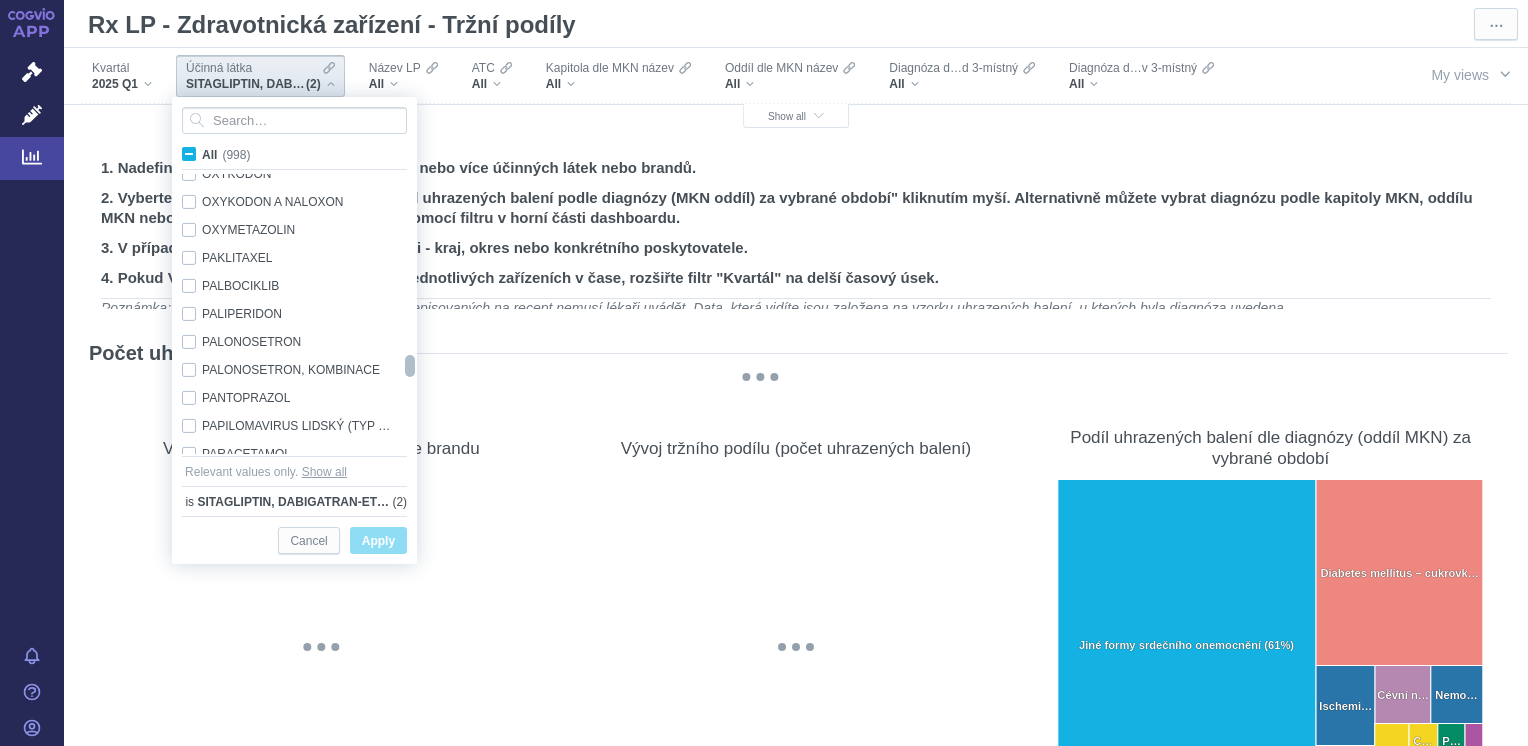 drag, startPoint x: 409, startPoint y: 190, endPoint x: 425, endPoint y: 367, distance: 177.7217 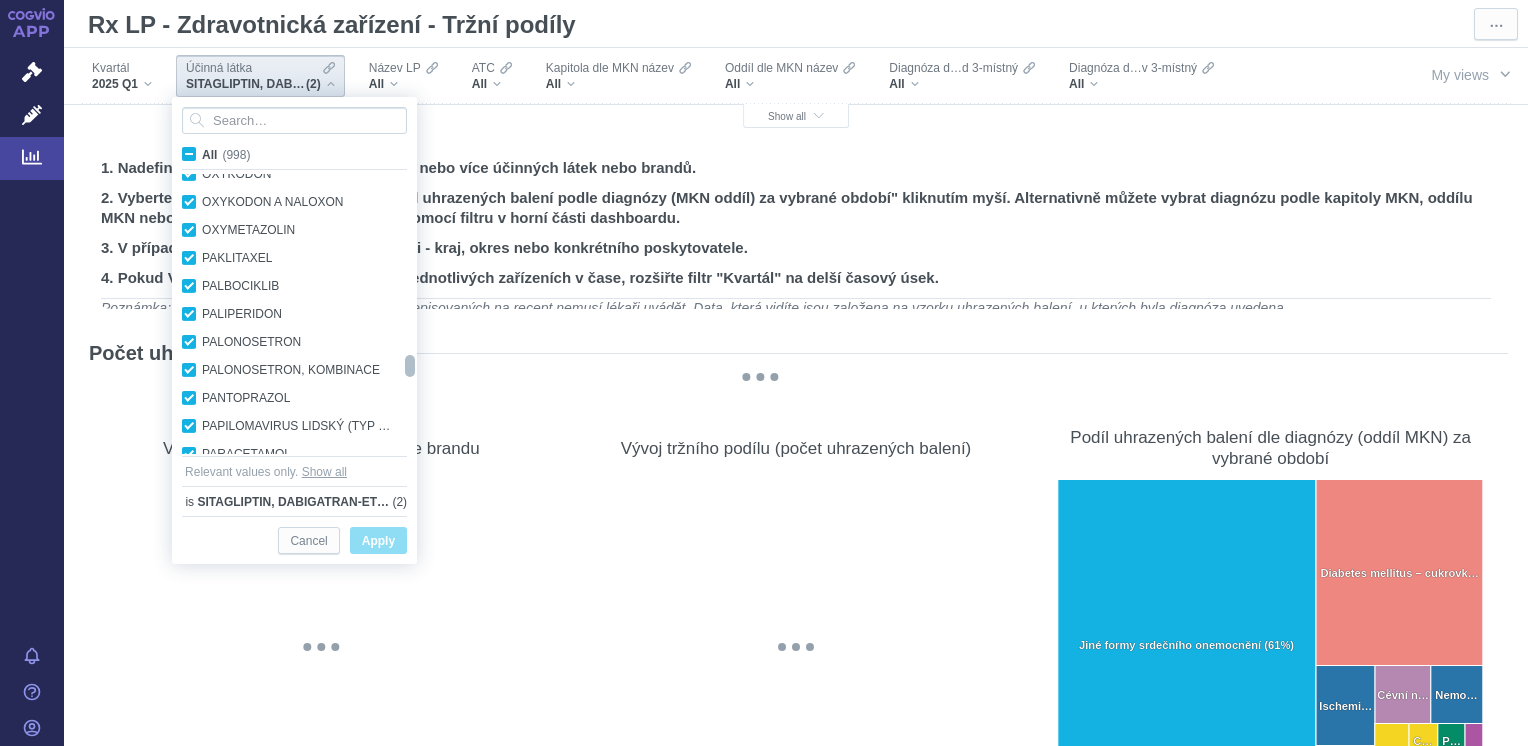 checkbox on "true" 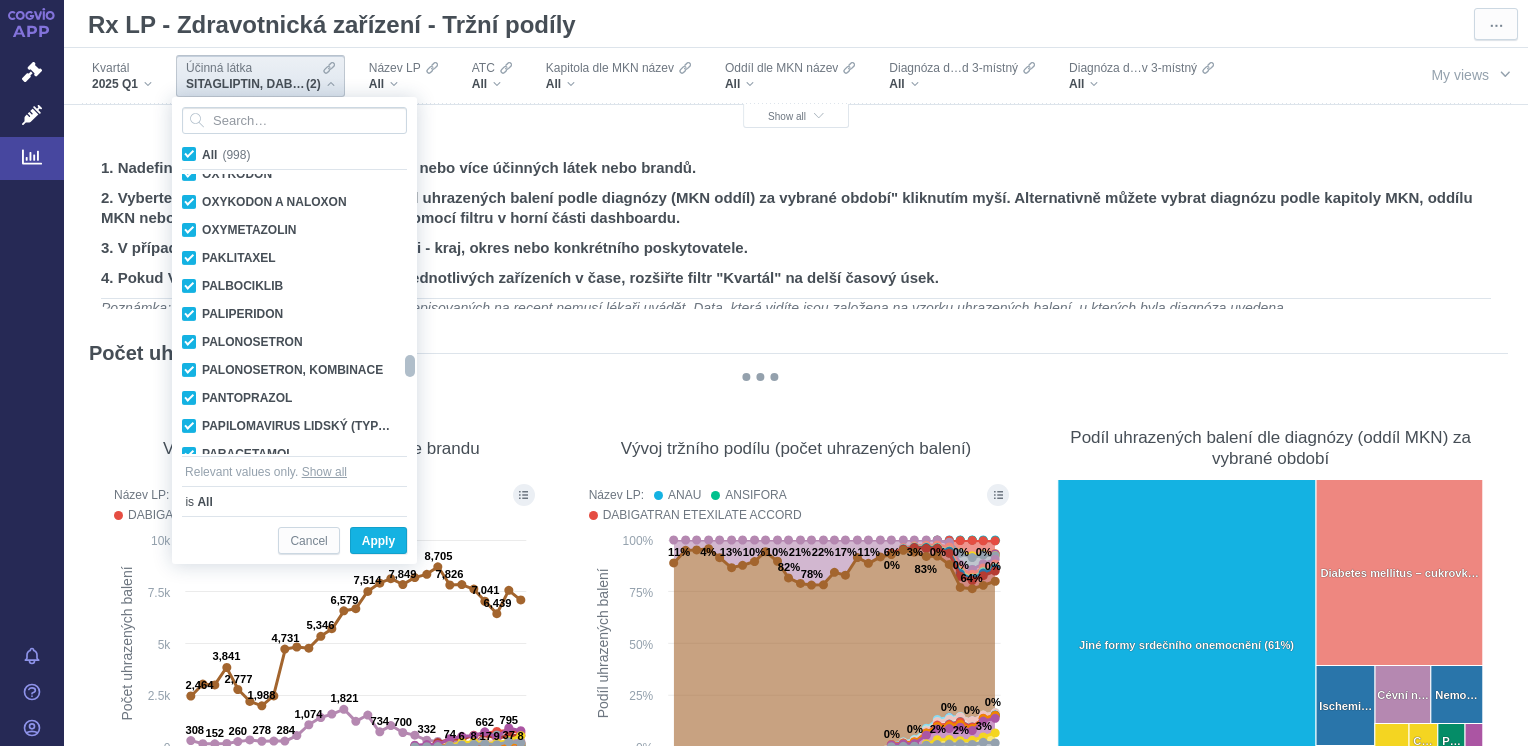 checkbox on "true" 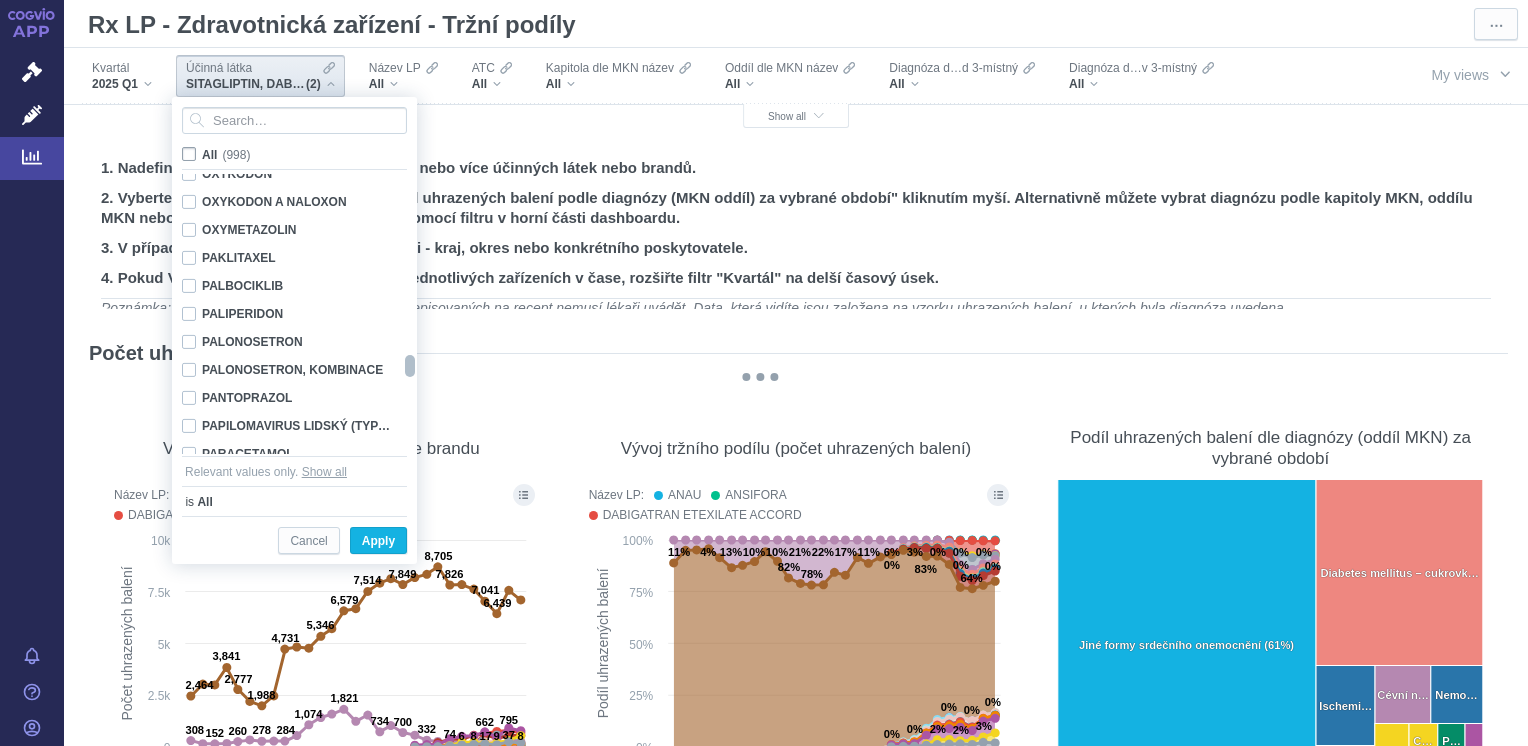 checkbox on "false" 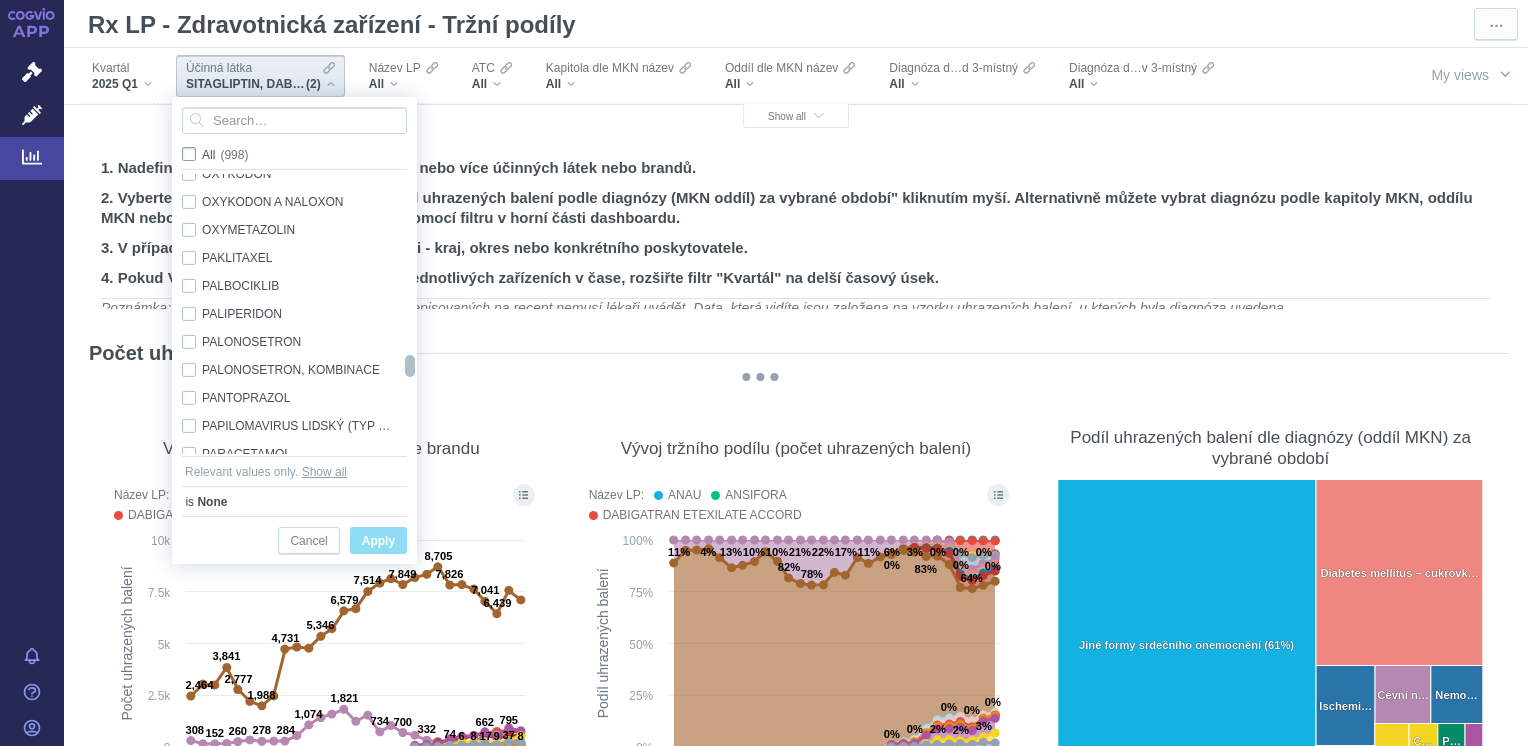 checkbox on "false" 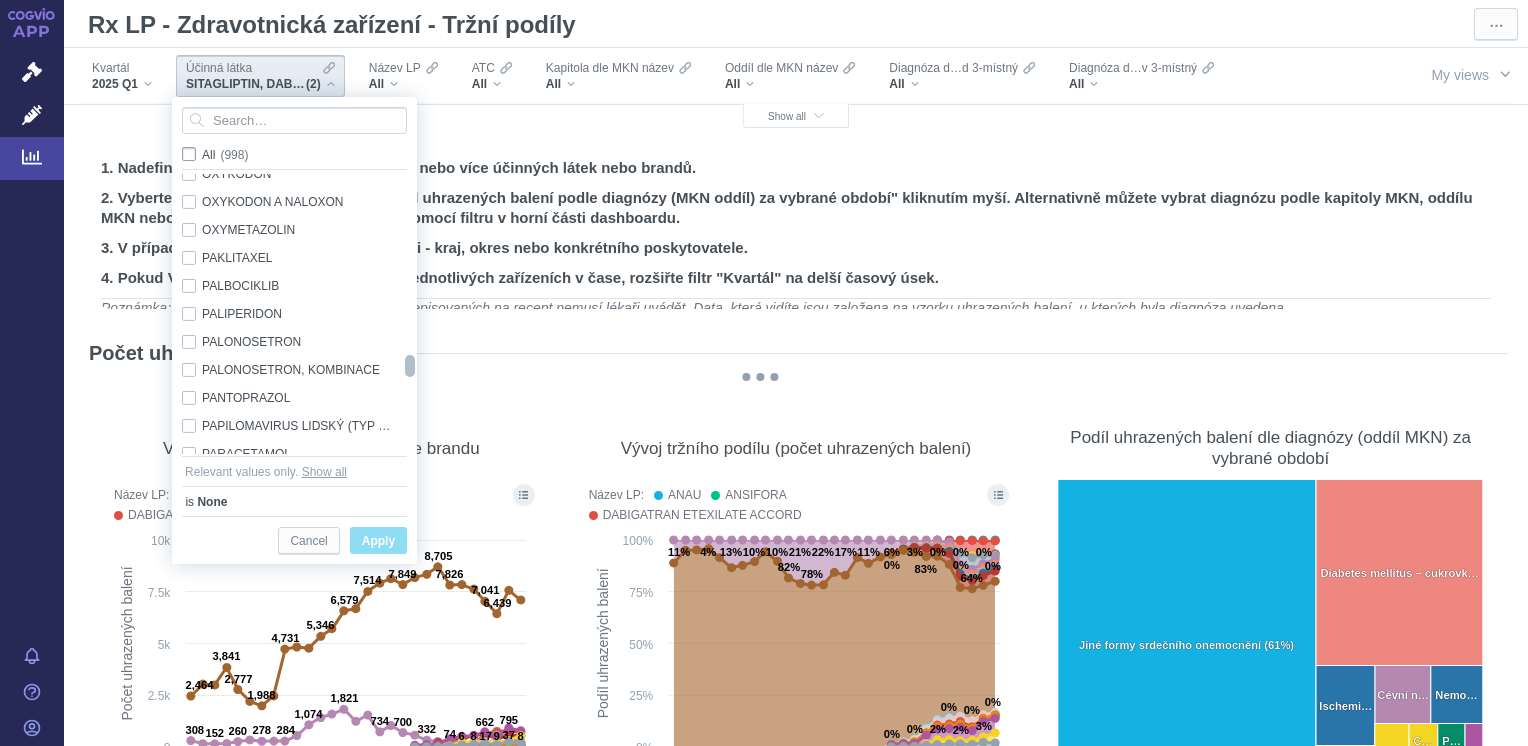 checkbox on "false" 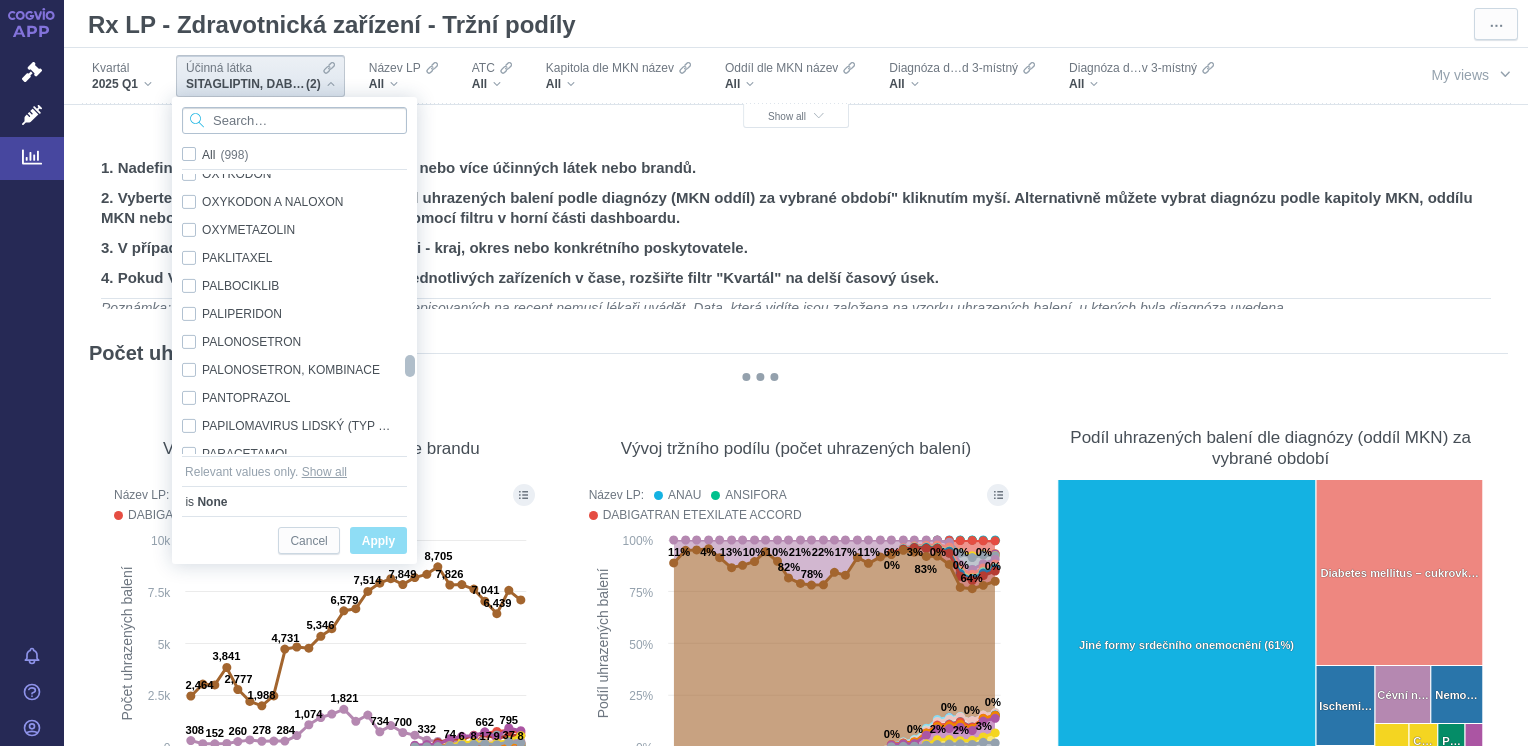 click at bounding box center [294, 120] 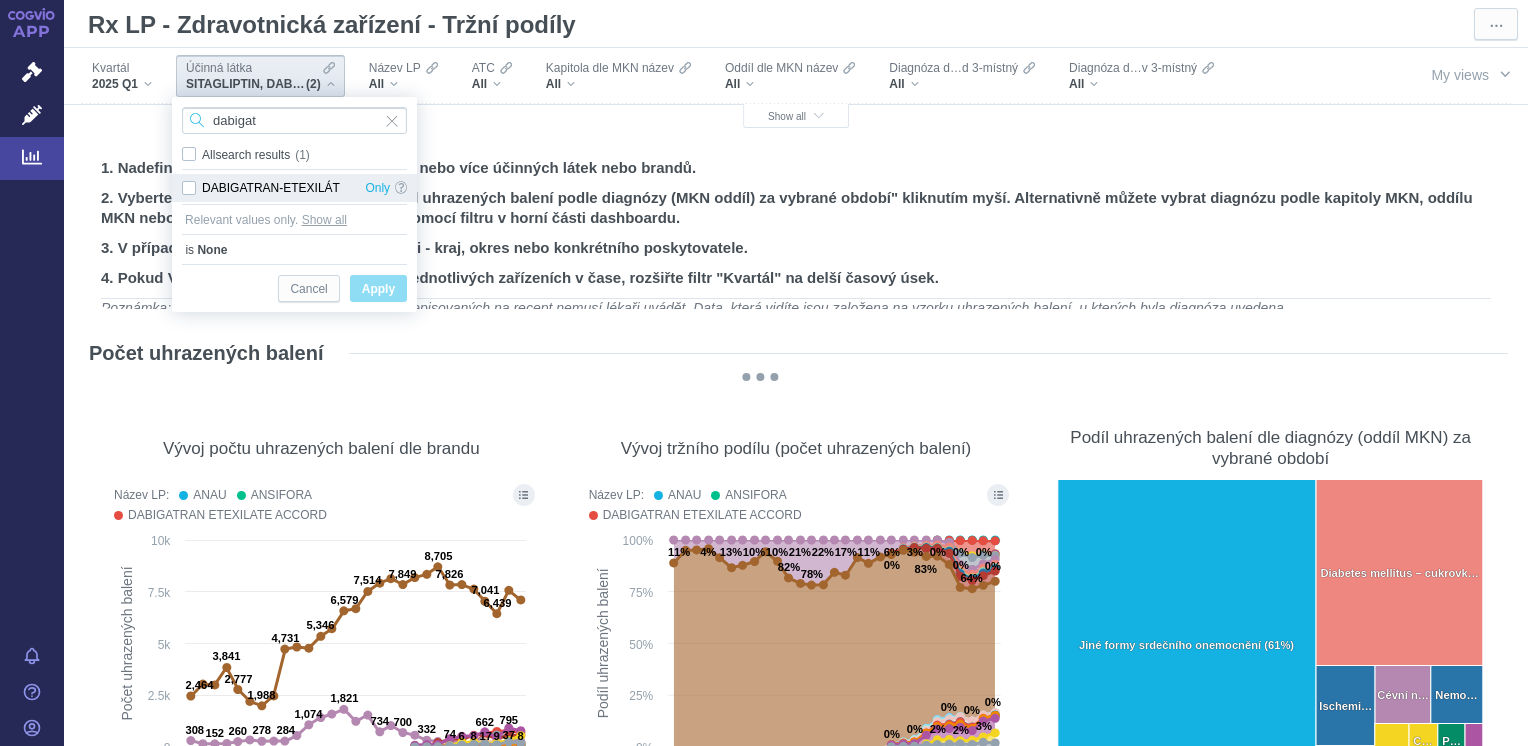 type on "dabigat" 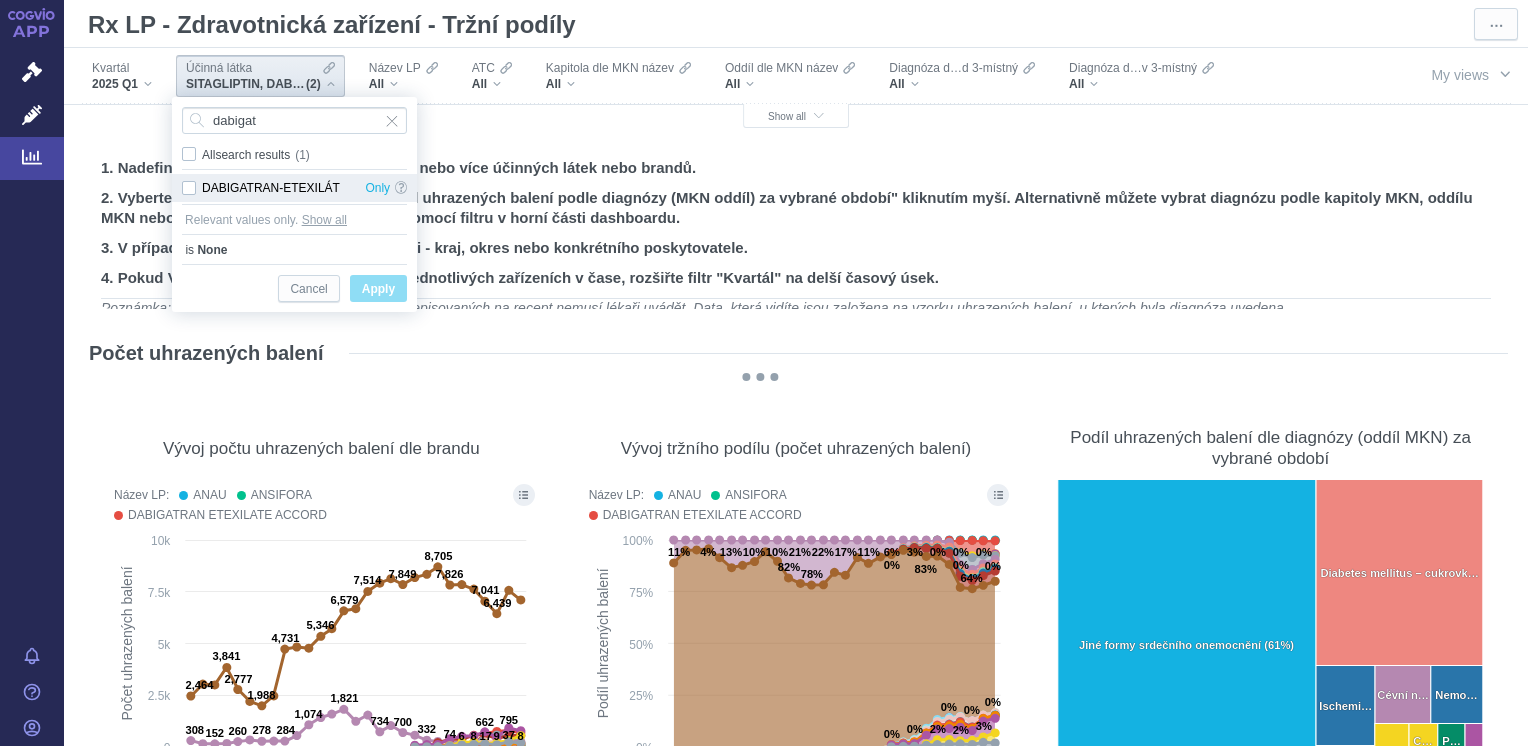 click on "DABIGATRAN-ETEXILÁT Only" at bounding box center [294, 188] 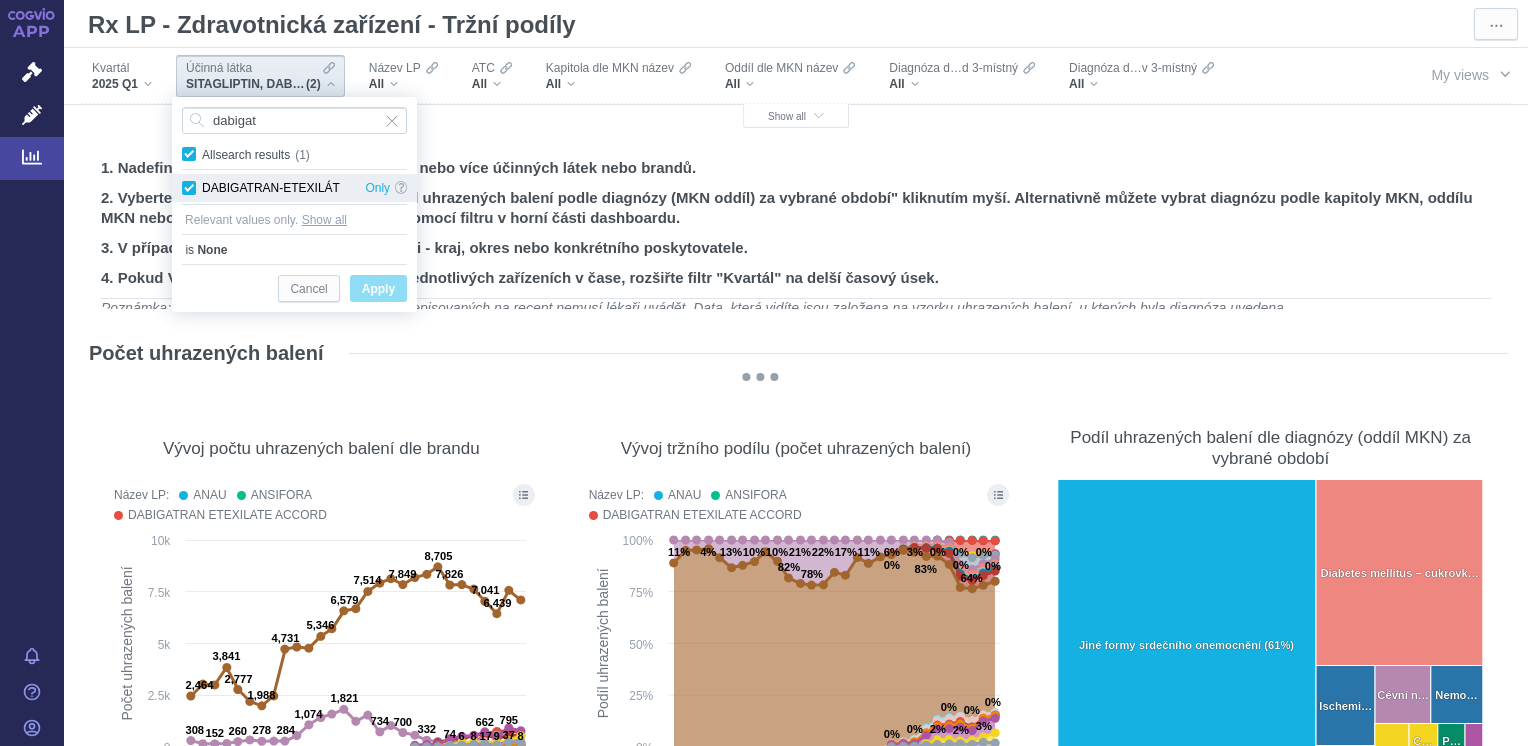 checkbox on "true" 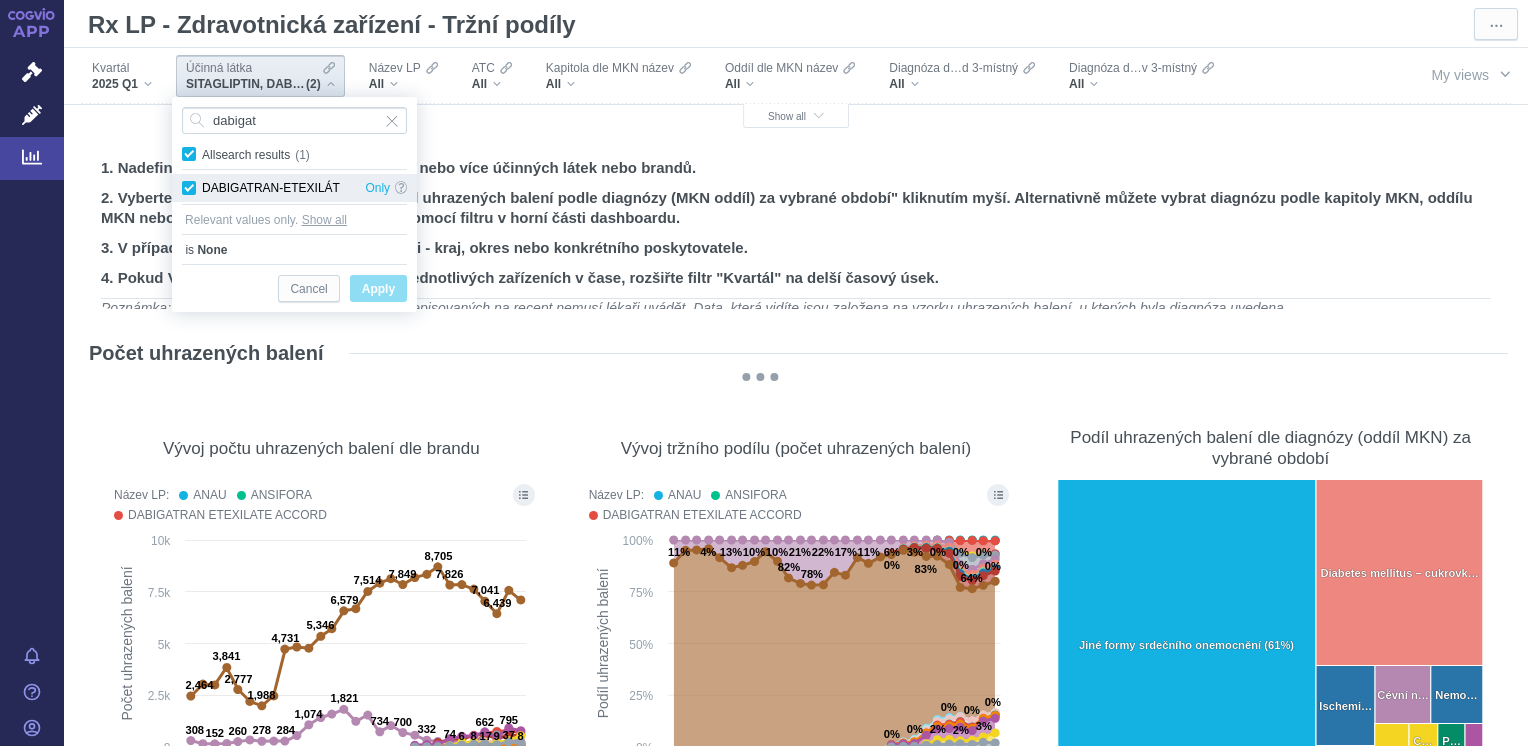 checkbox on "true" 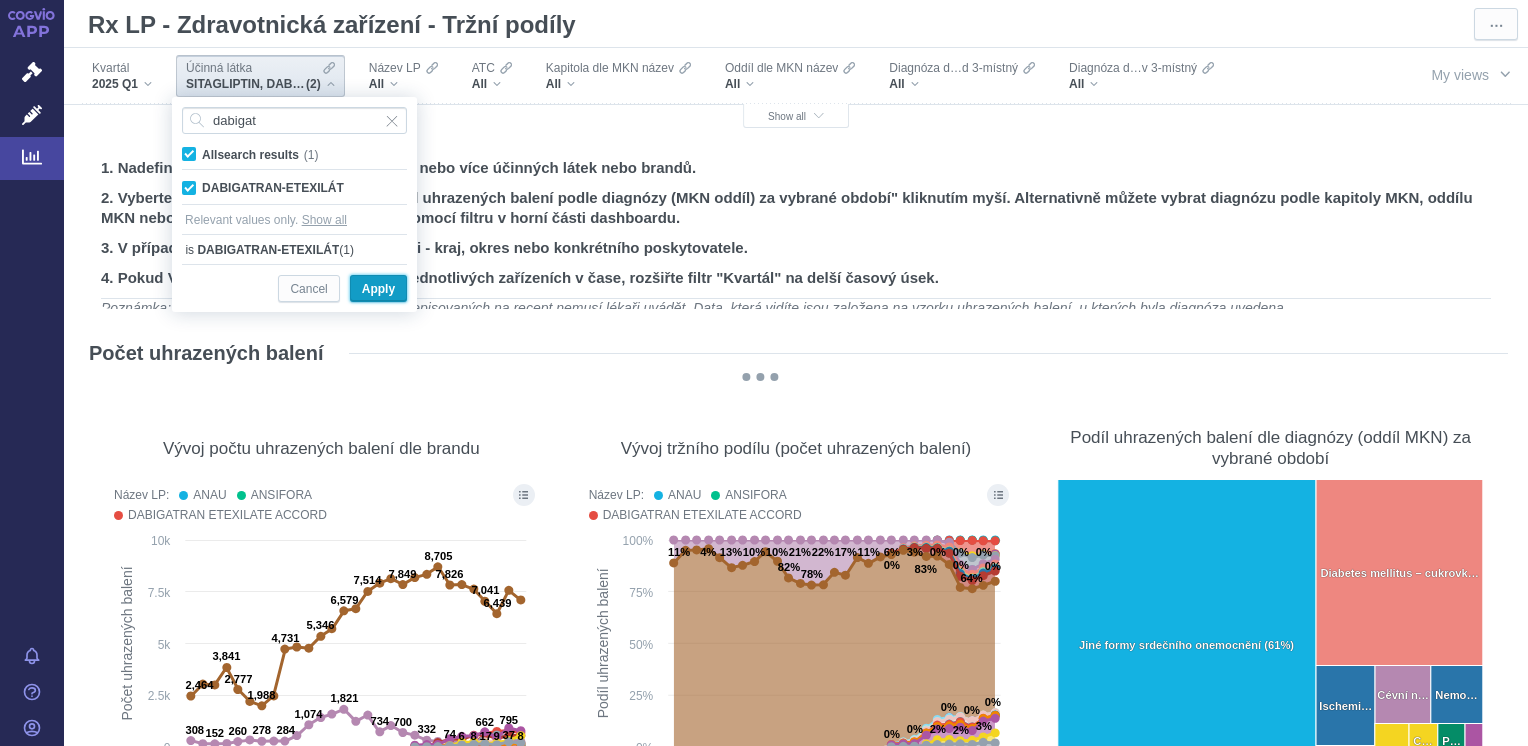 click on "Apply" at bounding box center [378, 289] 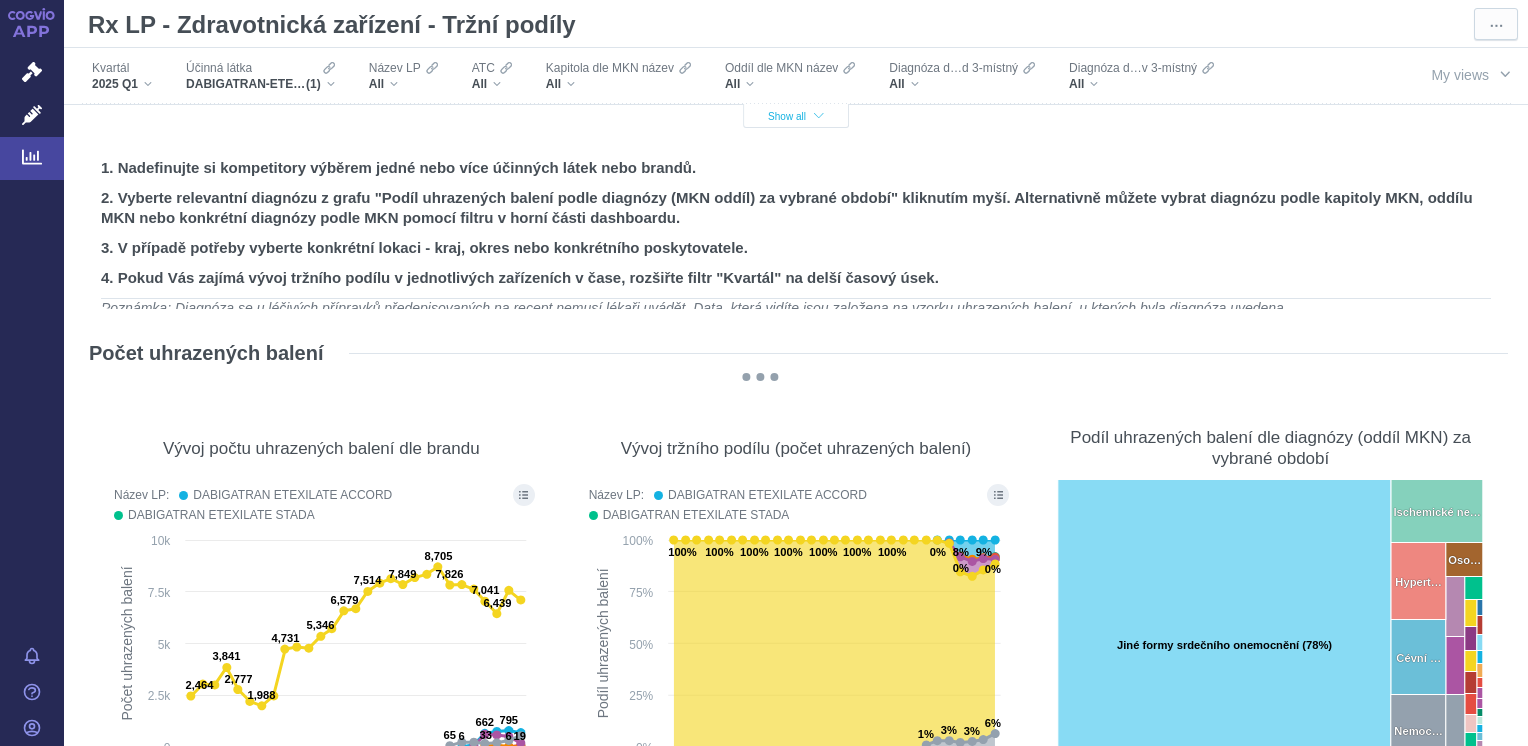 click on "Show all" at bounding box center (796, 116) 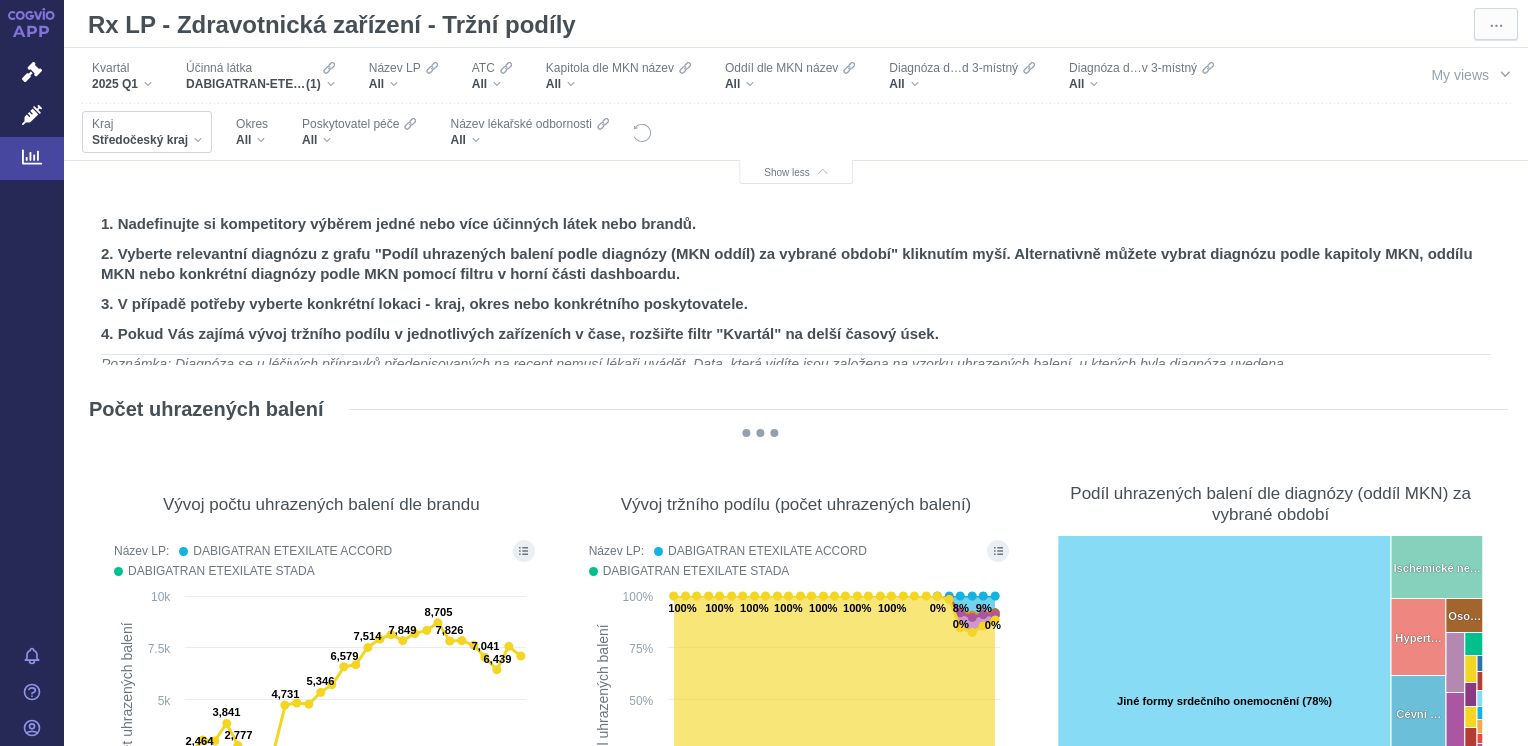 click on "Středočeský kraj" at bounding box center (147, 140) 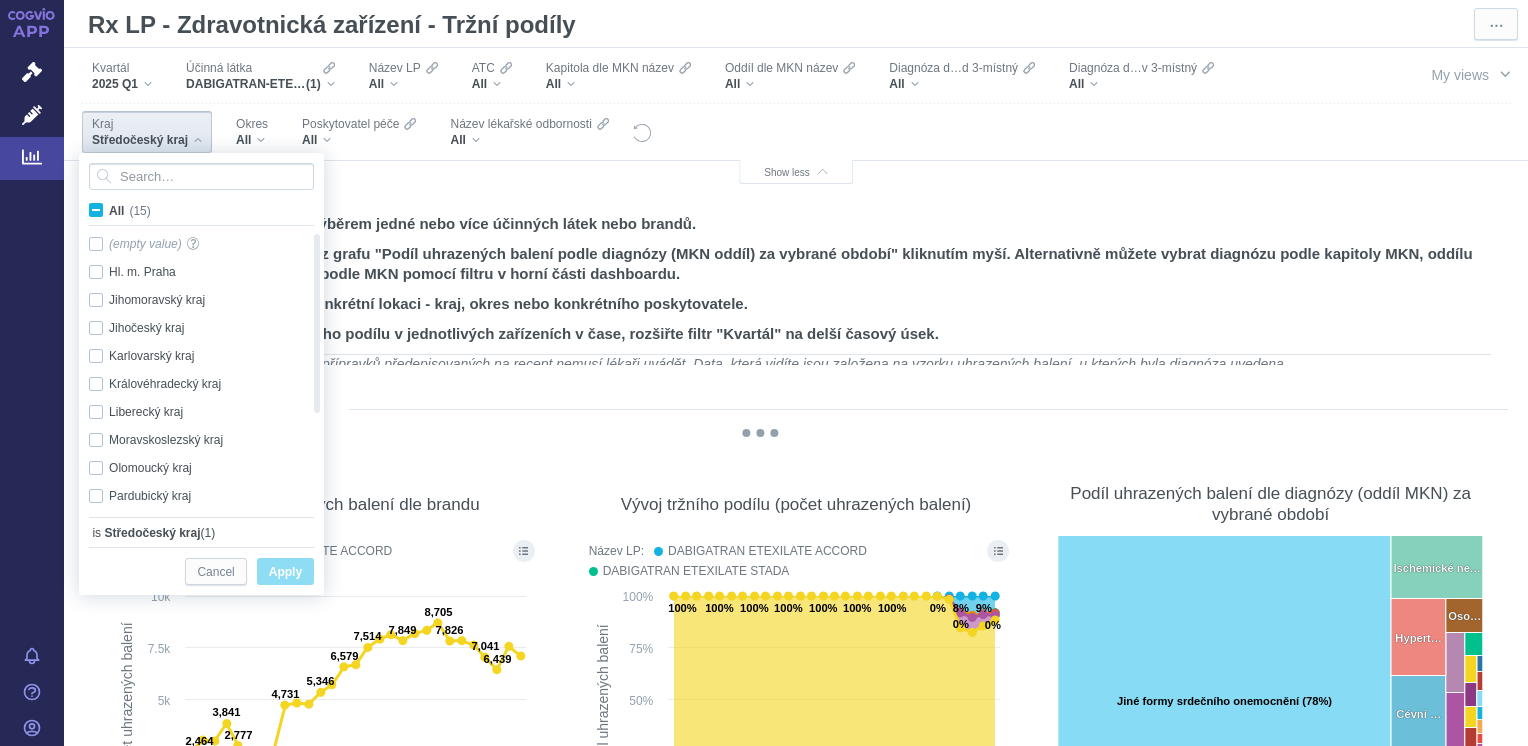click on "All (15)" at bounding box center [130, 211] 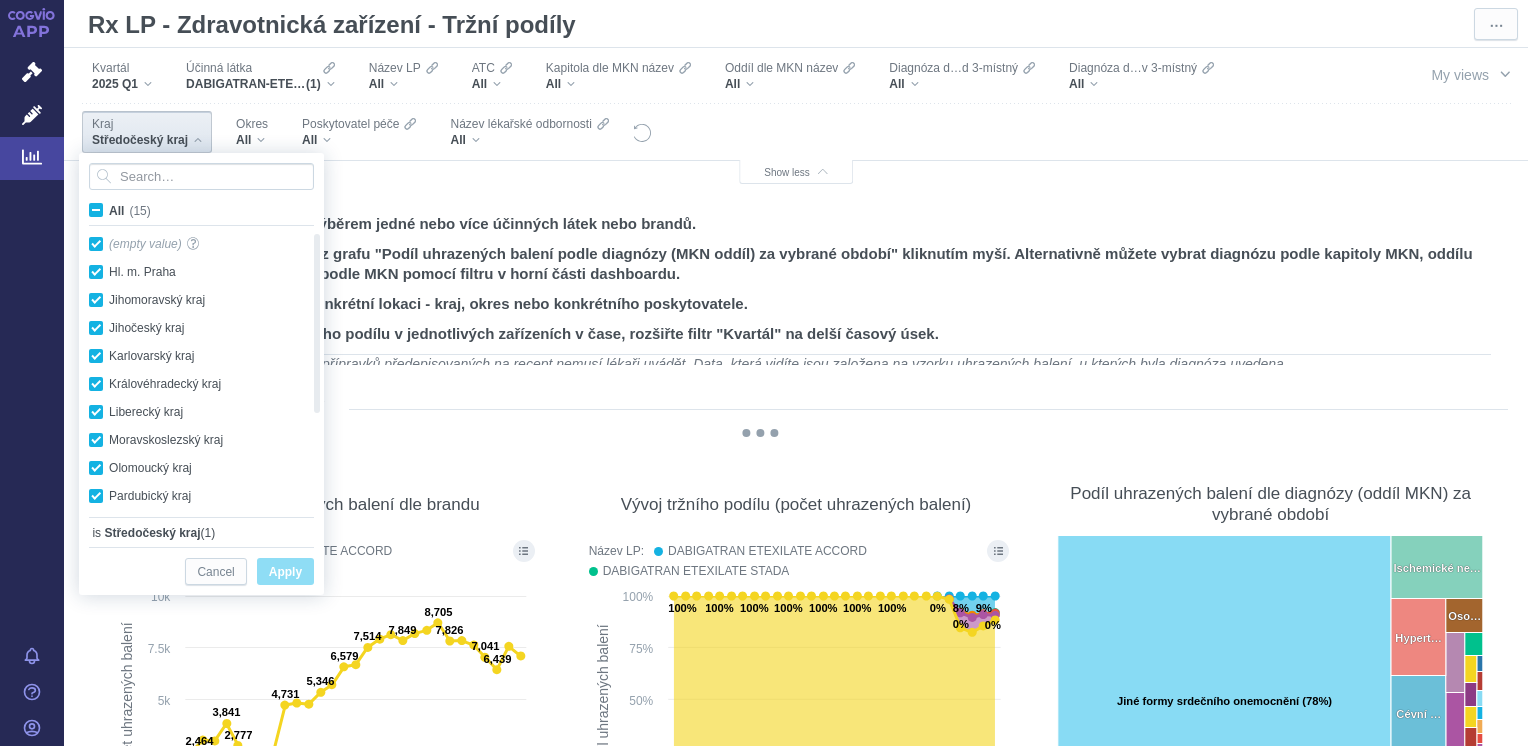 checkbox on "true" 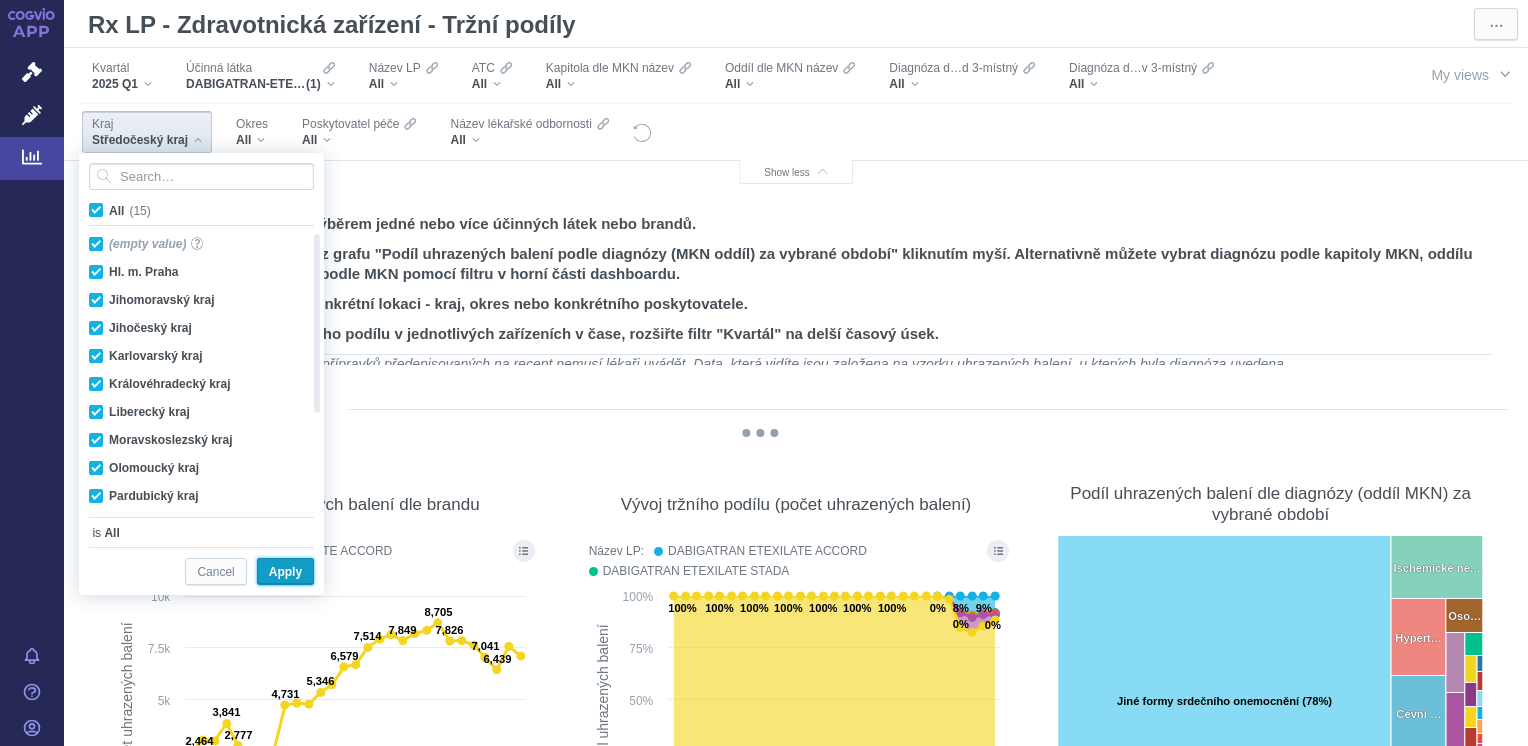 click on "Apply" at bounding box center [285, 572] 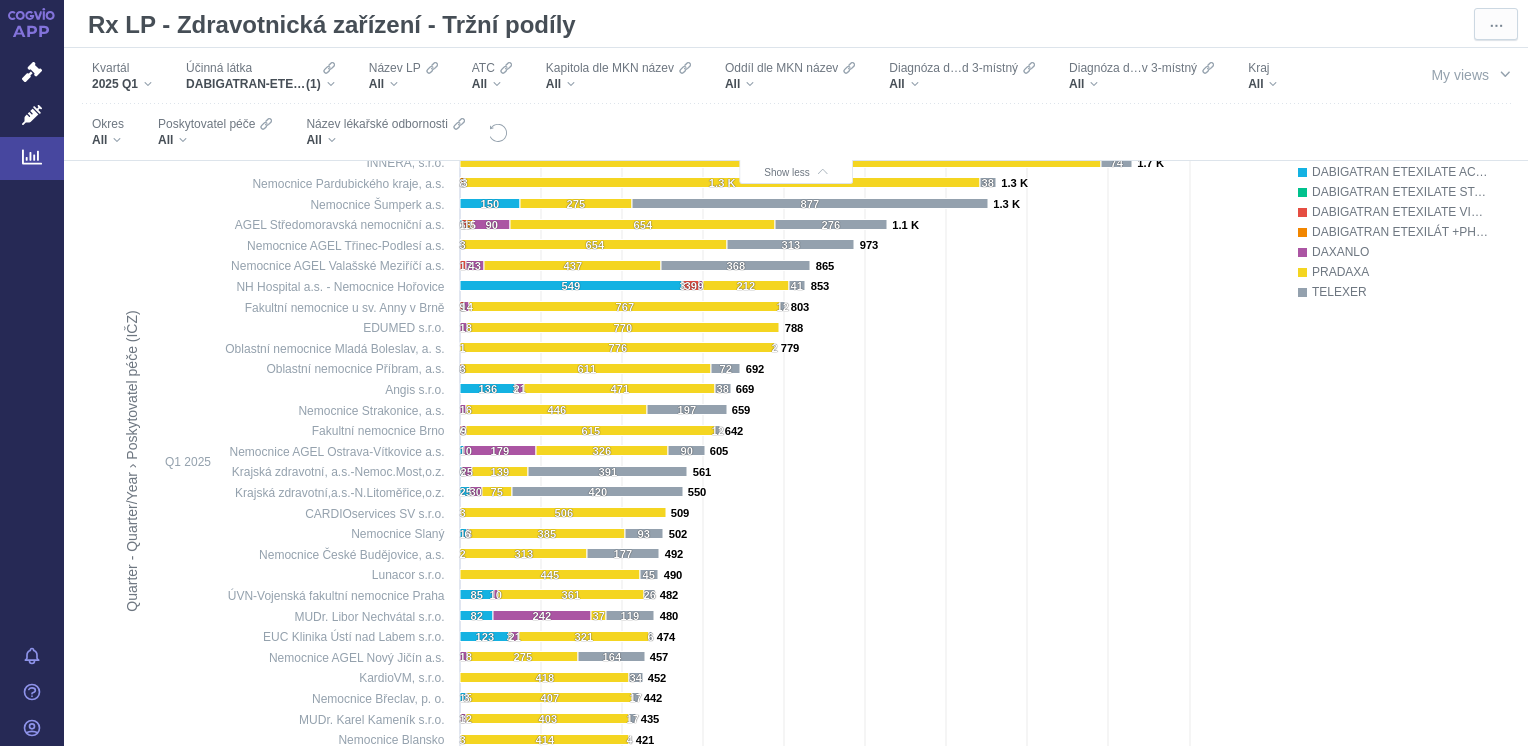 scroll, scrollTop: 836, scrollLeft: 0, axis: vertical 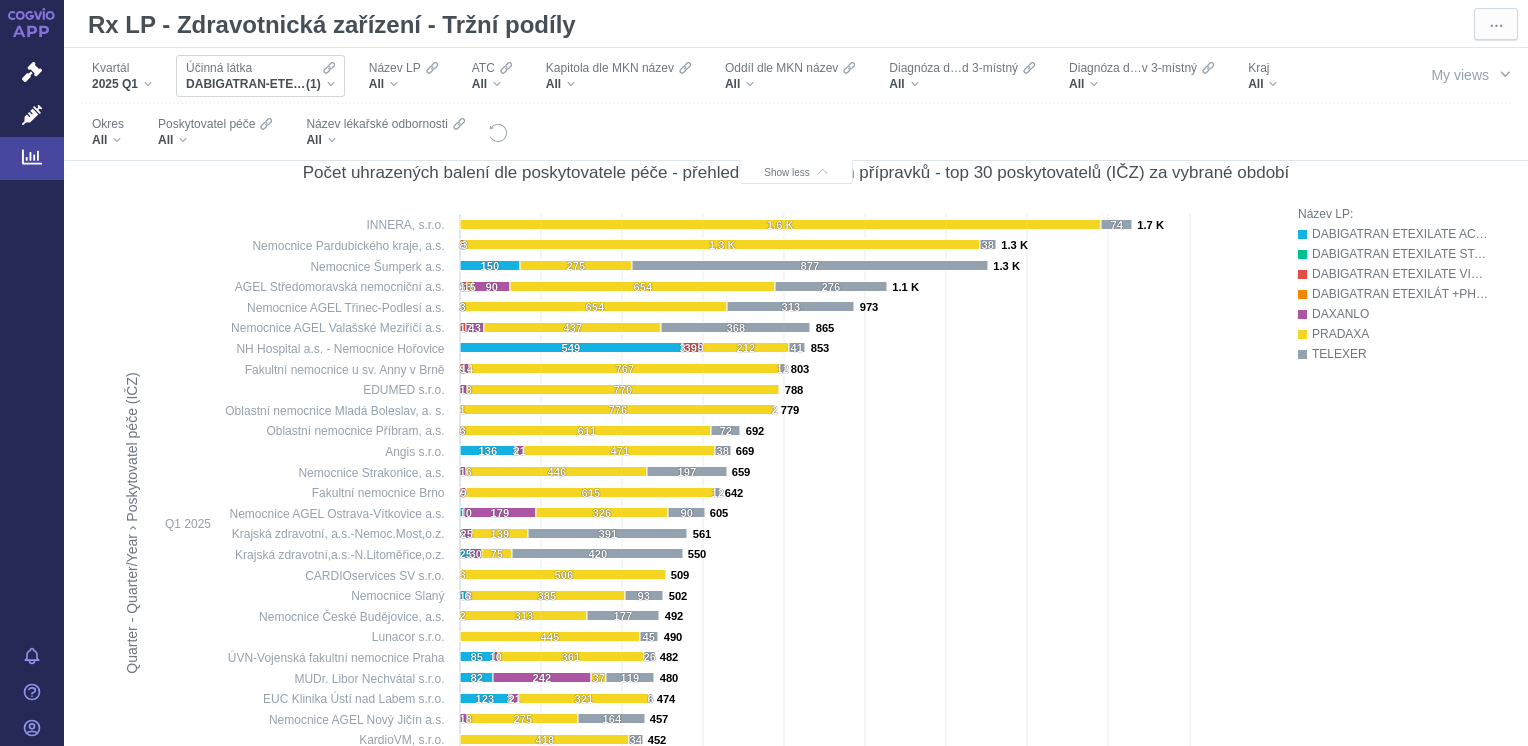 click on "DABIGATRAN-ETEXILÁT (1)" at bounding box center (260, 84) 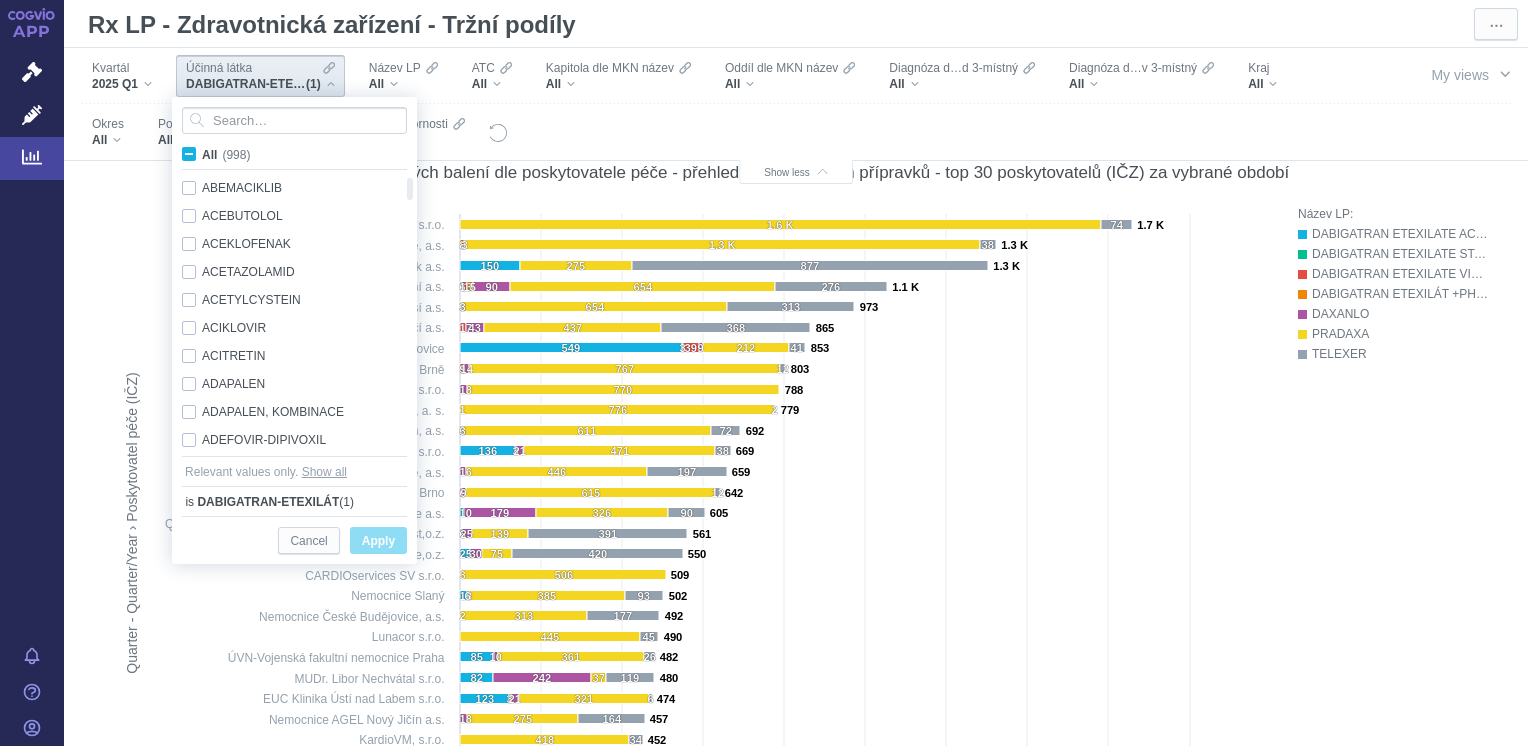 click on "All (998)" at bounding box center [226, 155] 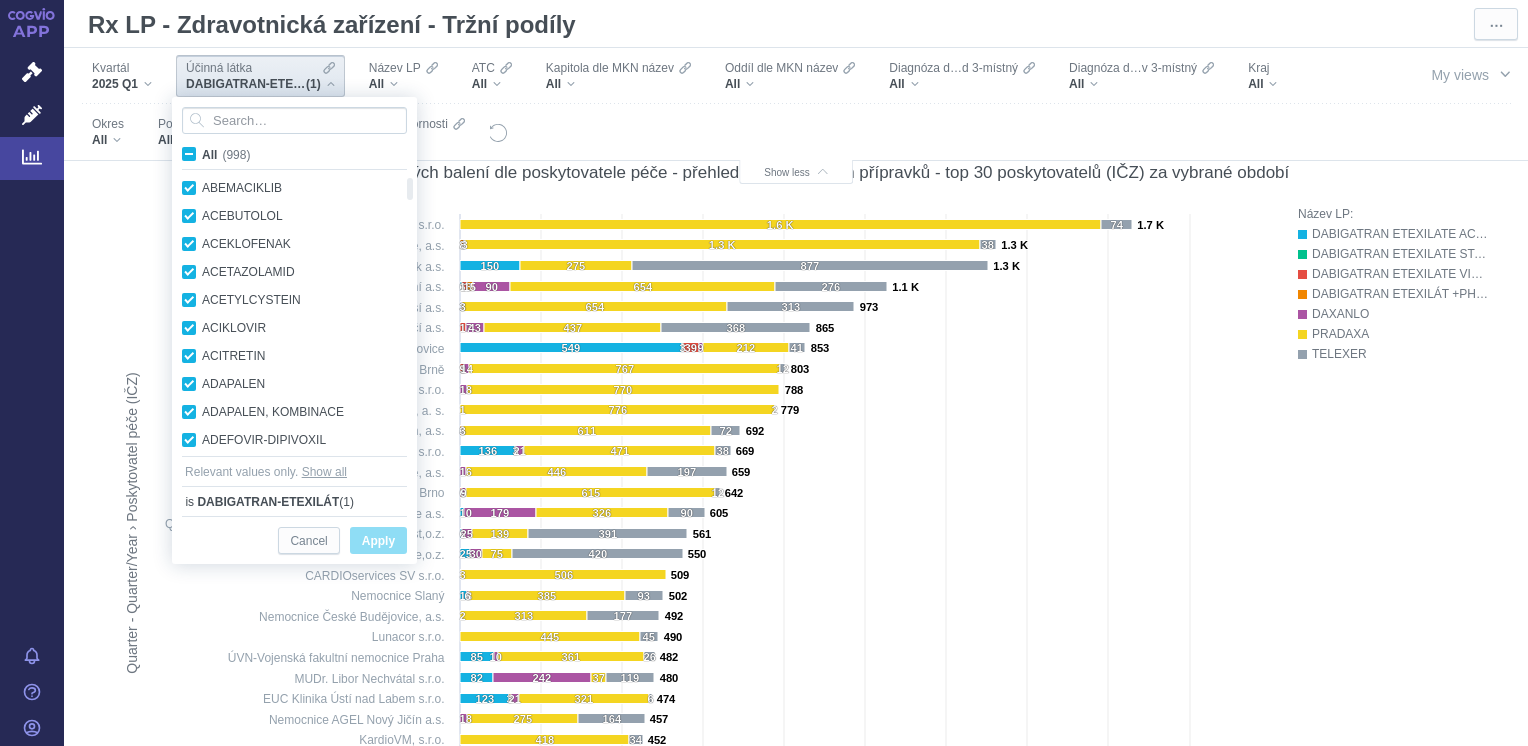 checkbox on "true" 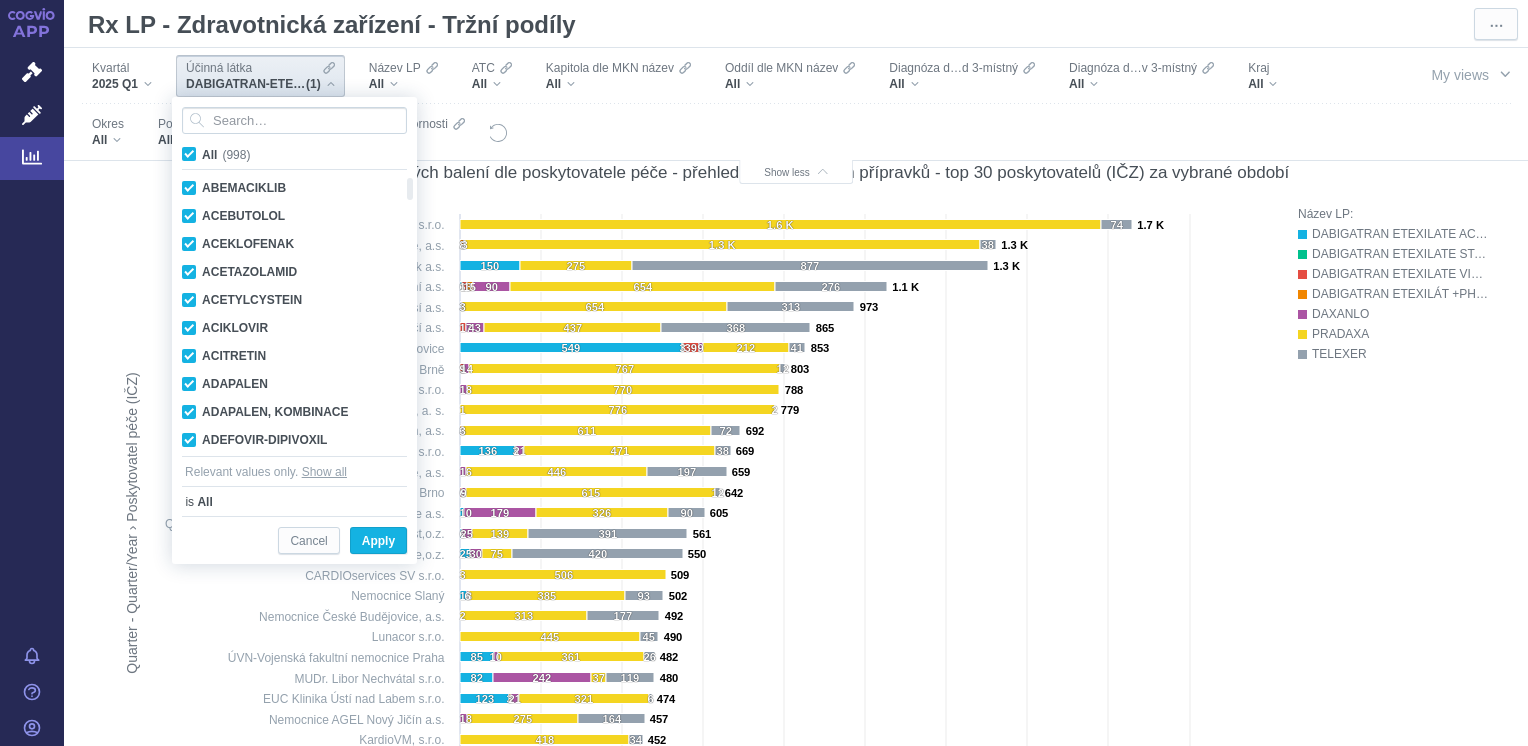click on "All (998)" at bounding box center (226, 155) 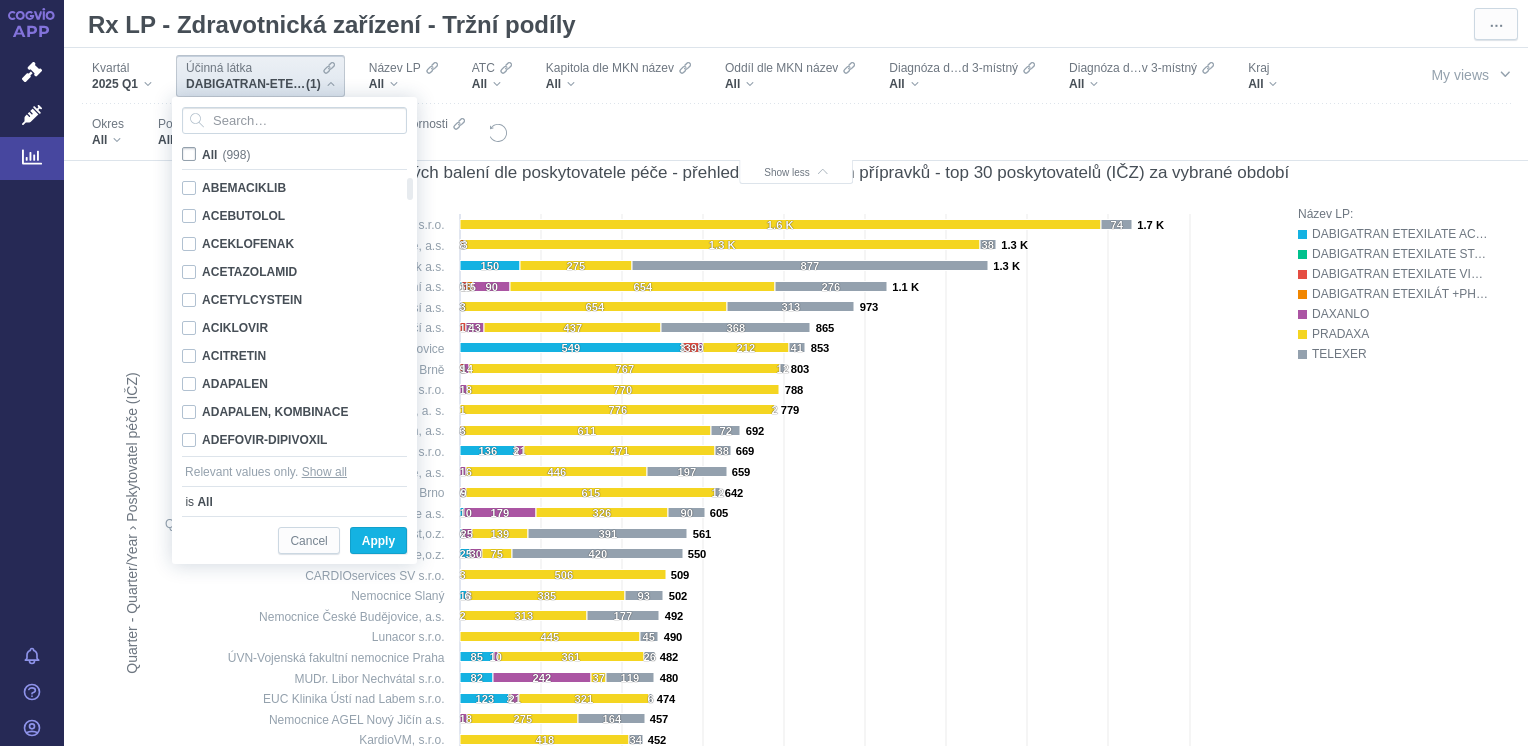 checkbox on "false" 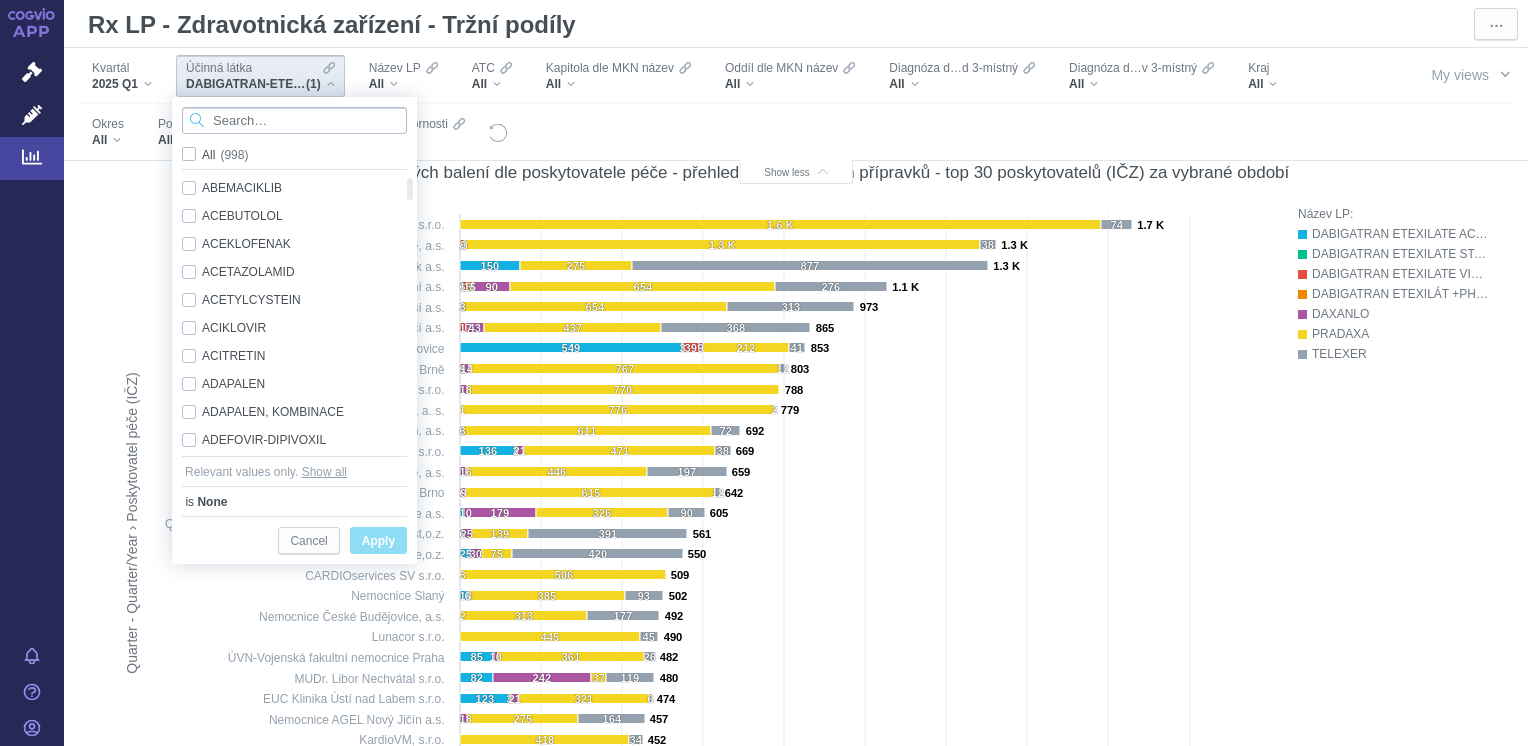 click at bounding box center [294, 120] 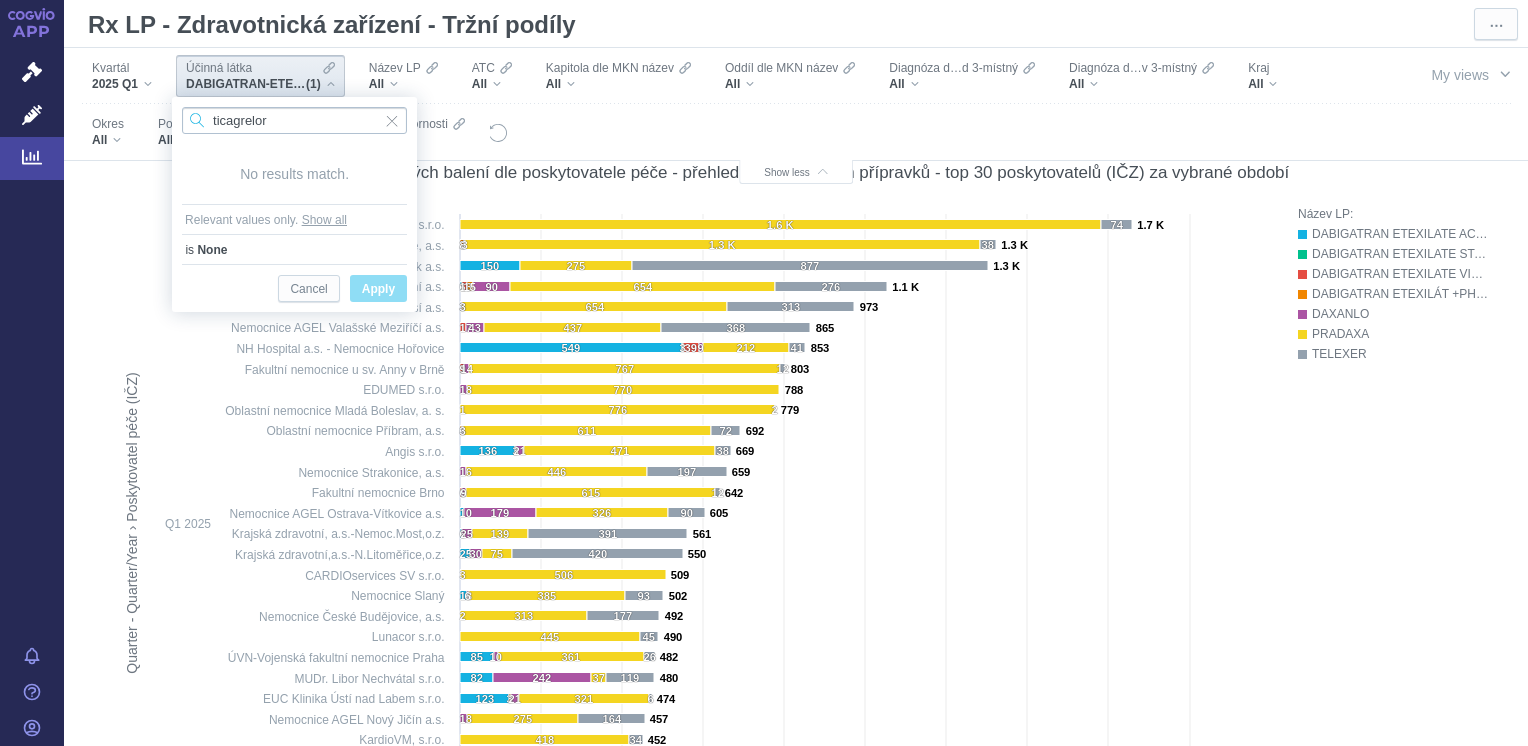 click on "ticagrelor" at bounding box center (294, 120) 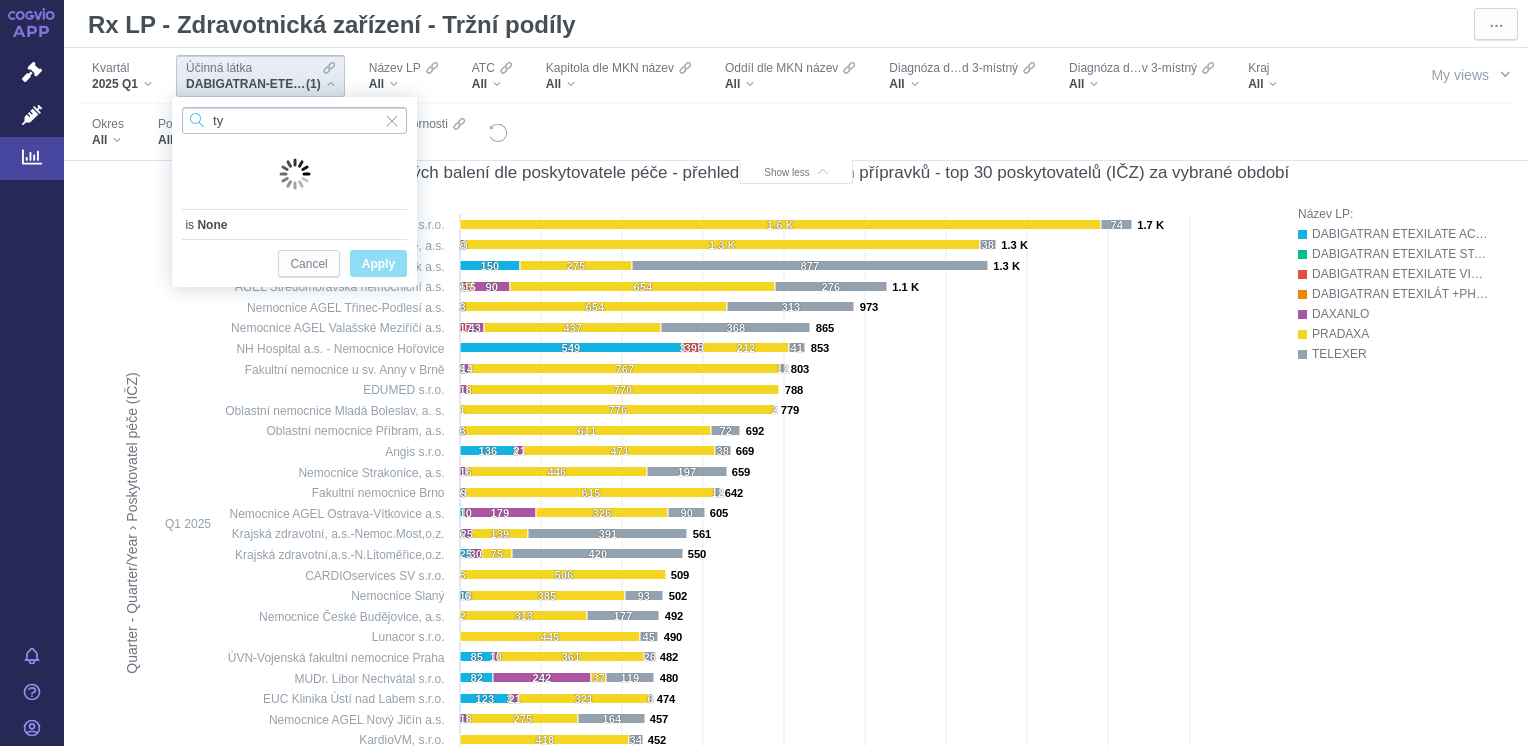 type on "t" 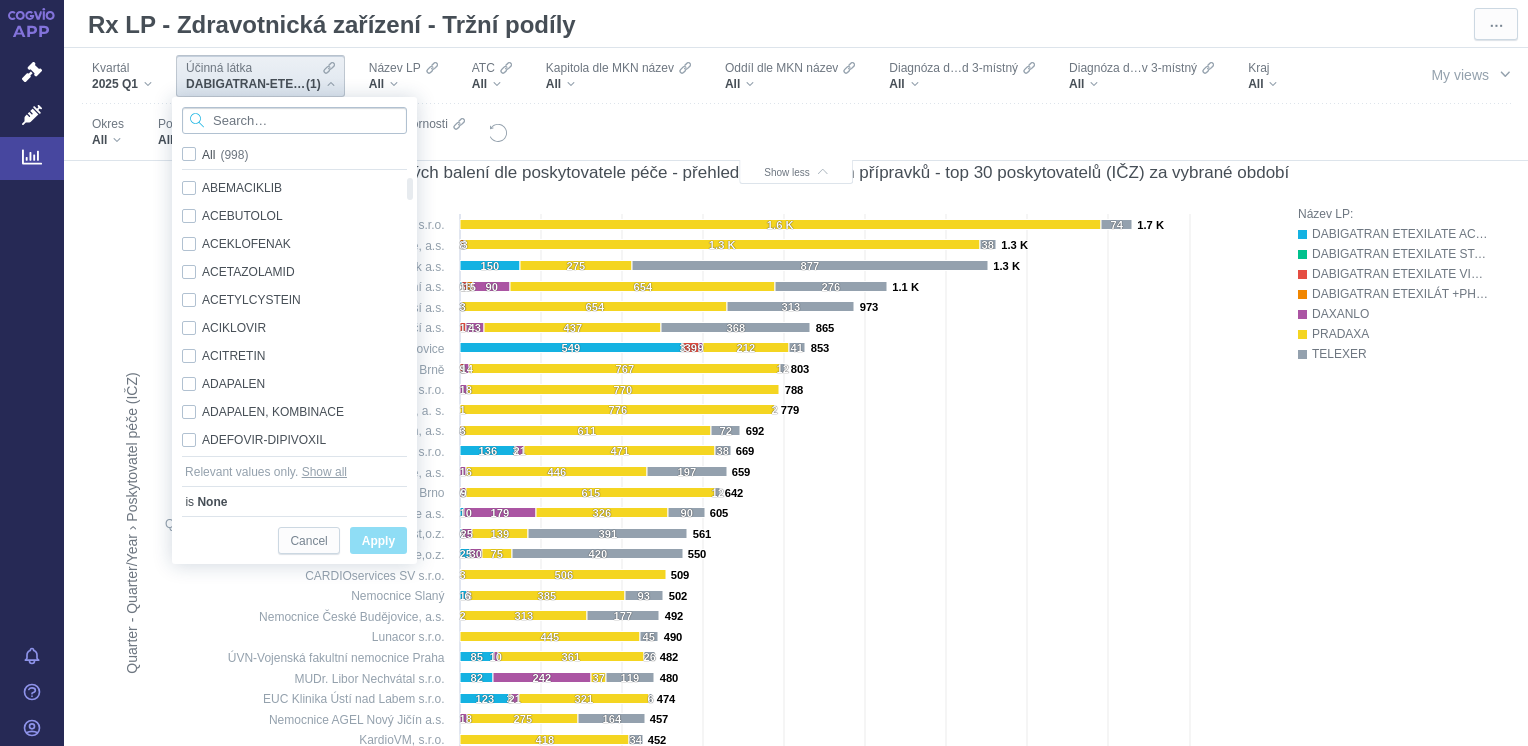 click at bounding box center (294, 120) 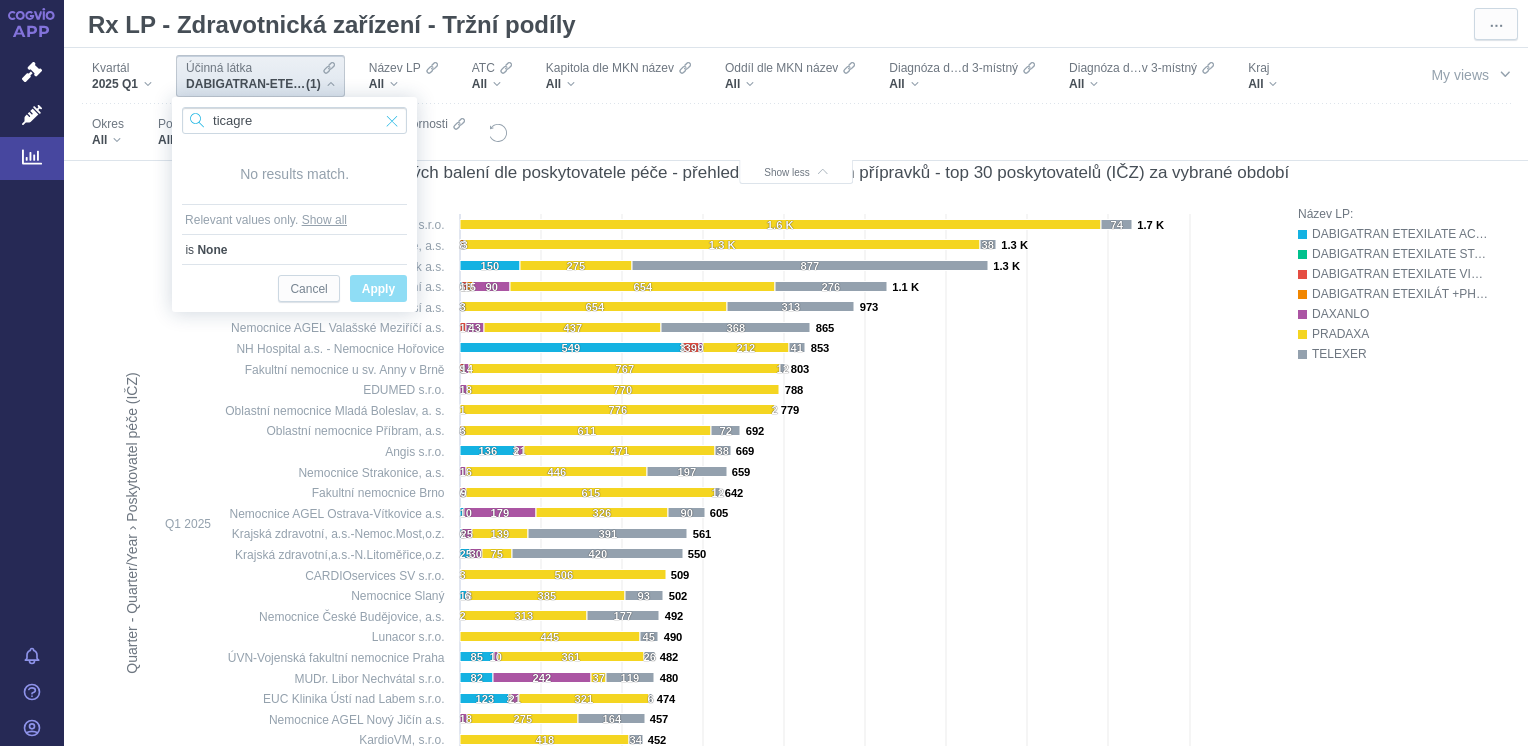 type on "ticagre" 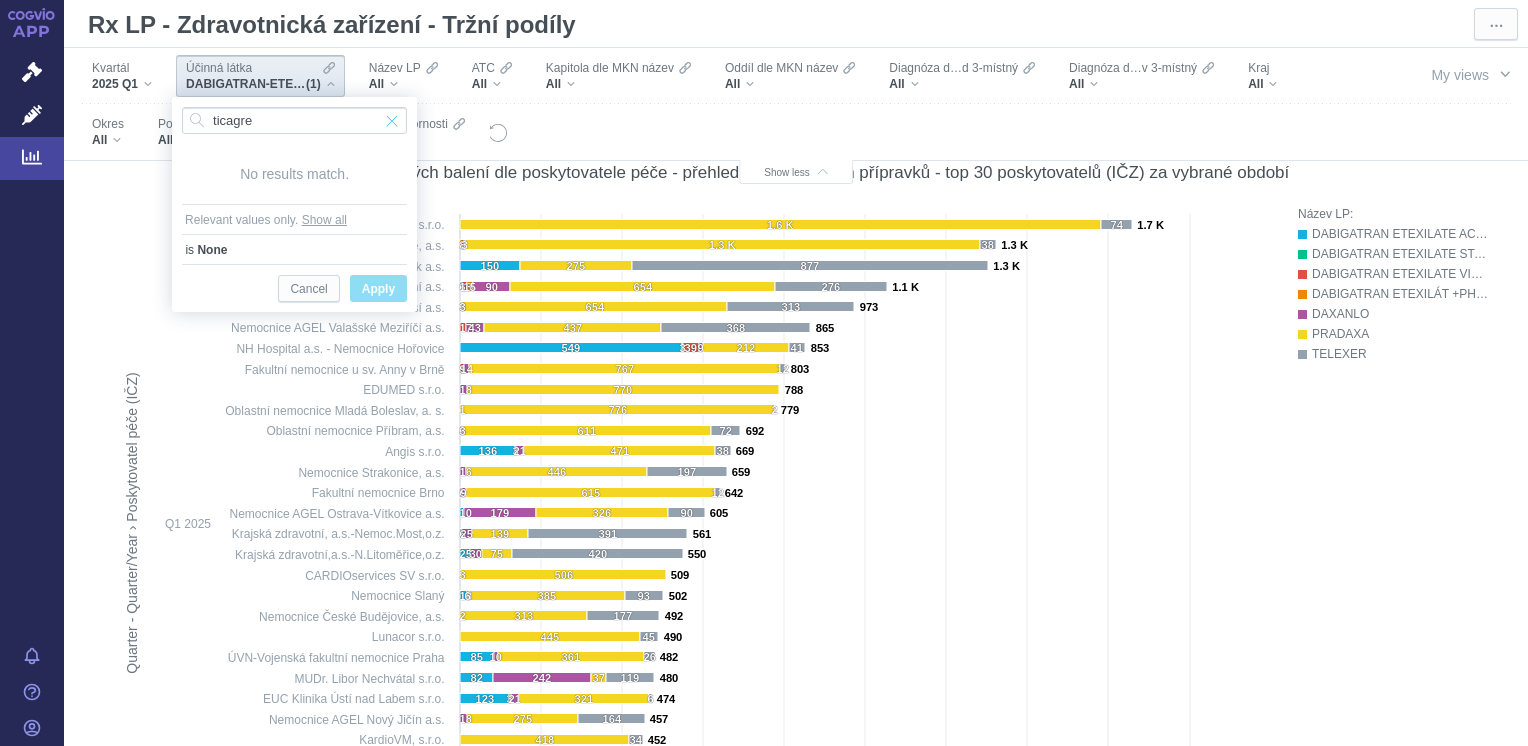 click at bounding box center [392, 120] 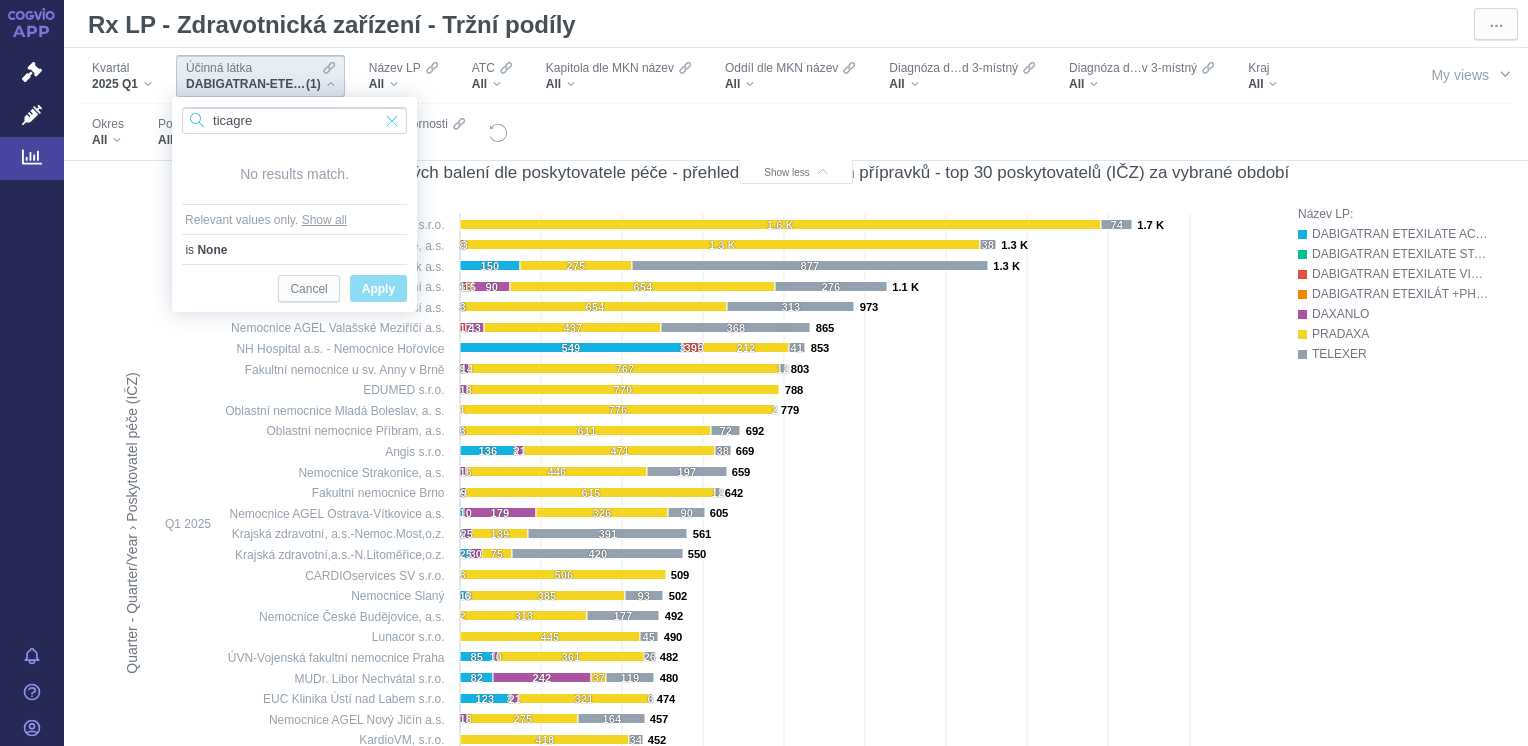 type 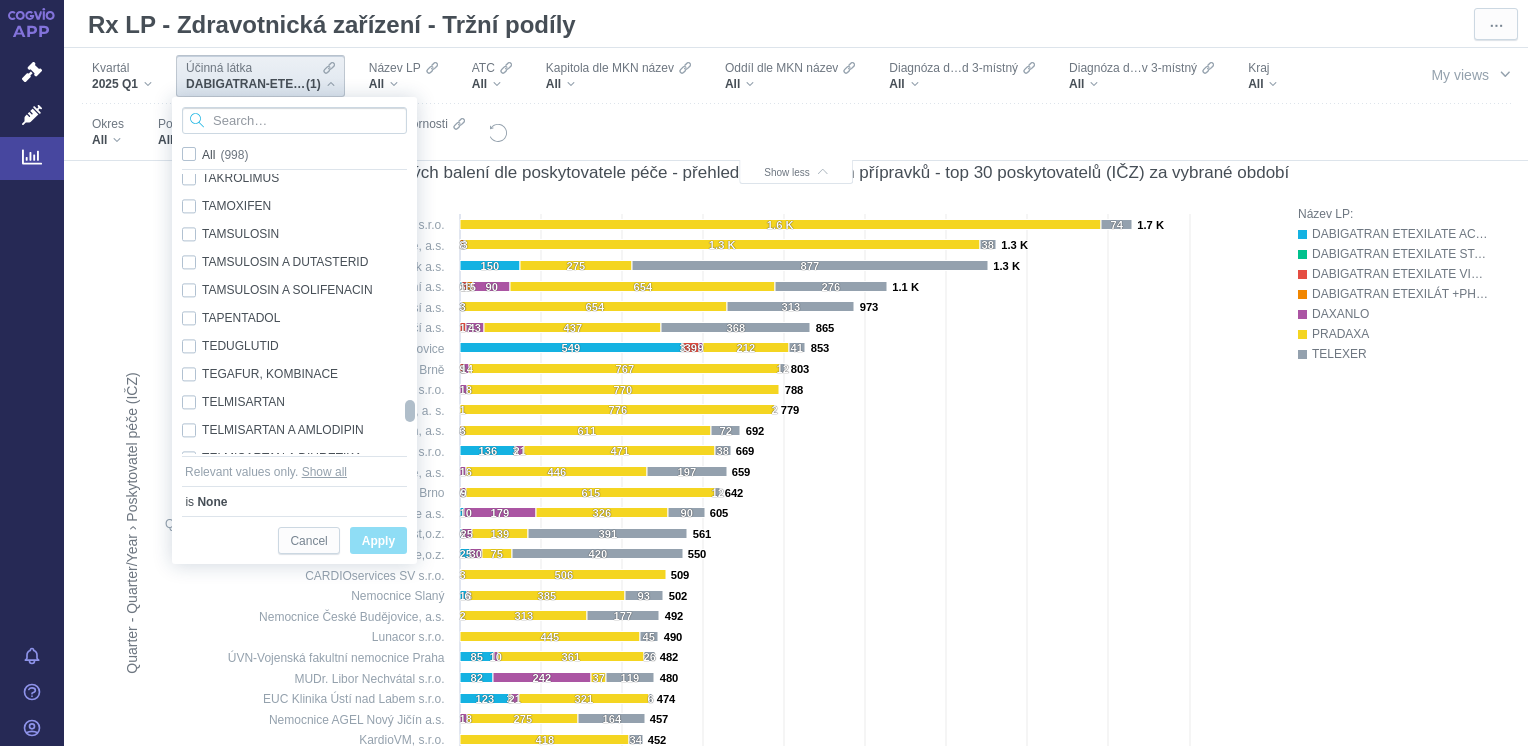 drag, startPoint x: 411, startPoint y: 188, endPoint x: 412, endPoint y: 410, distance: 222.00226 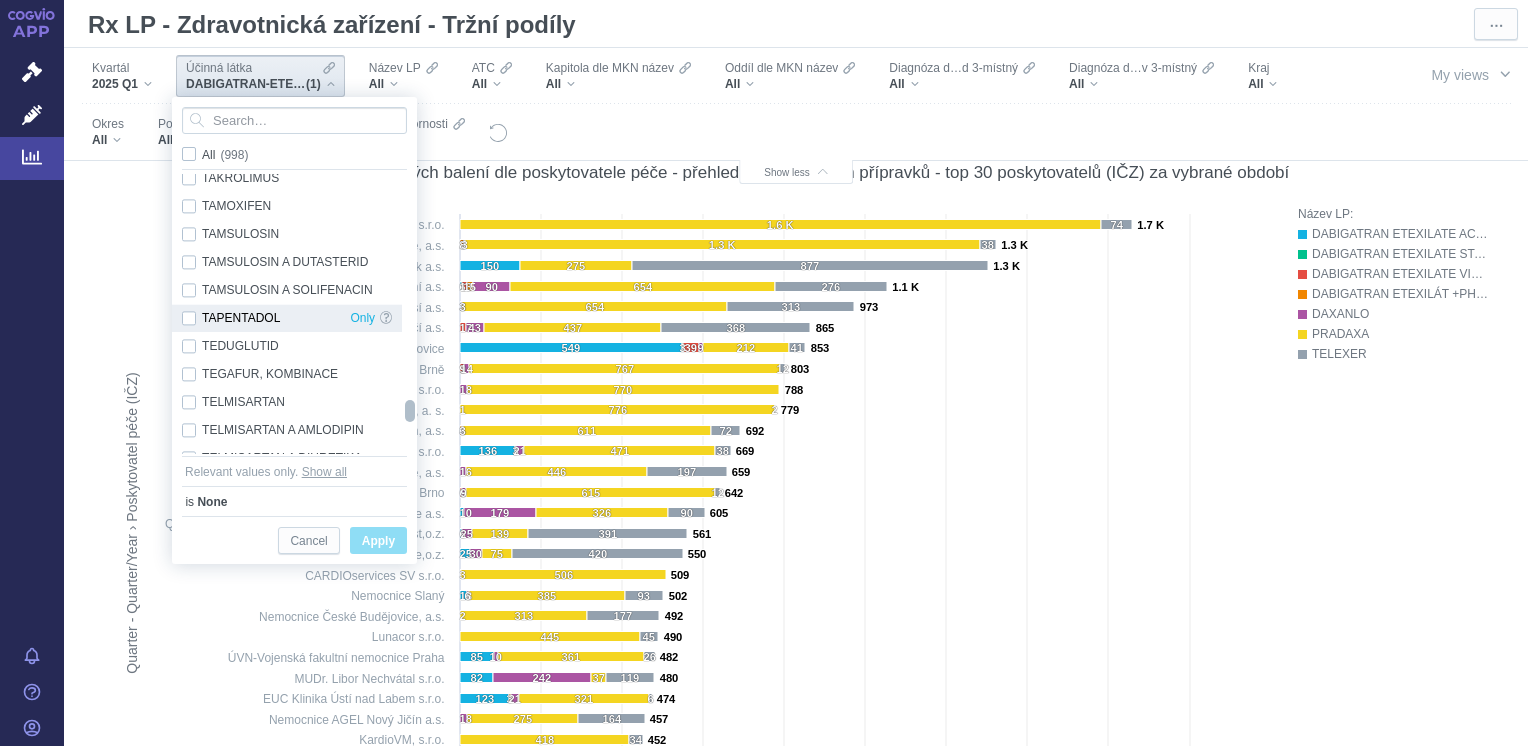 click on "TAPENTADOL Only" at bounding box center [287, 319] 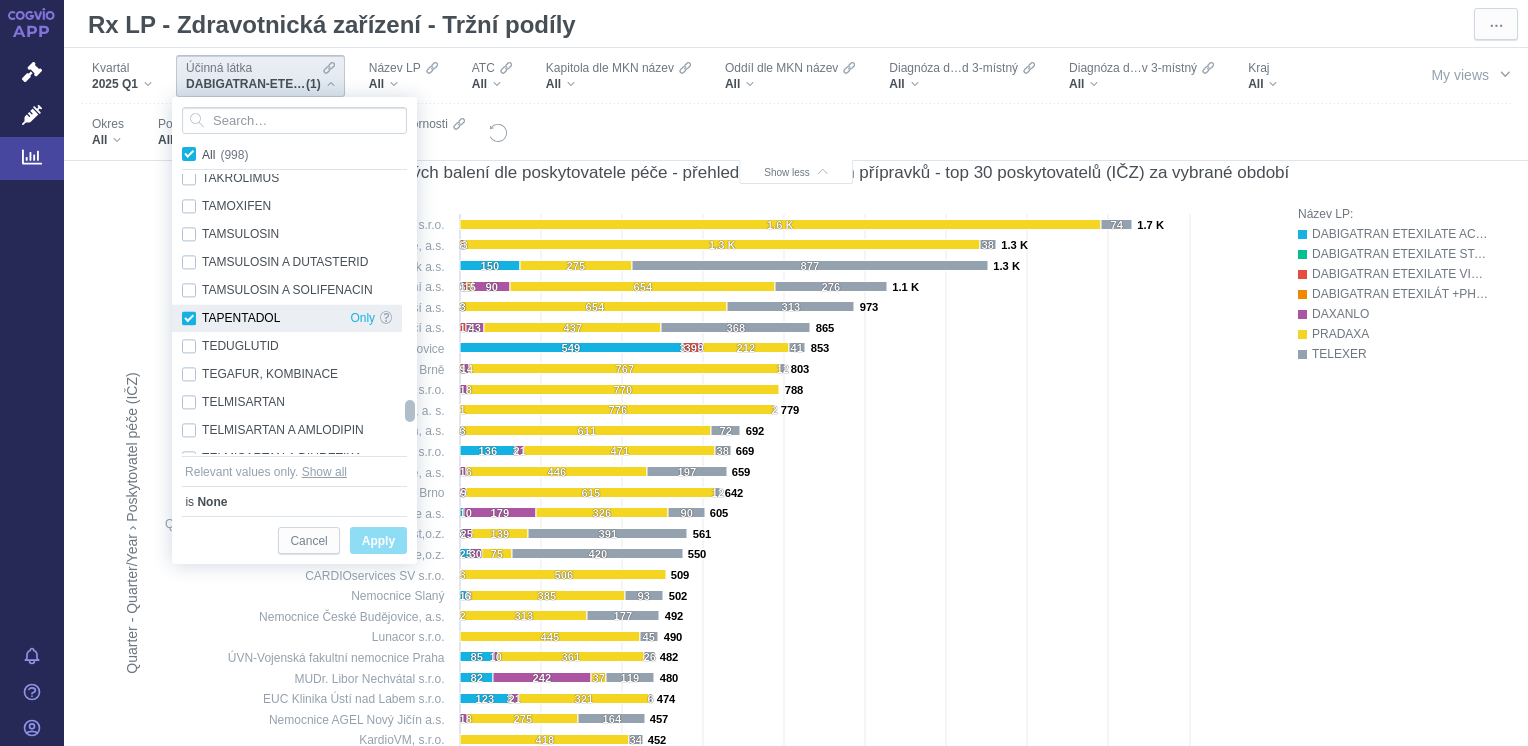 checkbox on "true" 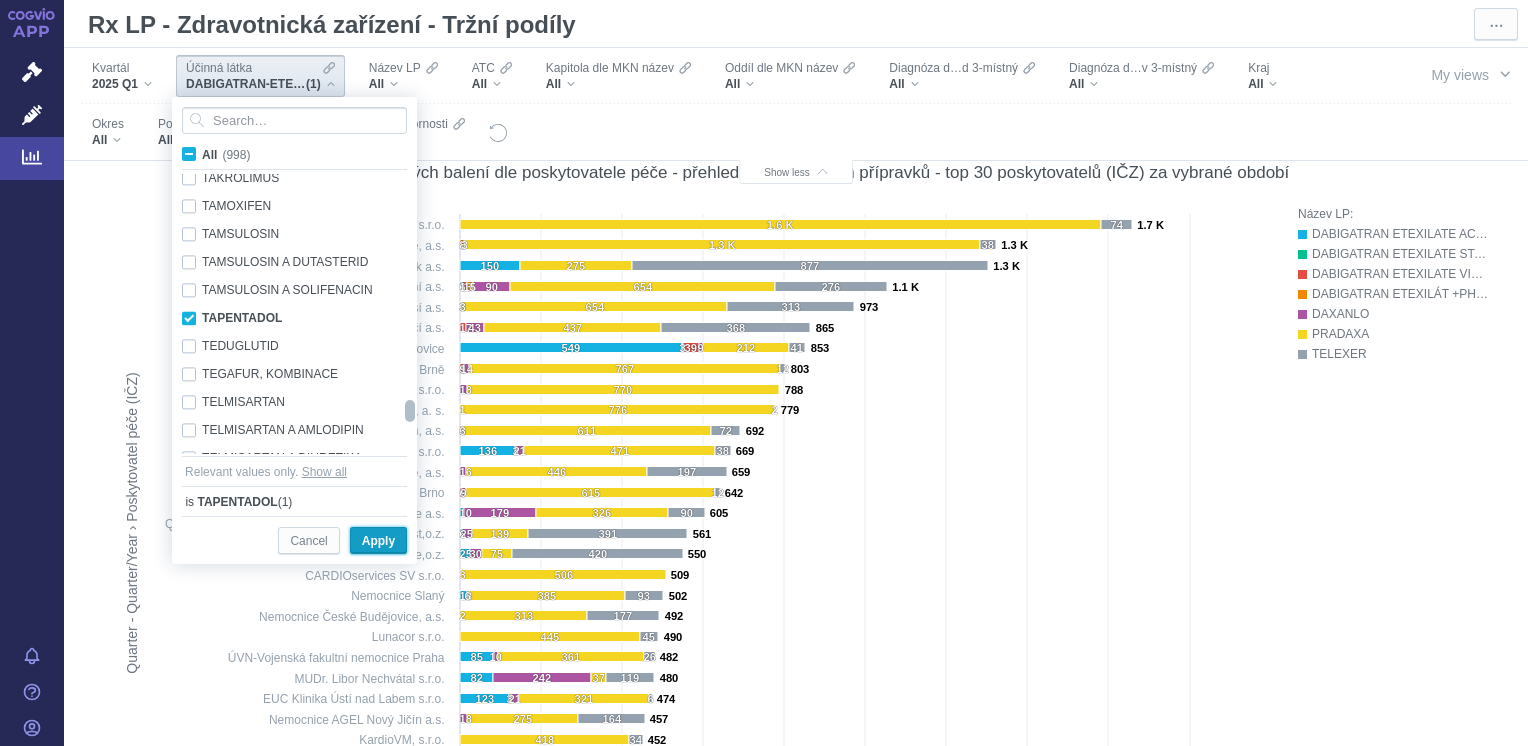 click on "Apply" at bounding box center (378, 541) 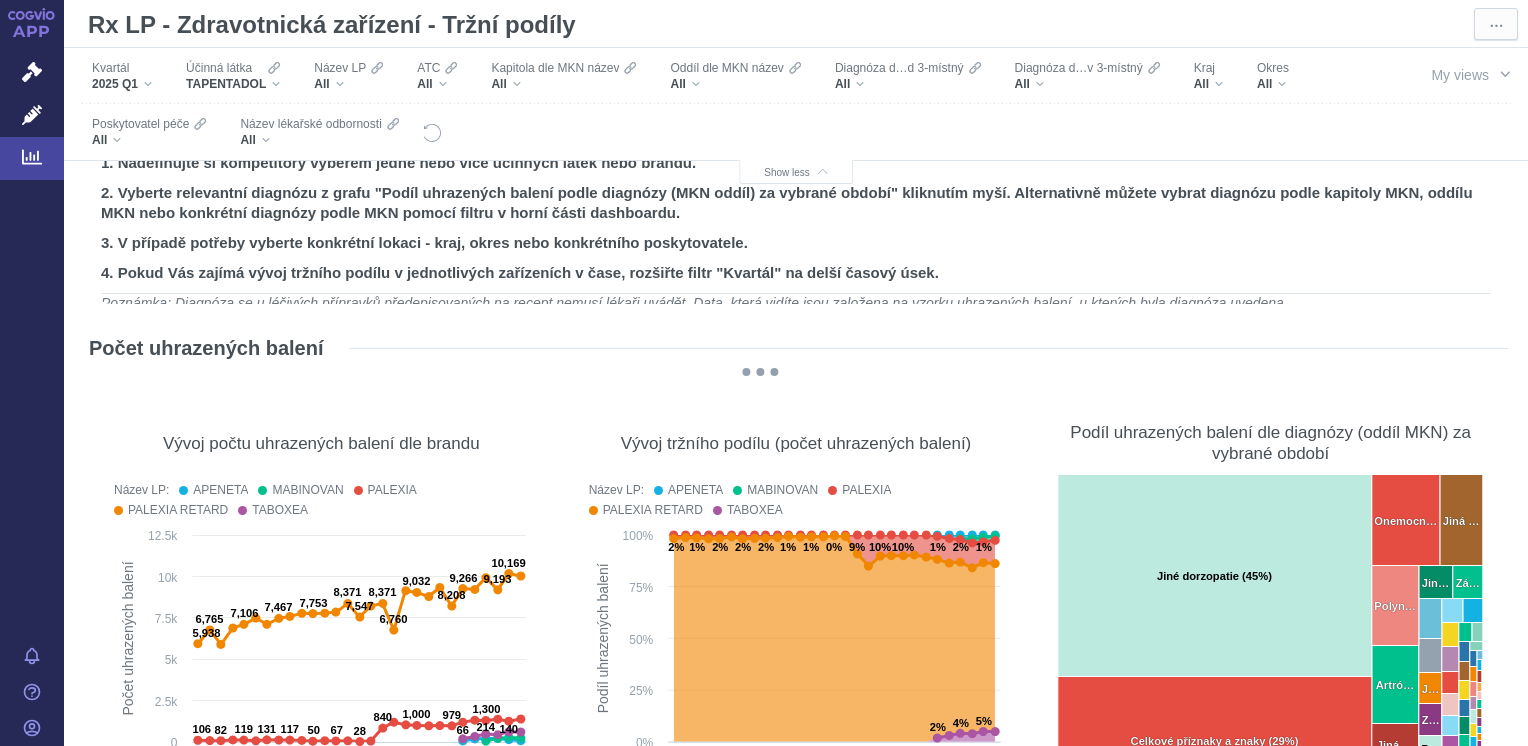 scroll, scrollTop: 0, scrollLeft: 0, axis: both 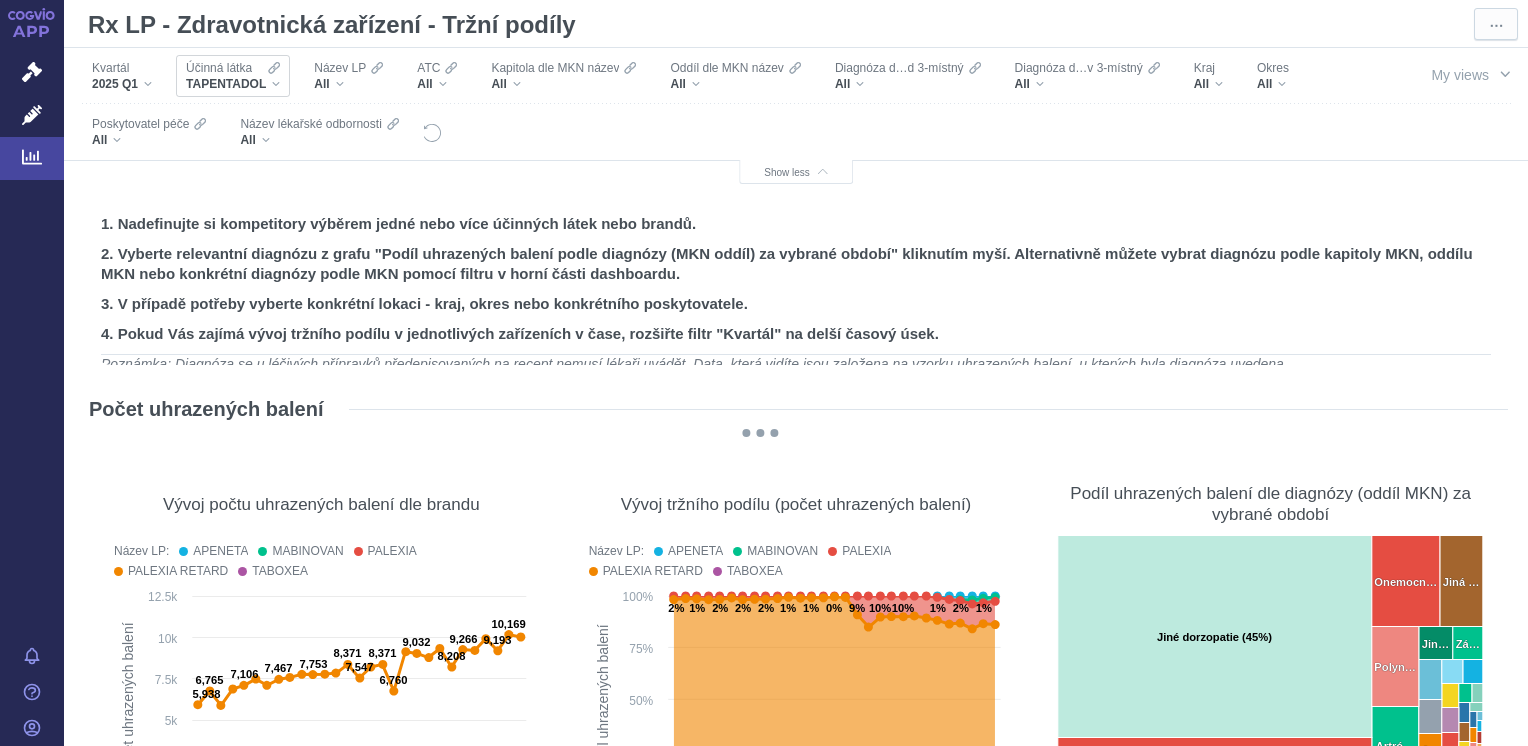 click on "TAPENTADOL" at bounding box center [233, 84] 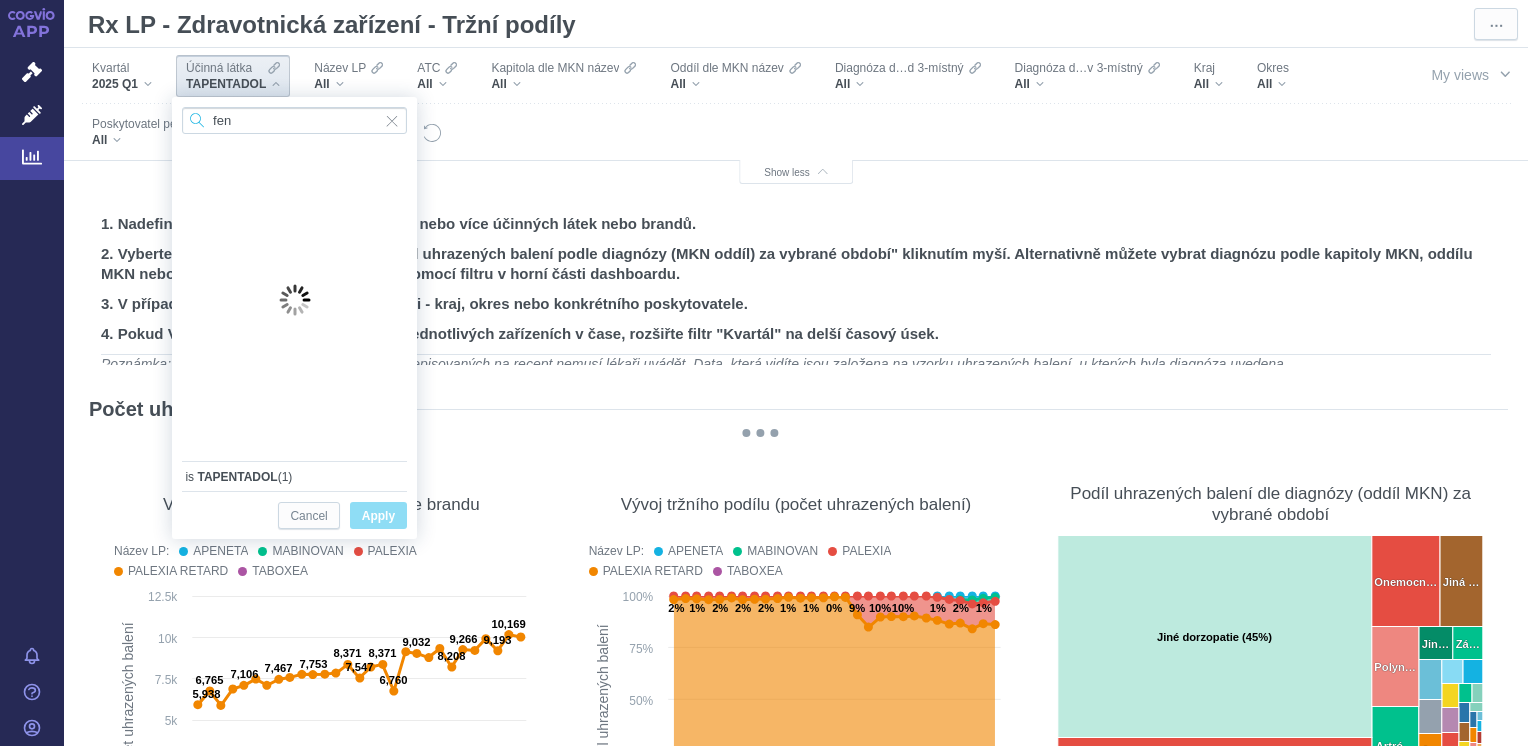 type on "fen" 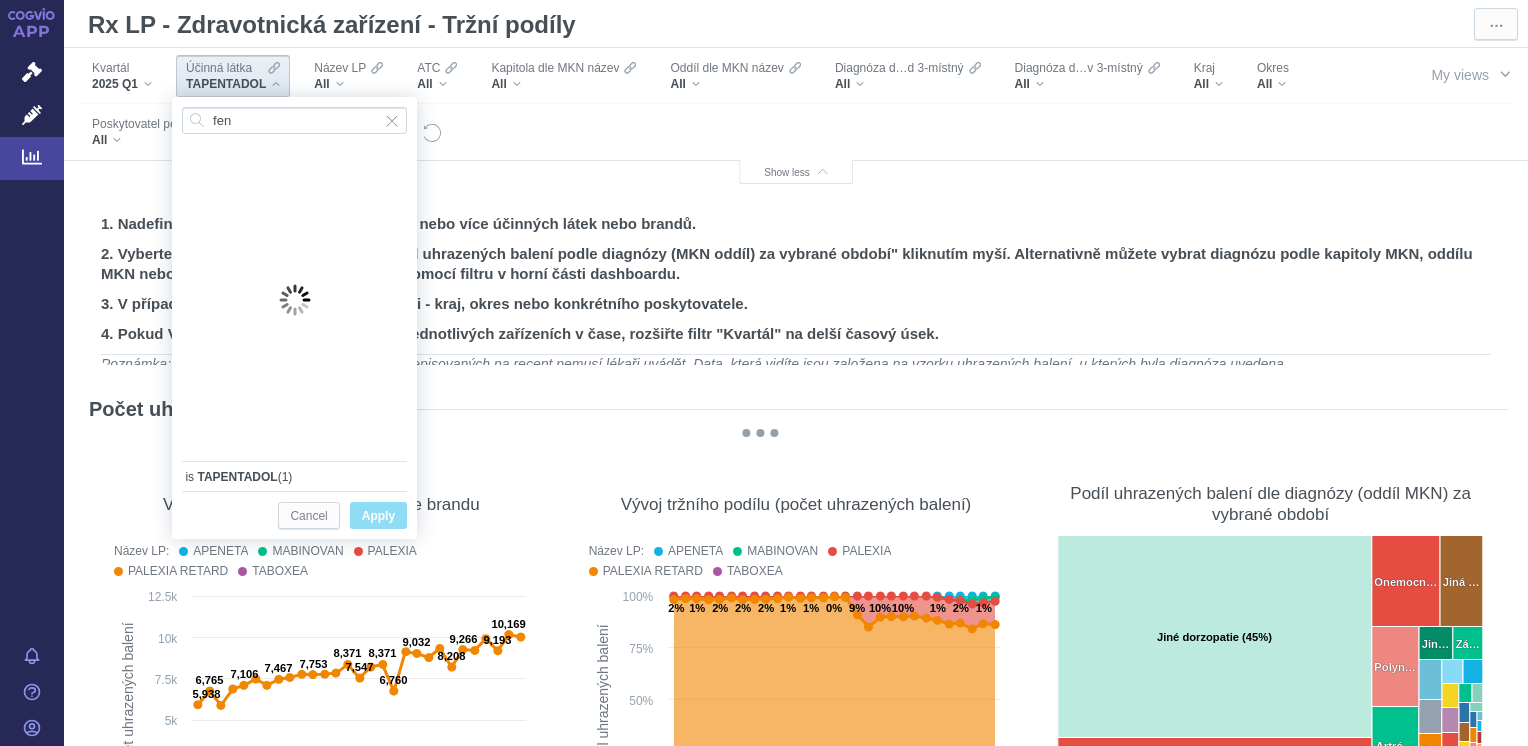 click at bounding box center [903, 131] 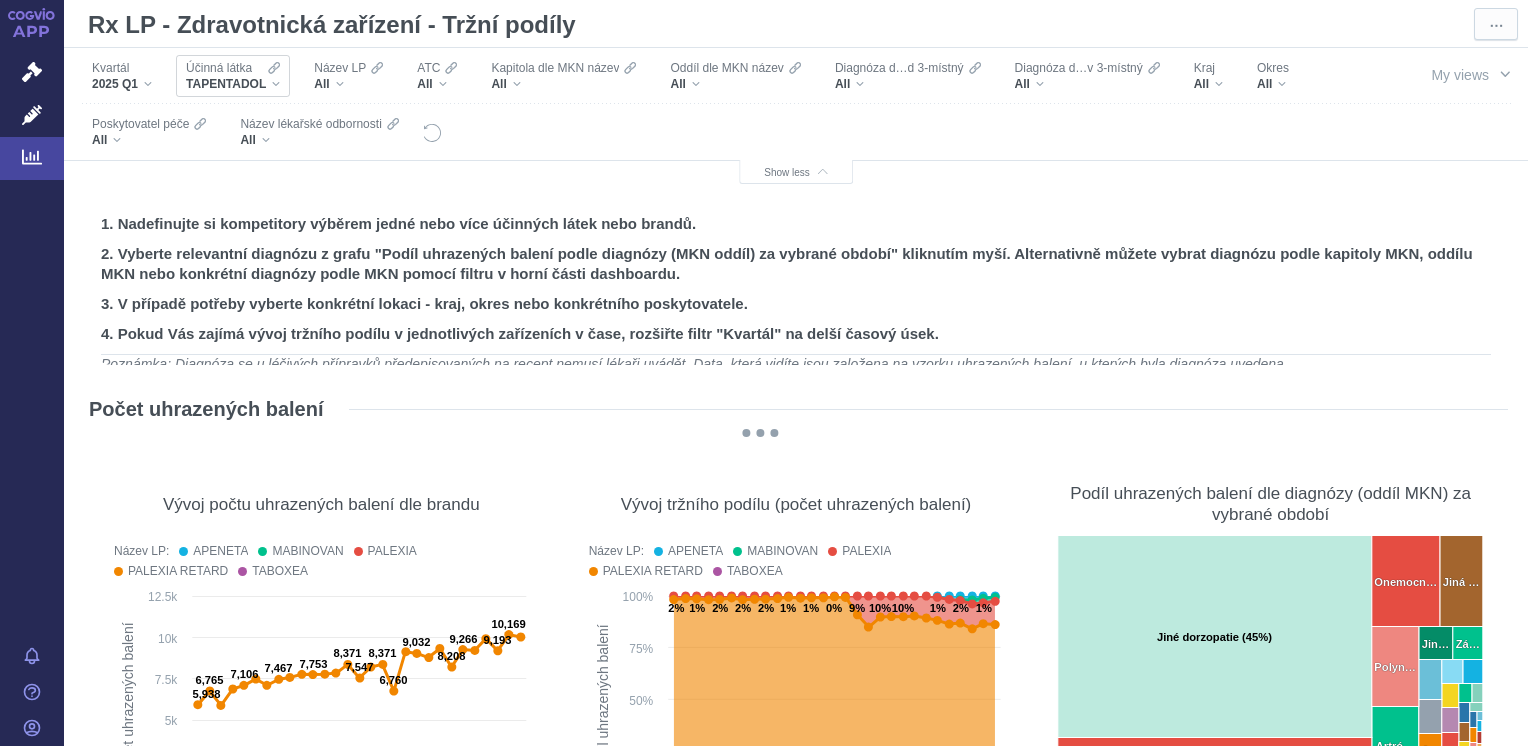 click on "Účinná látka TAPENTADOL" at bounding box center [233, 76] 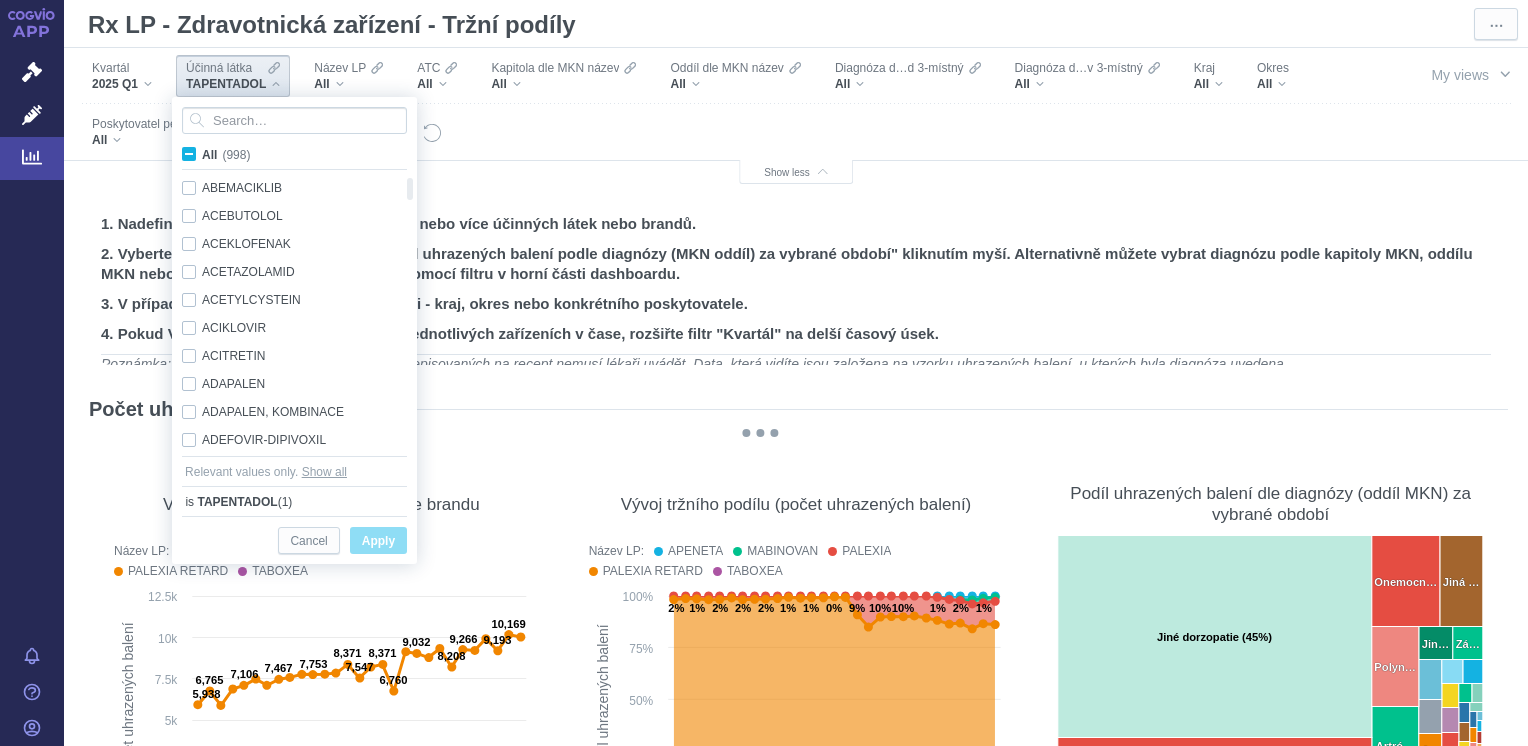 click on "All (998)" at bounding box center [226, 155] 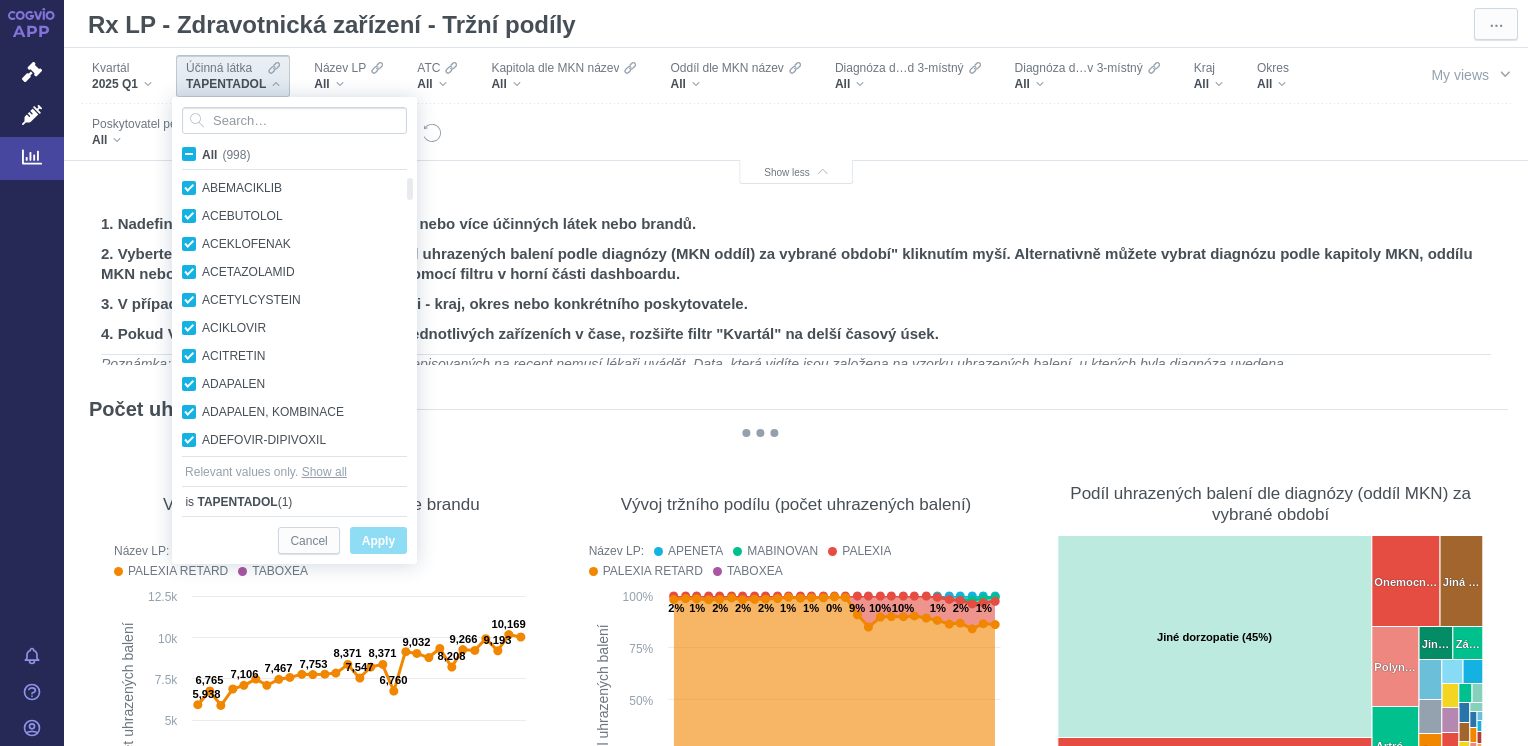checkbox on "true" 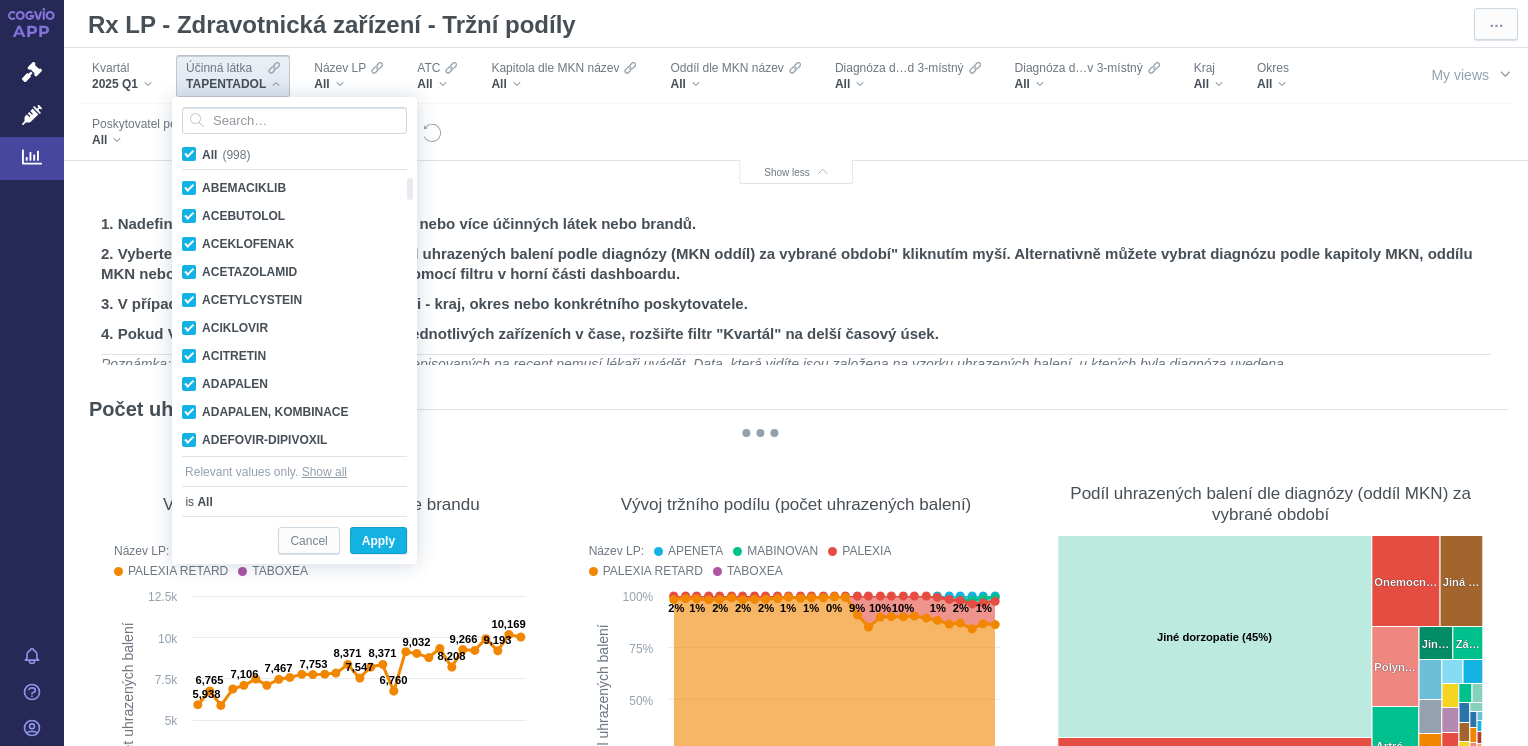 click on "All (998)" at bounding box center [226, 155] 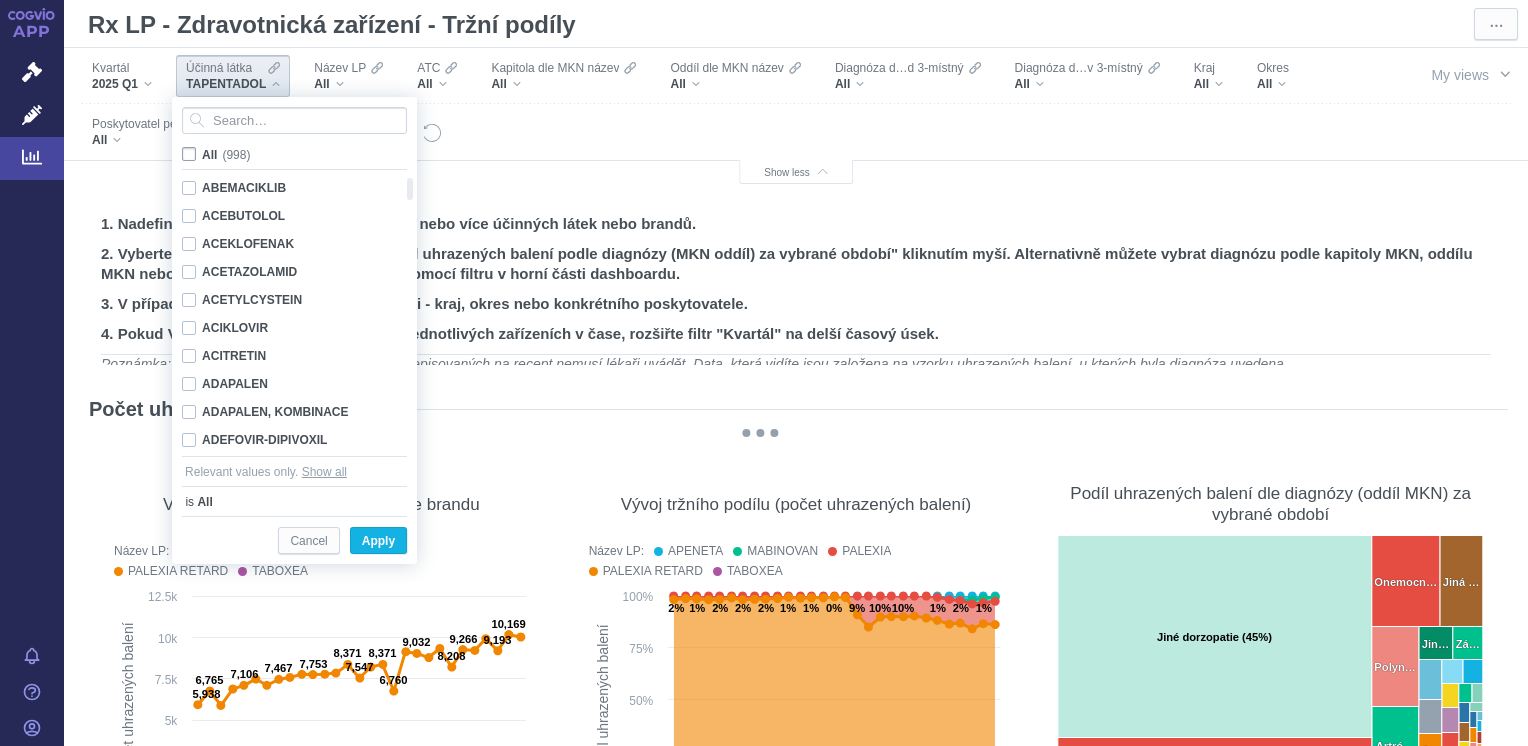 checkbox on "false" 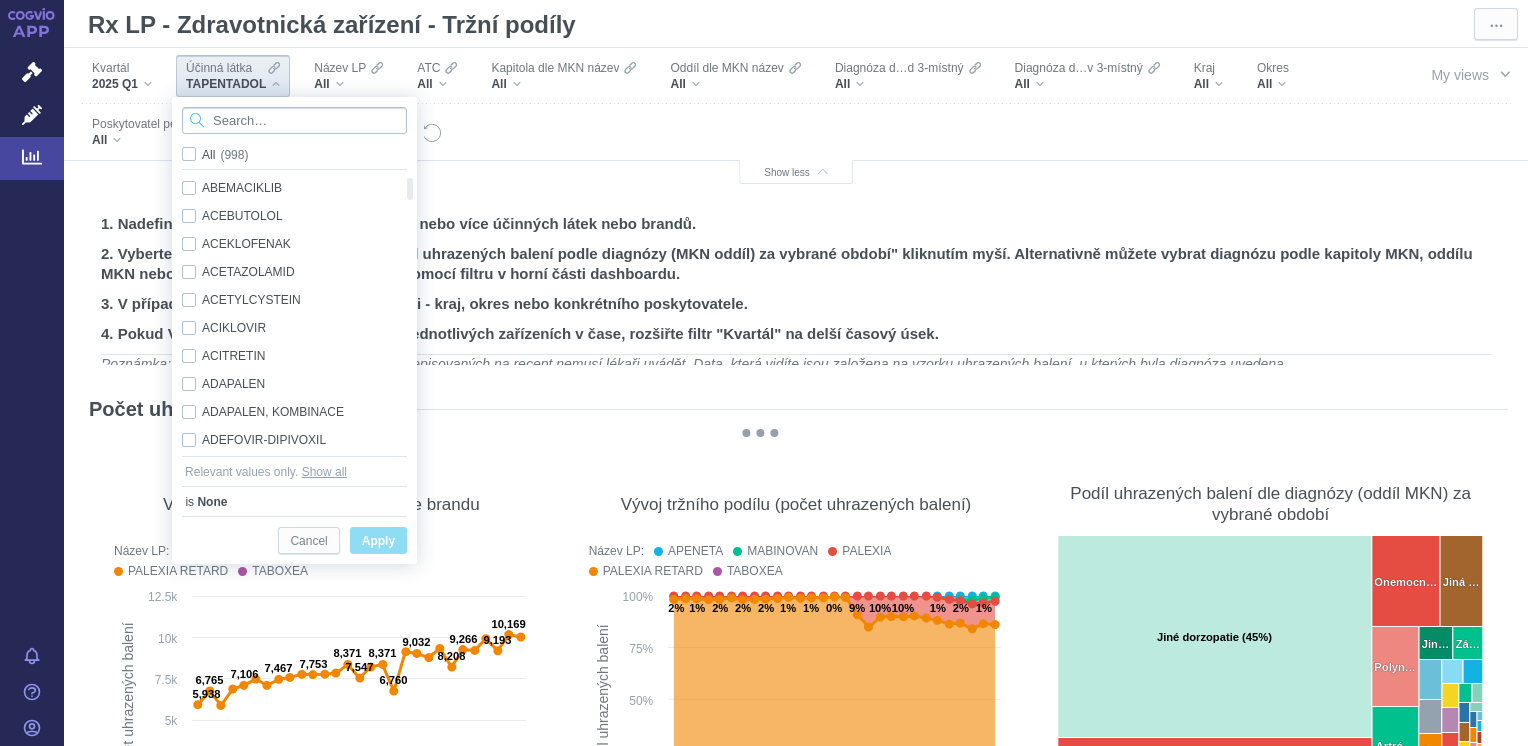 click at bounding box center [294, 120] 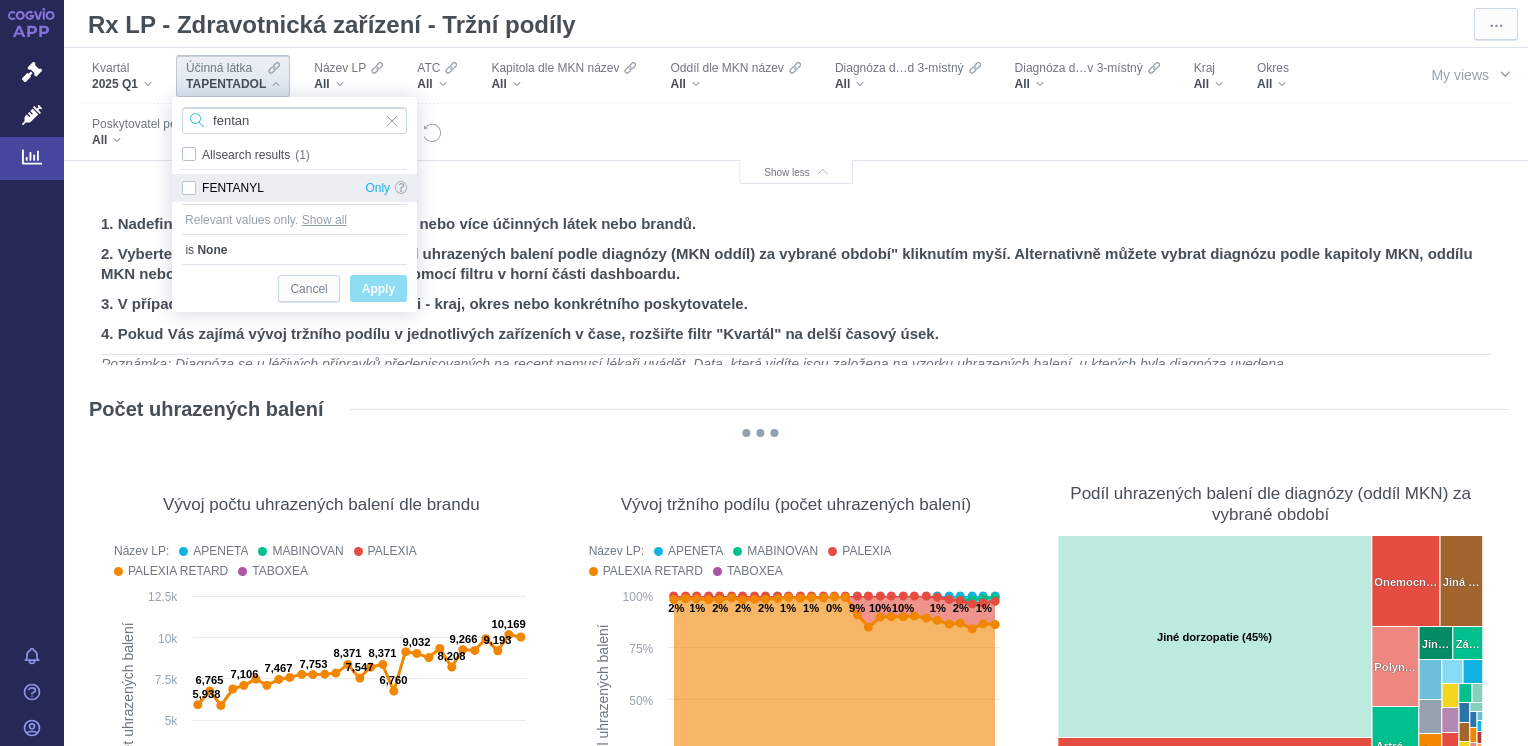 type on "fentan" 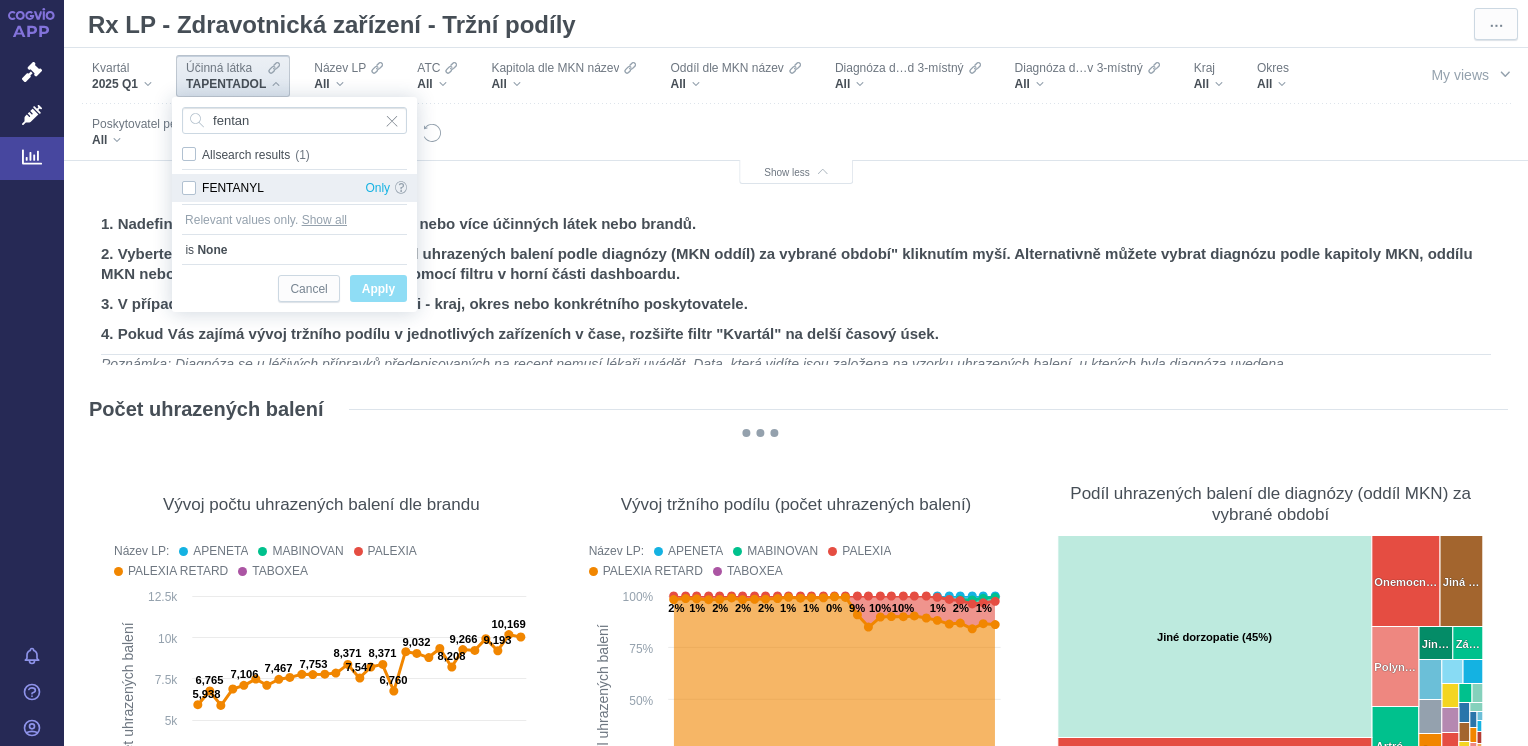 click on "FENTANYL Only" at bounding box center (294, 188) 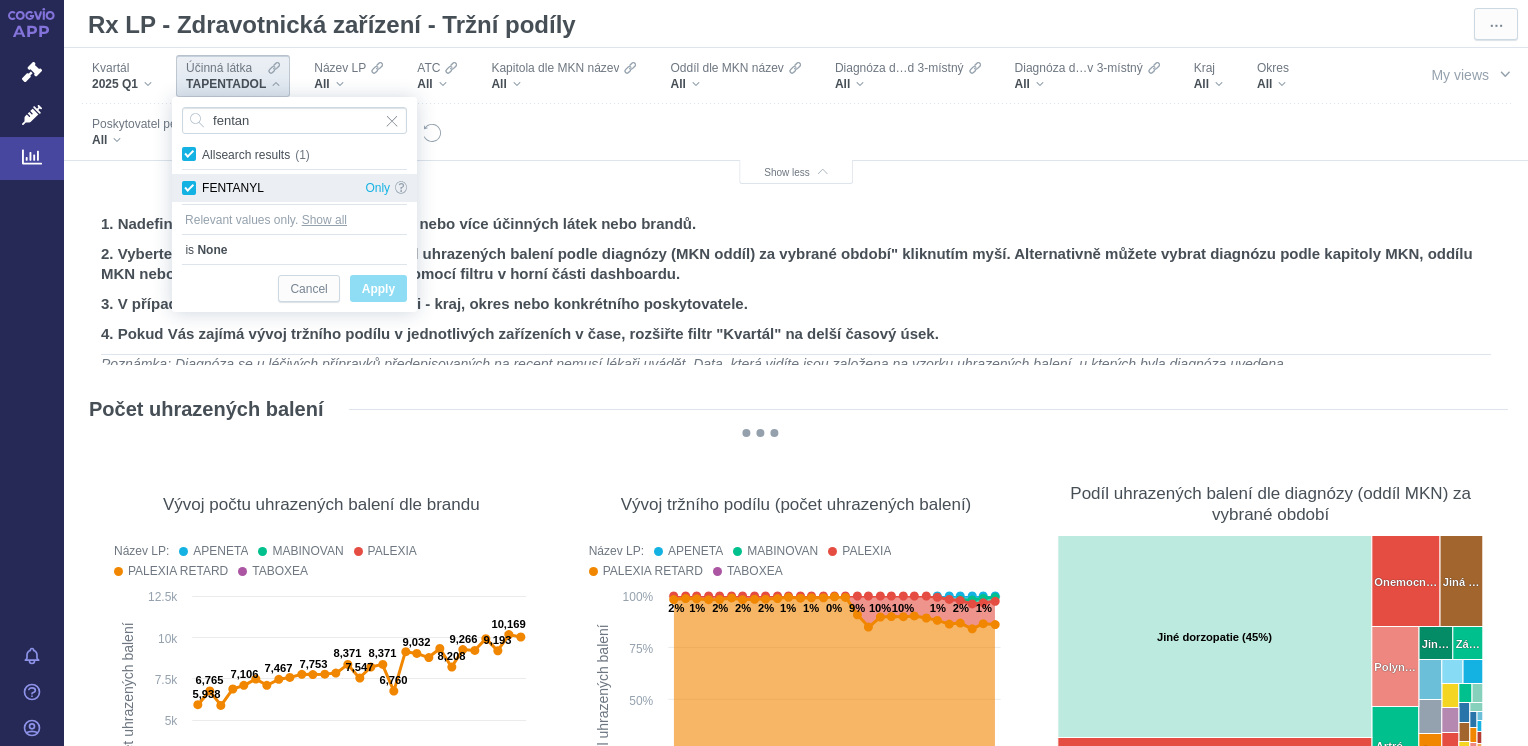 checkbox on "true" 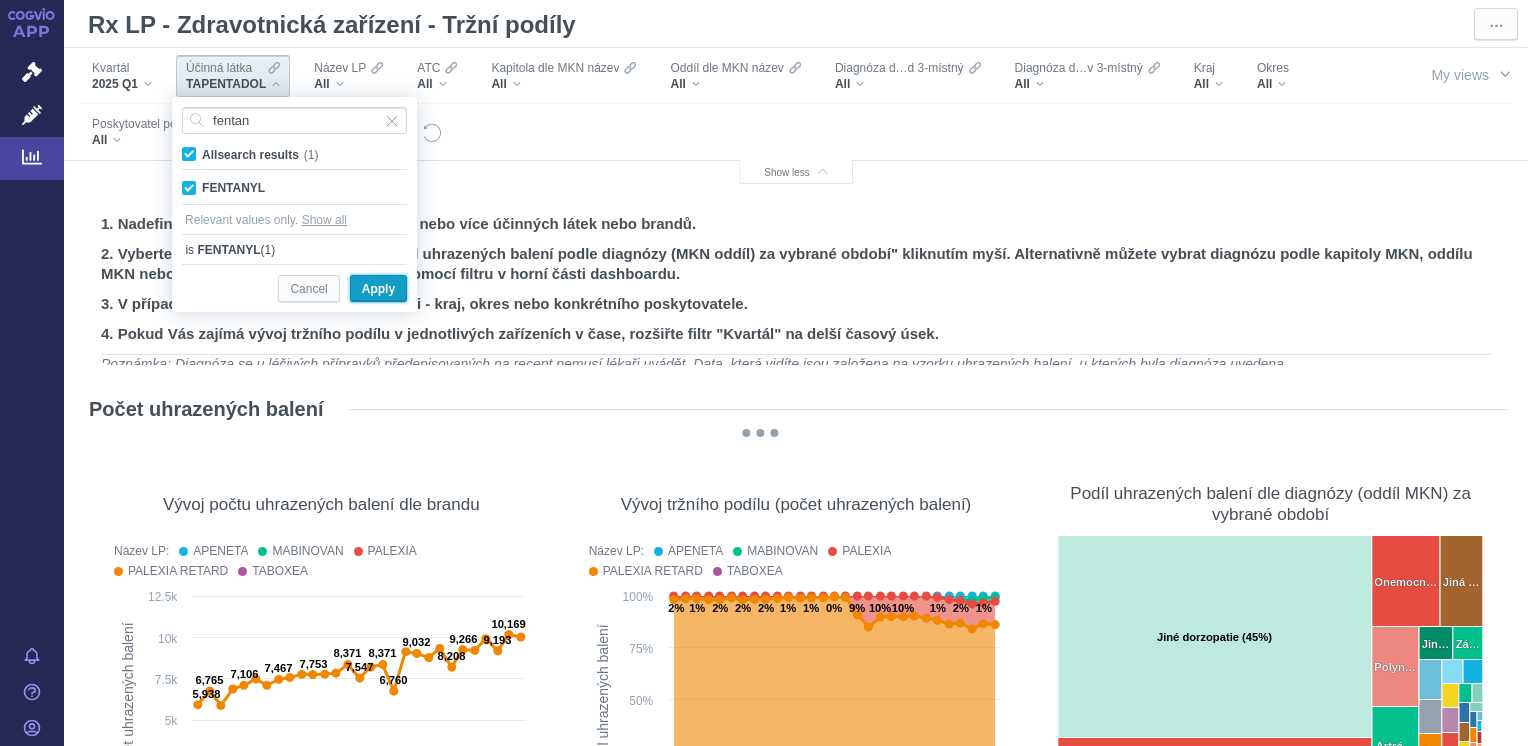 click on "Apply" at bounding box center (378, 289) 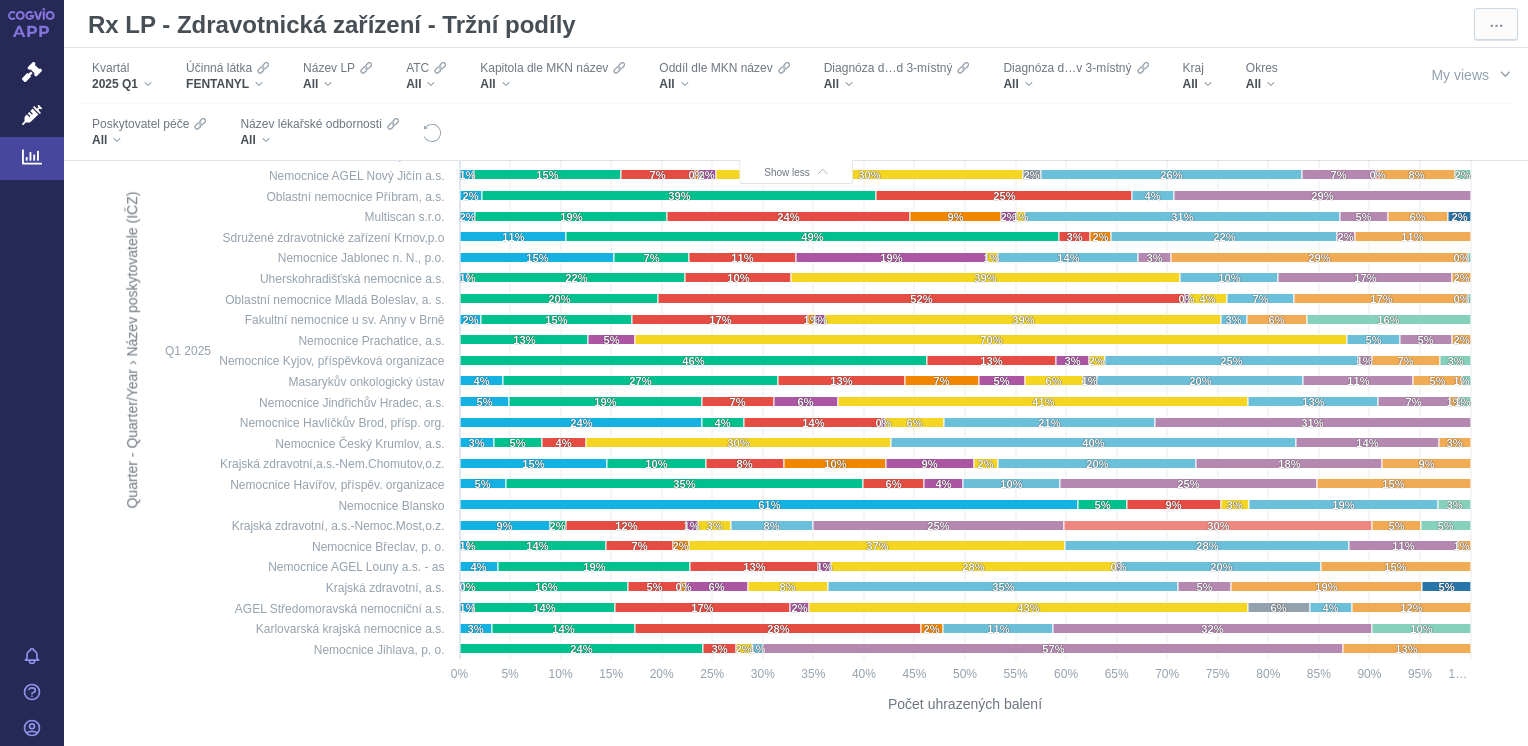 scroll, scrollTop: 1802, scrollLeft: 0, axis: vertical 